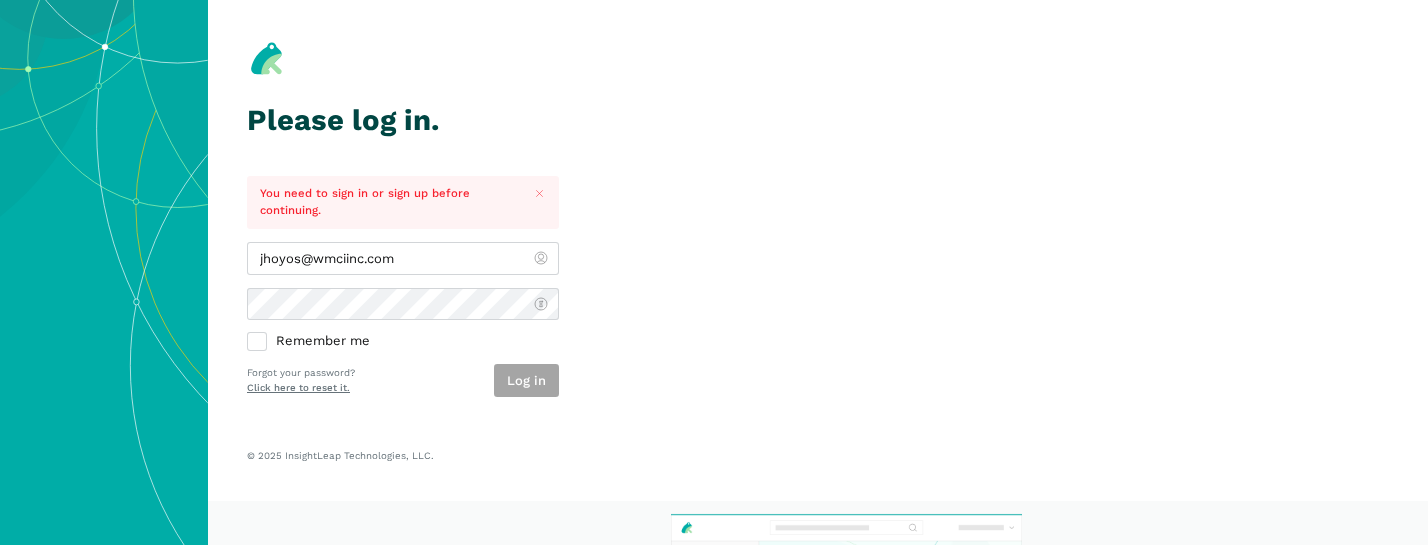 scroll, scrollTop: 0, scrollLeft: 0, axis: both 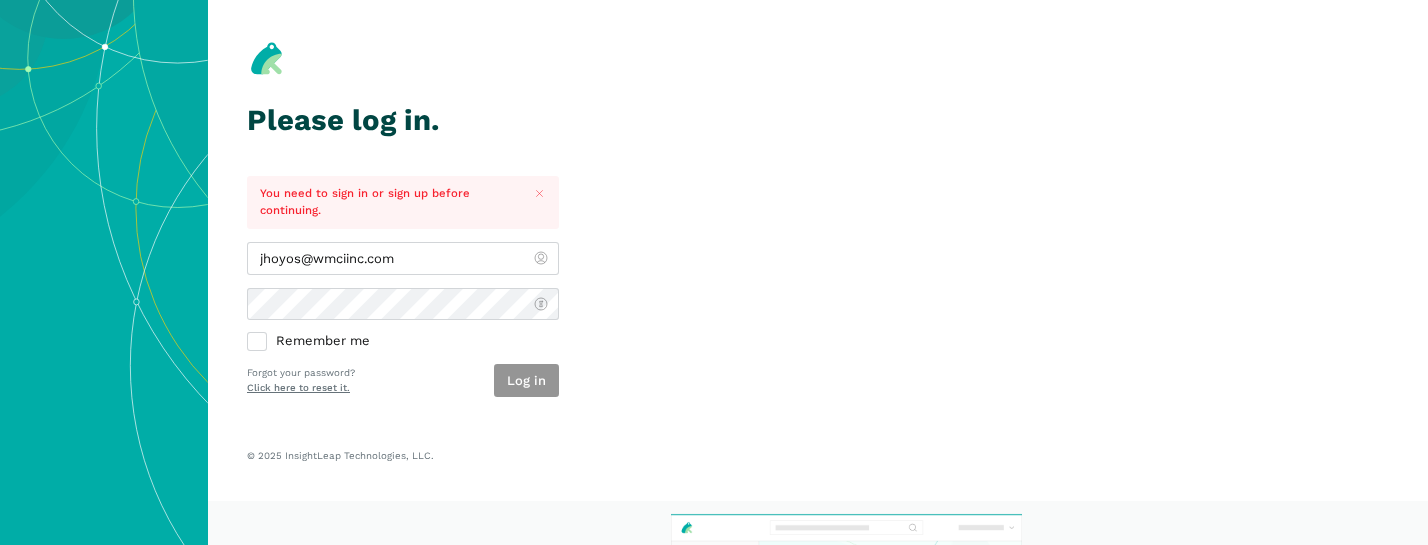 type on "jhoyos@wmciinc.com" 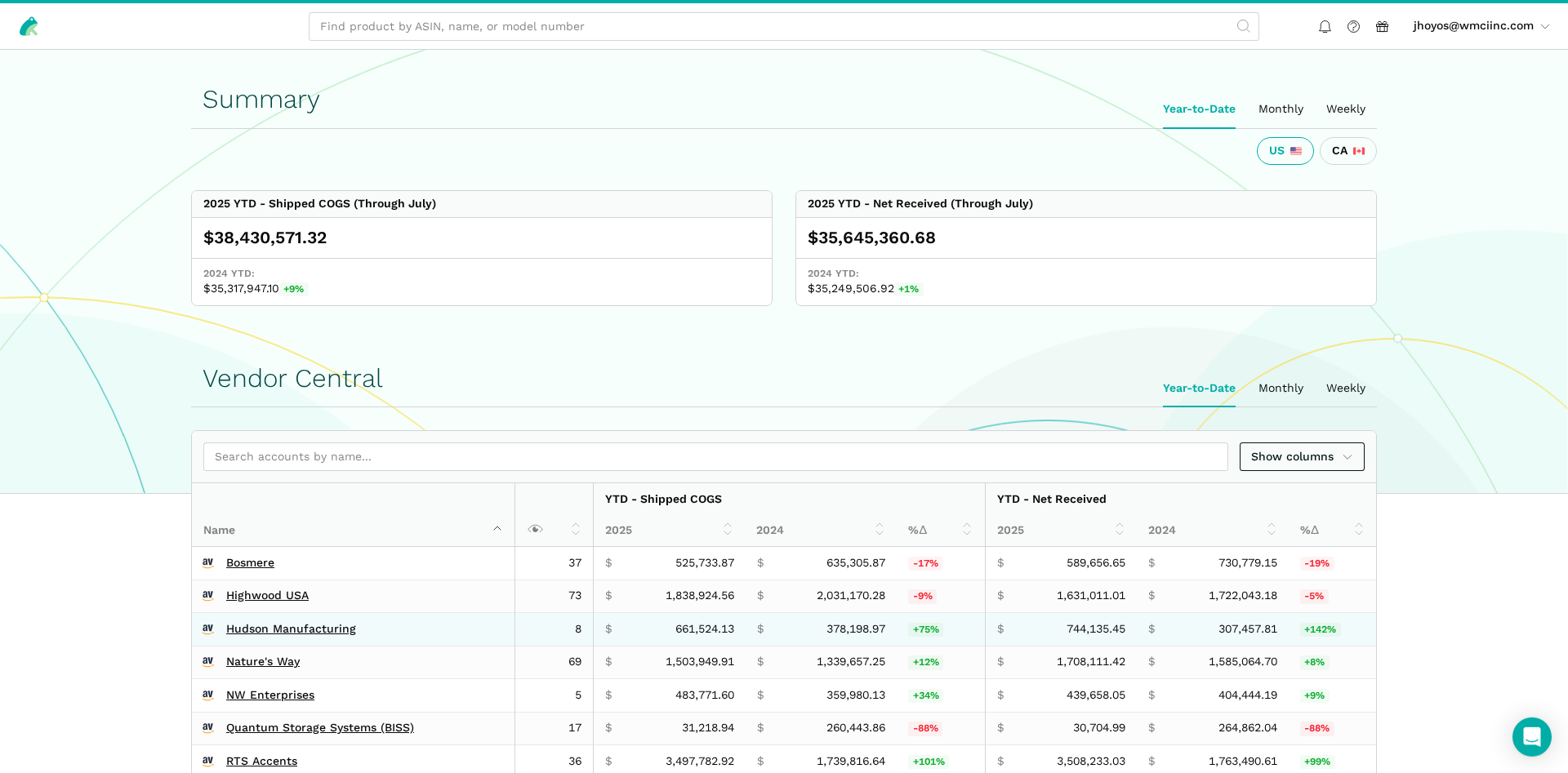 scroll, scrollTop: 416, scrollLeft: 0, axis: vertical 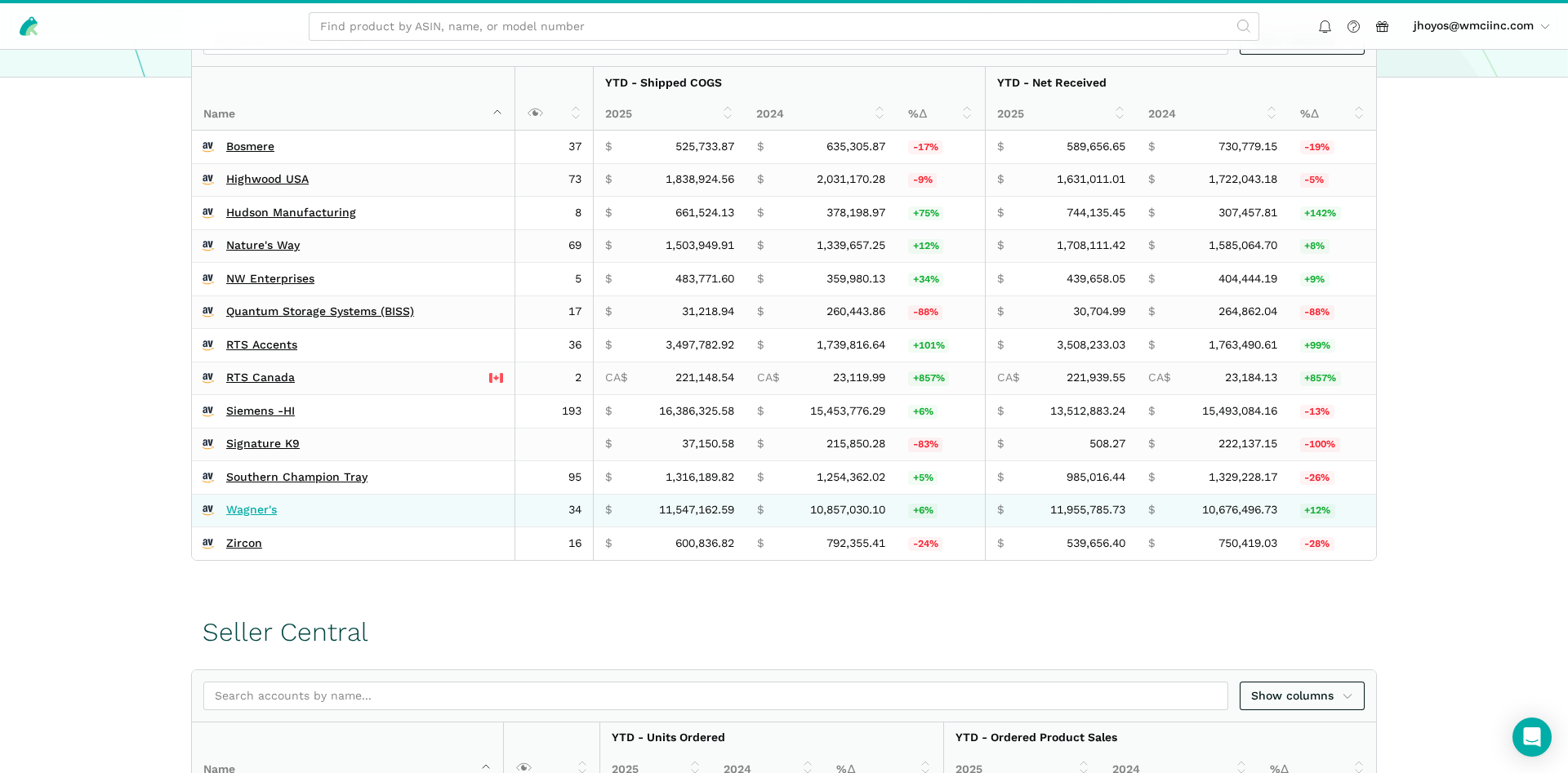 click on "Wagner's" at bounding box center (252, 510) 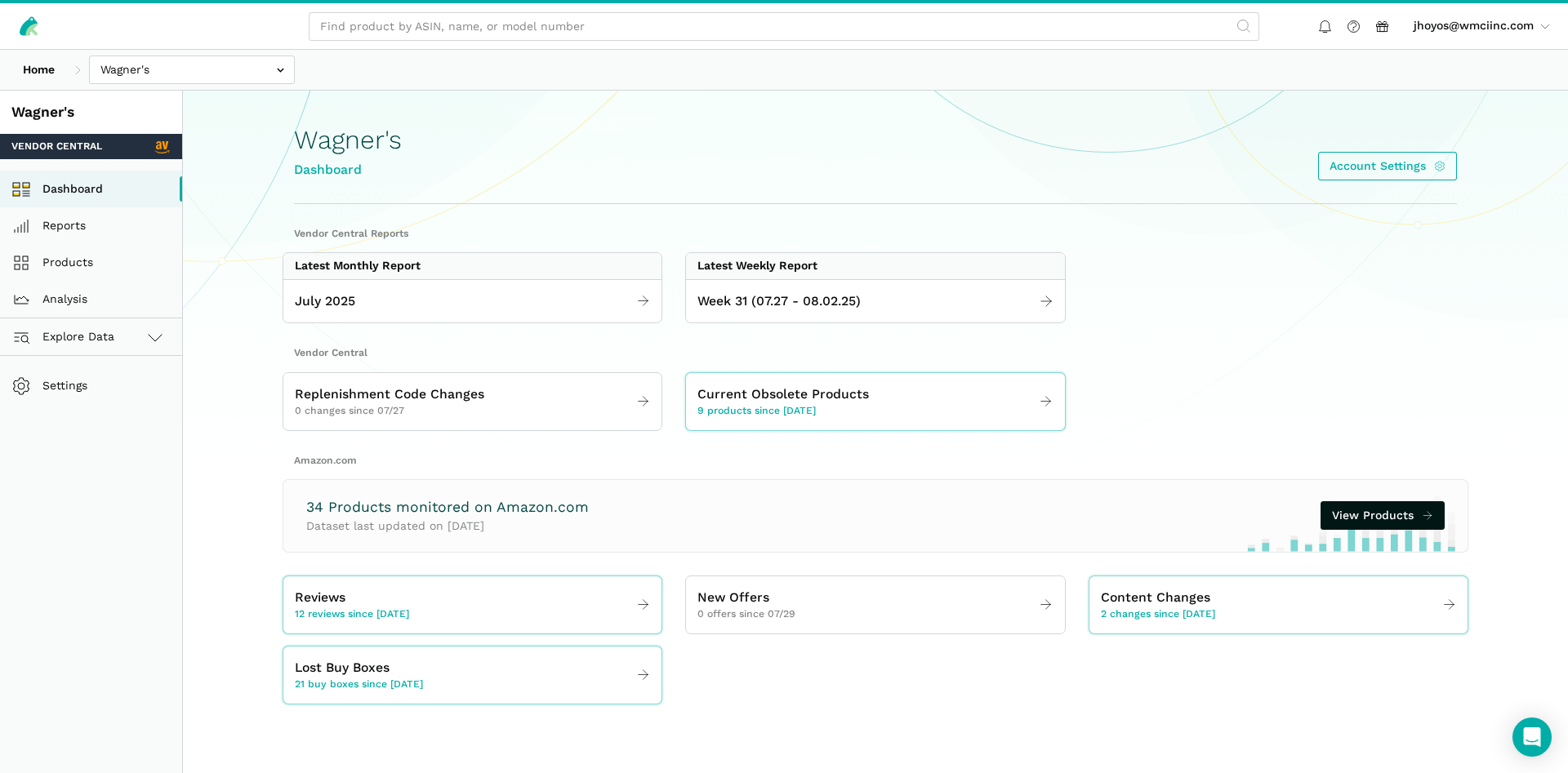 scroll, scrollTop: 0, scrollLeft: 0, axis: both 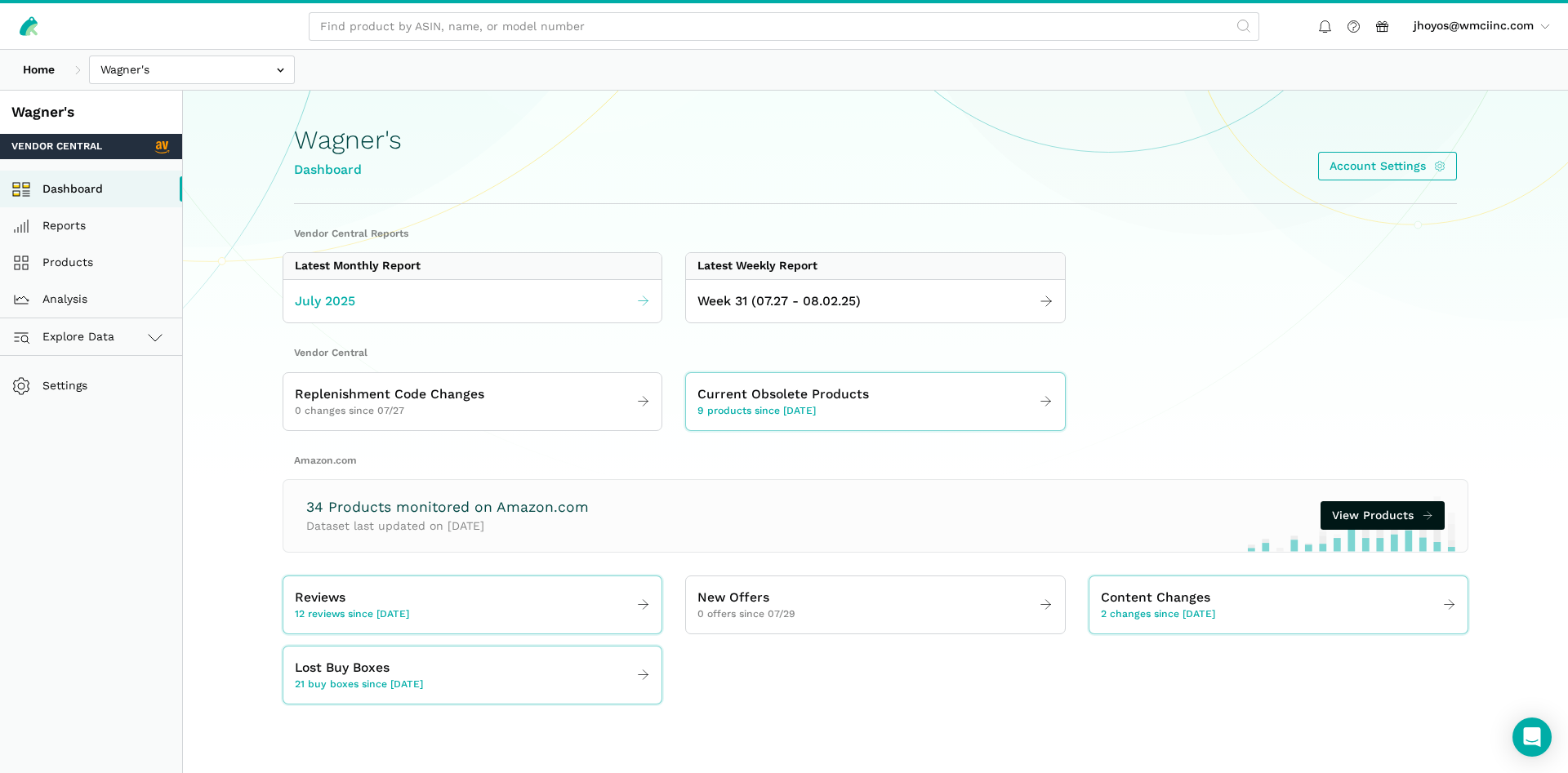 click on "July 2025" at bounding box center (472, 301) 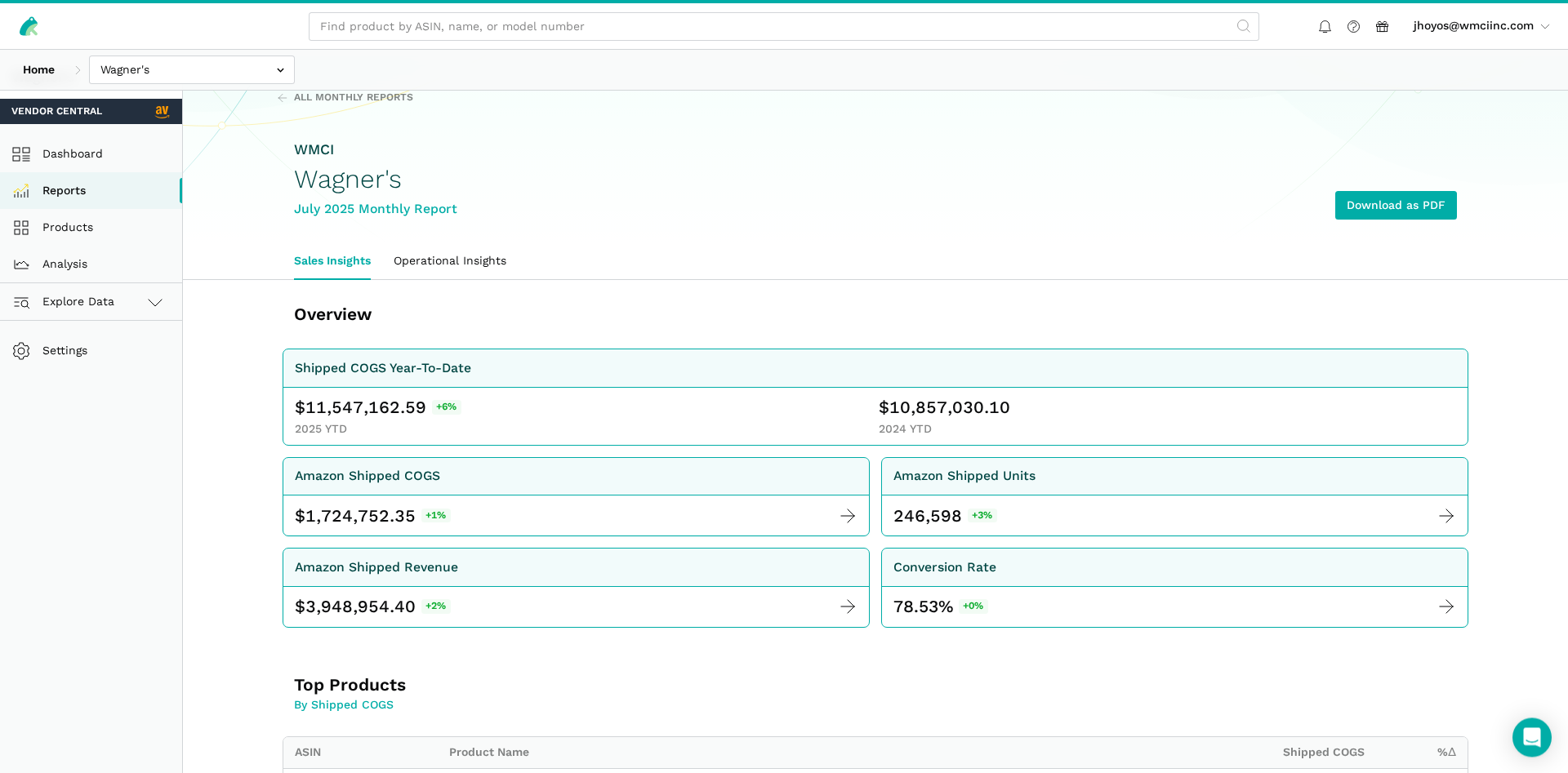 scroll, scrollTop: 0, scrollLeft: 0, axis: both 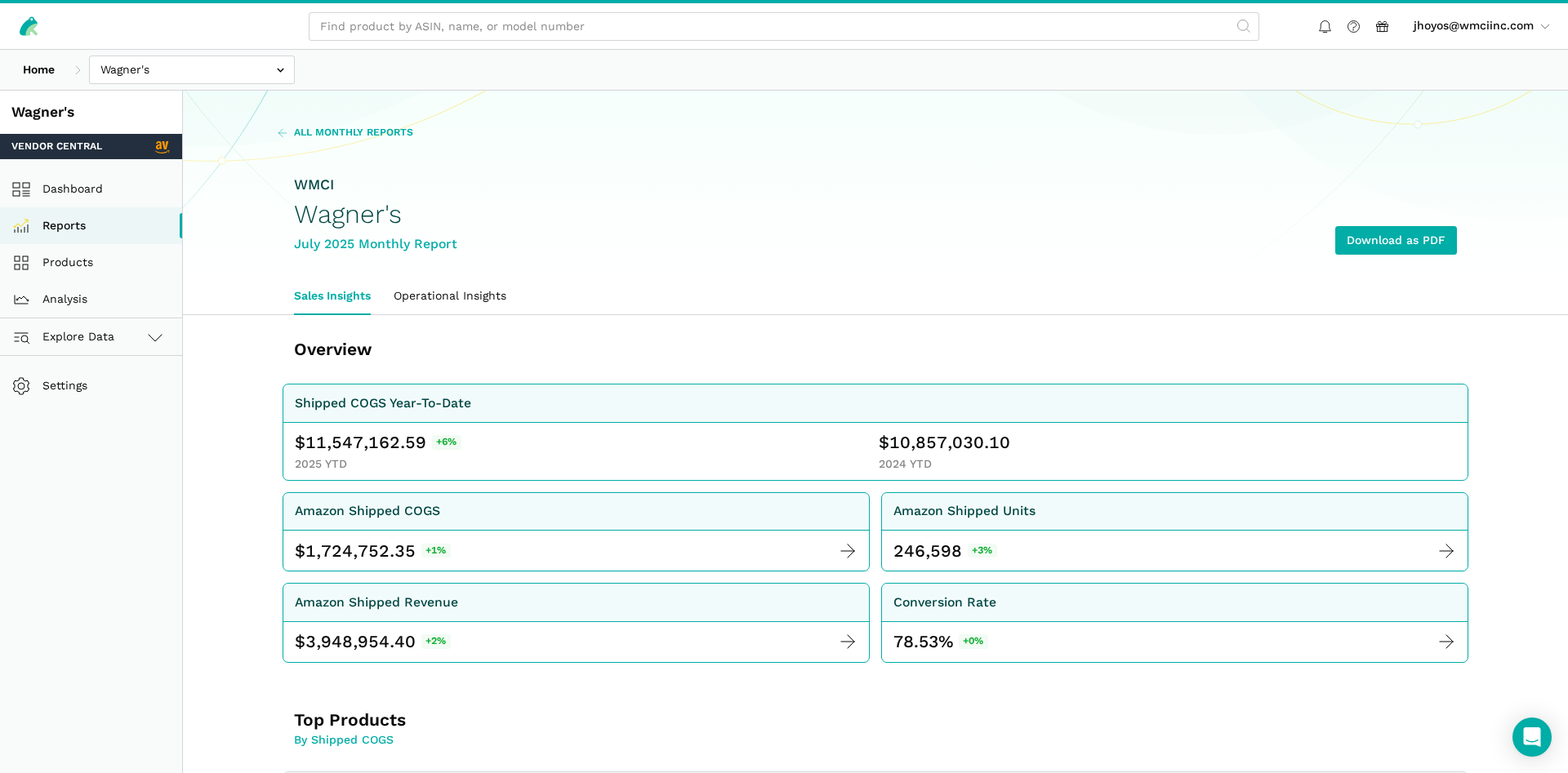 click on "All Monthly Reports" at bounding box center [354, 133] 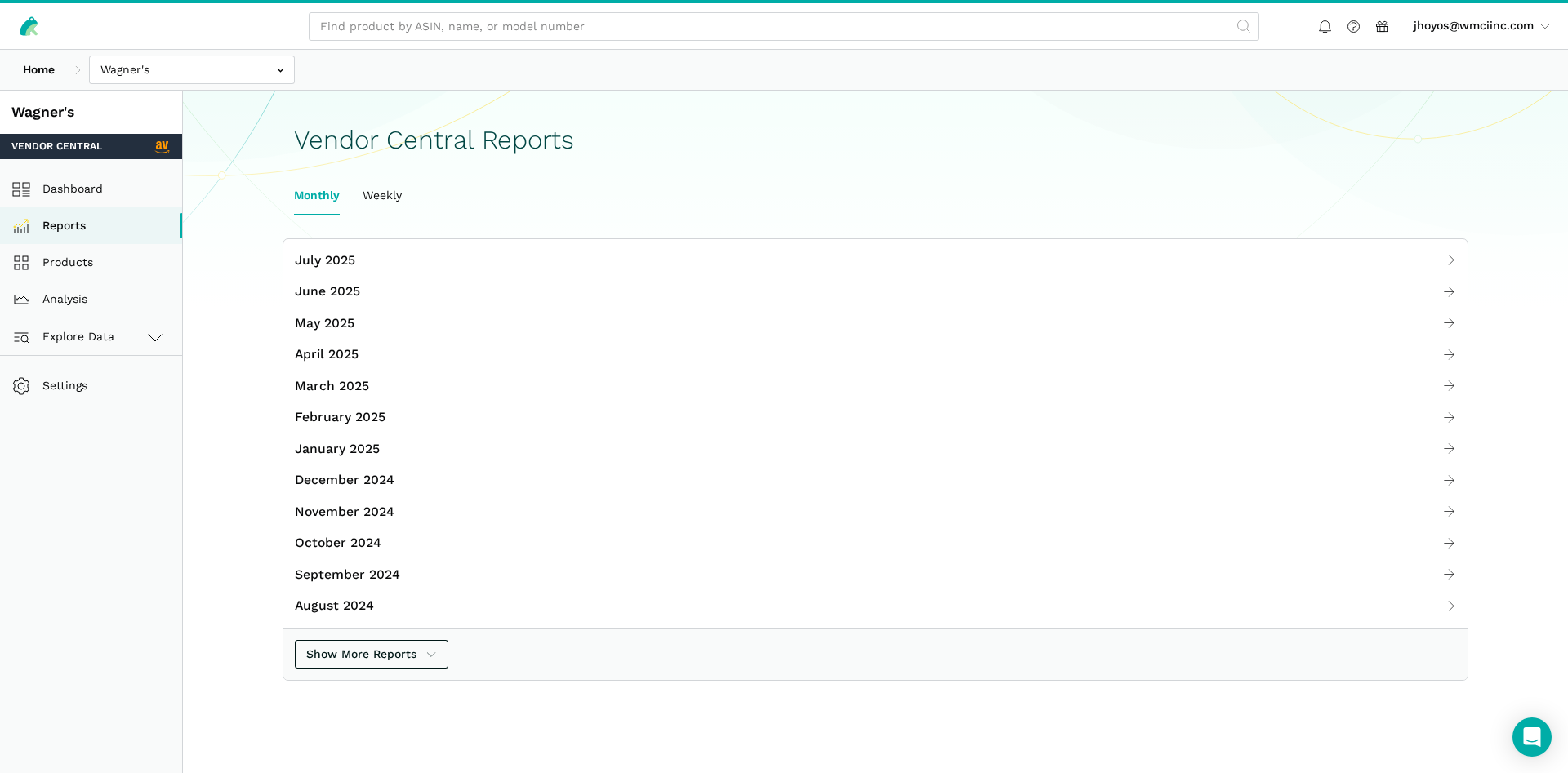 scroll, scrollTop: 0, scrollLeft: 0, axis: both 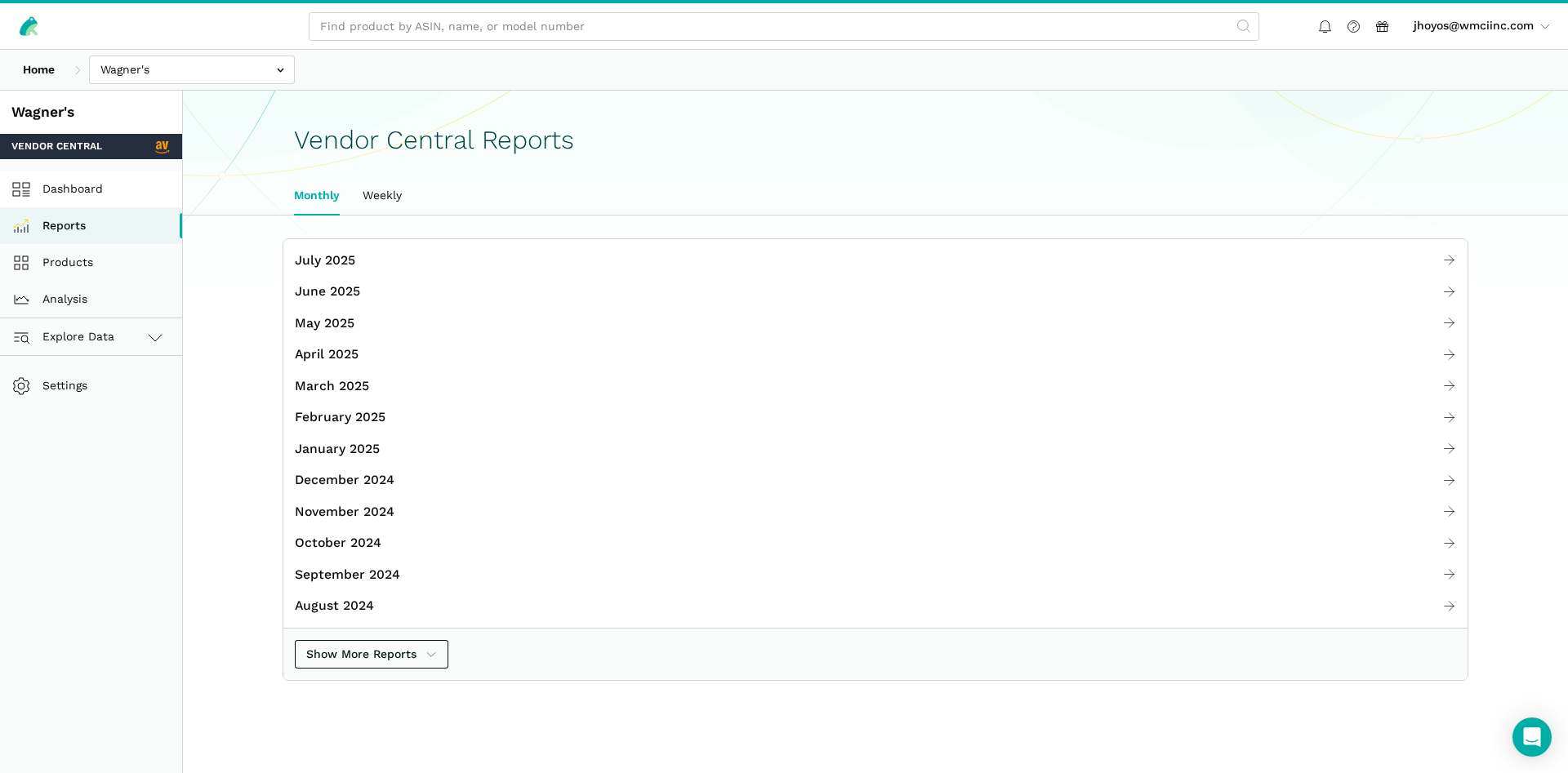 click on "Dashboard" at bounding box center (91, 189) 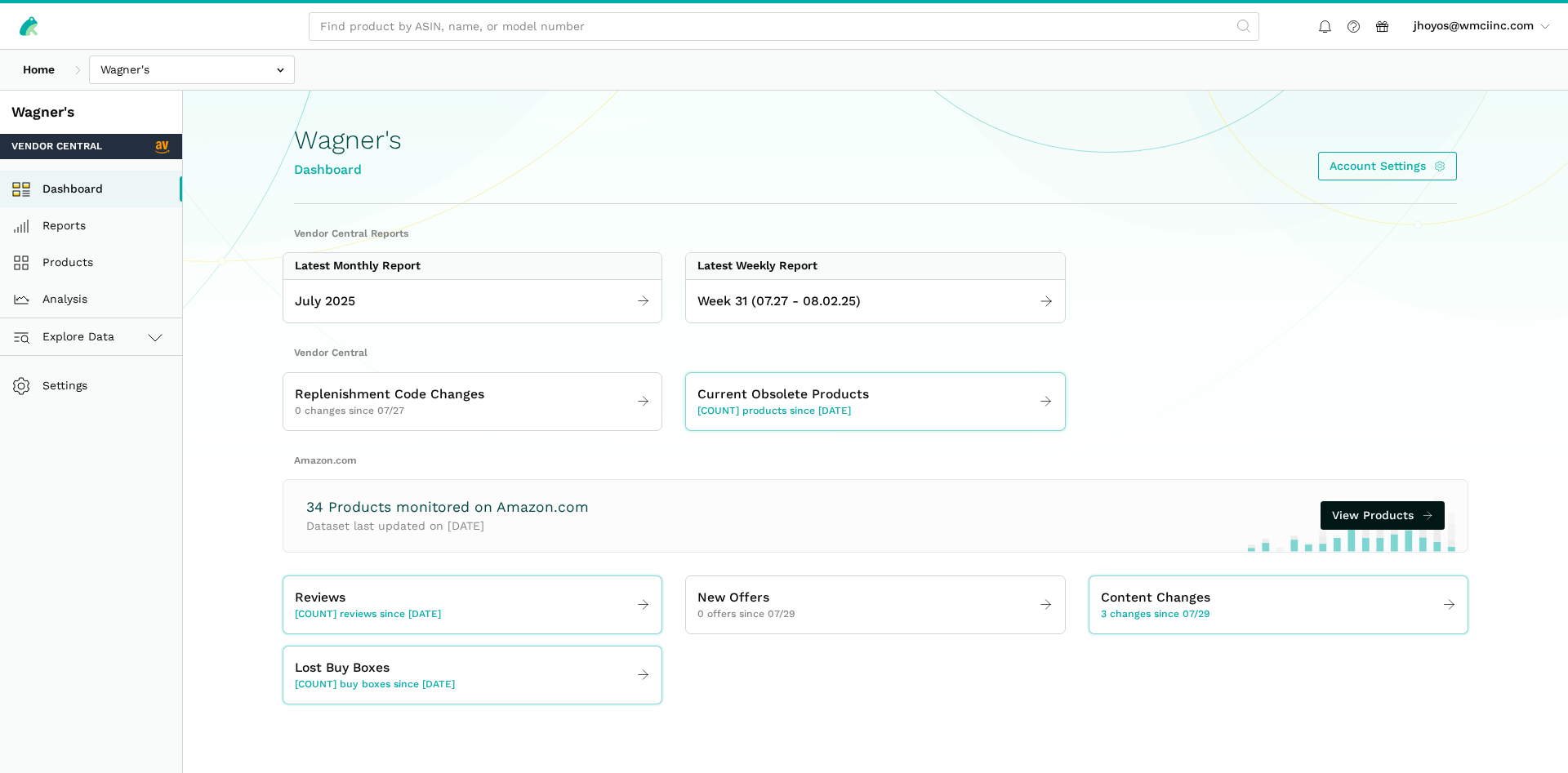 scroll, scrollTop: 0, scrollLeft: 0, axis: both 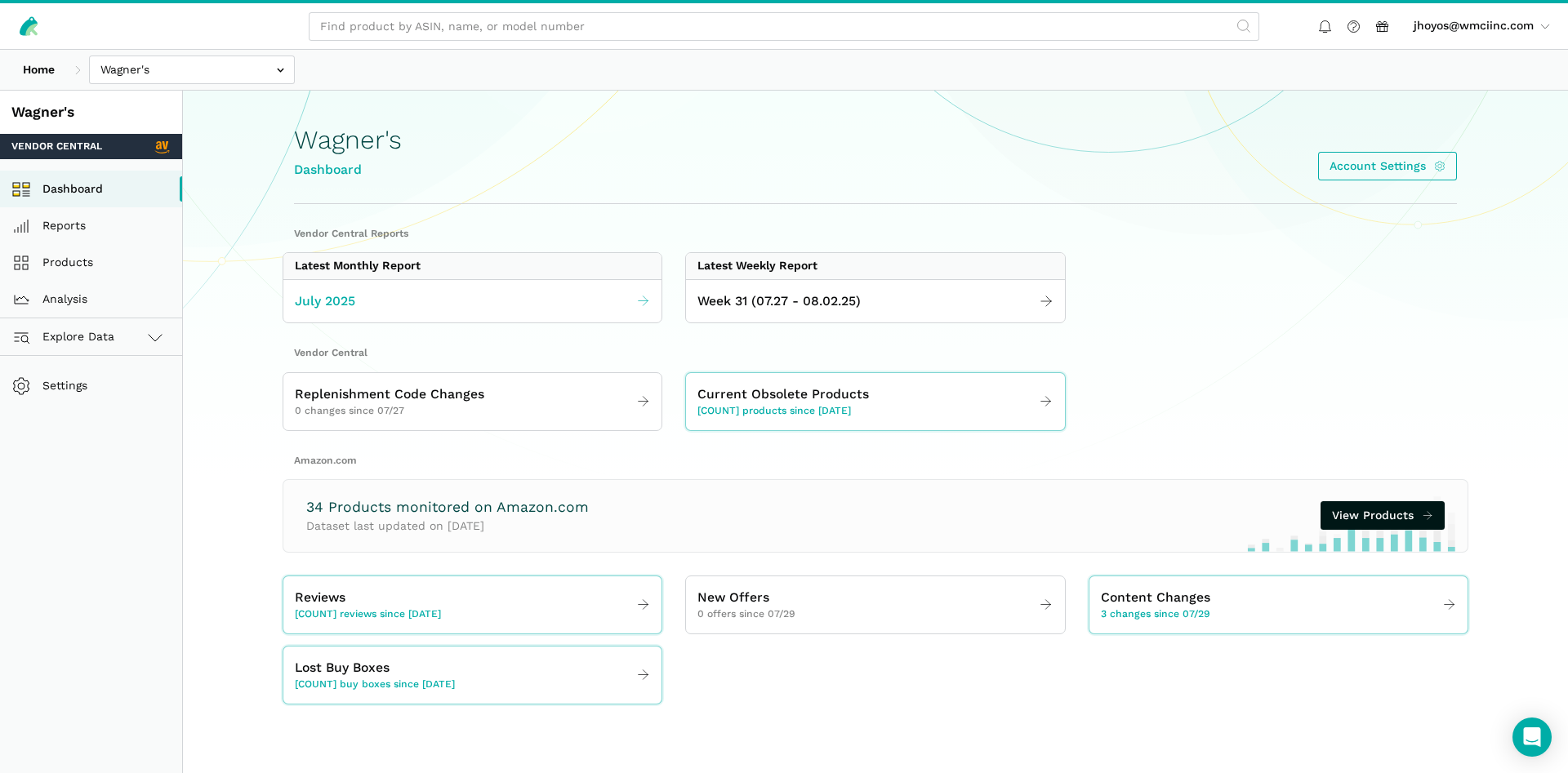click on "July 2025" at bounding box center (472, 301) 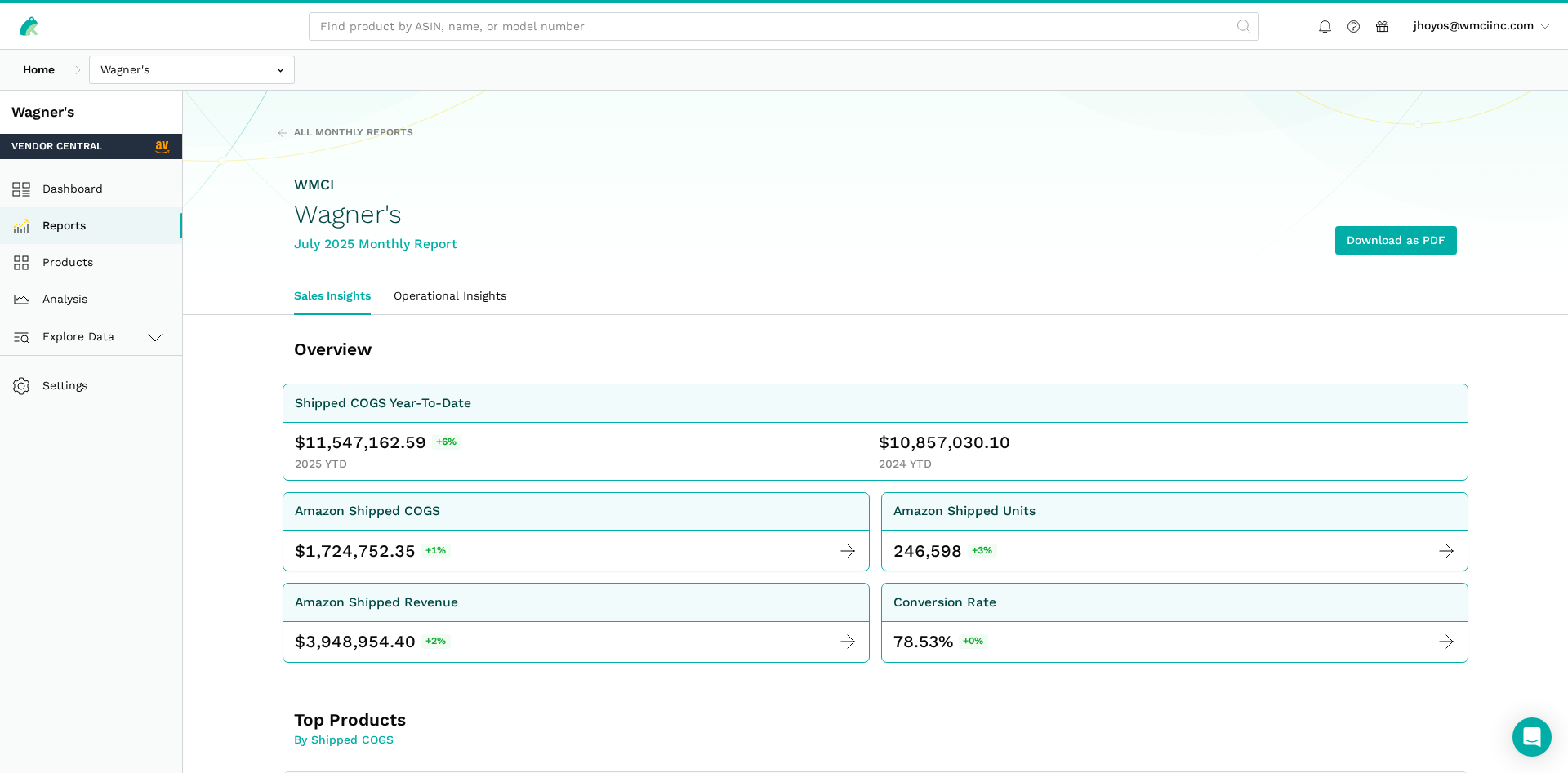 scroll, scrollTop: 0, scrollLeft: 0, axis: both 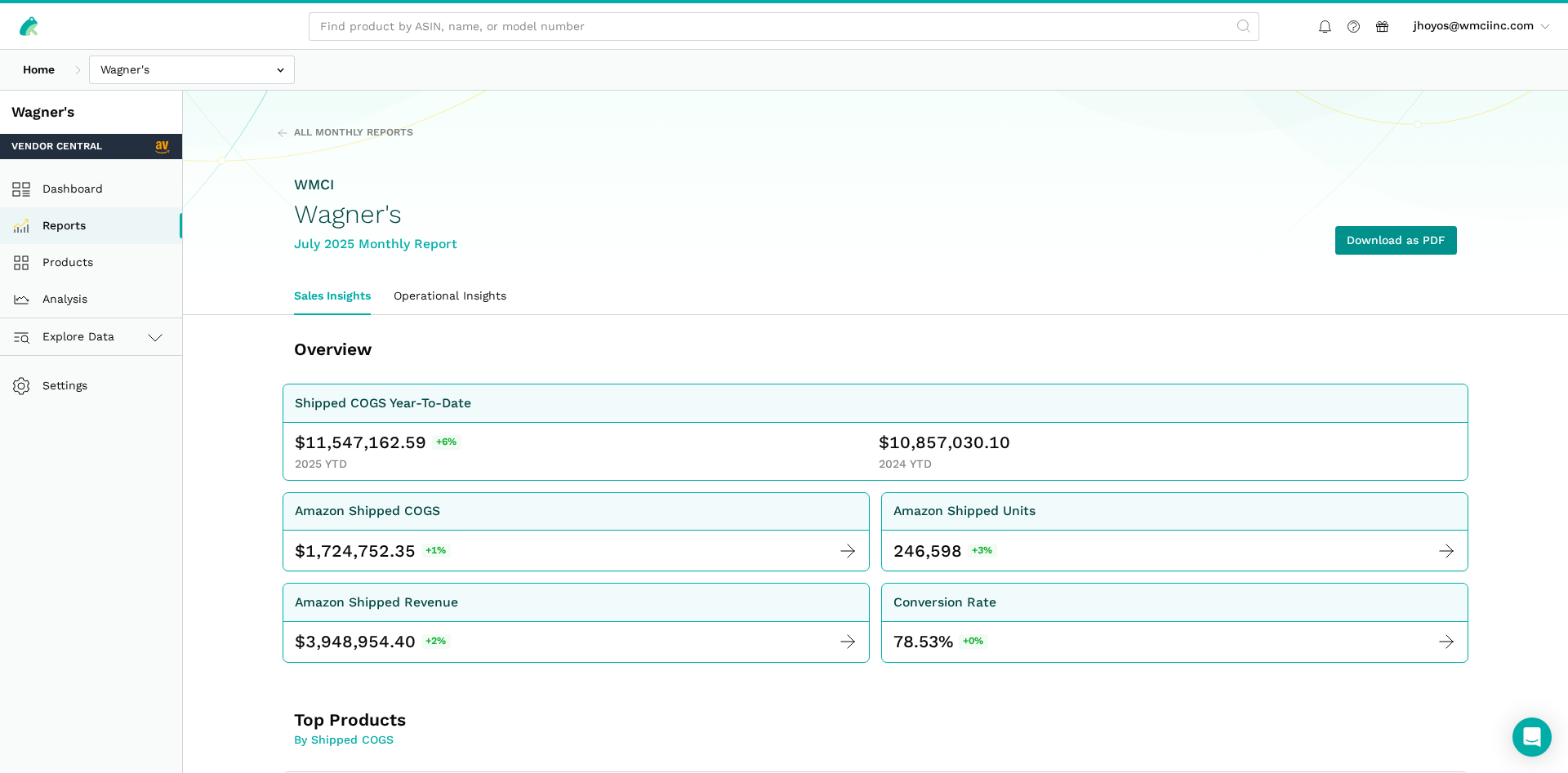 click on "Download as PDF" at bounding box center [1396, 240] 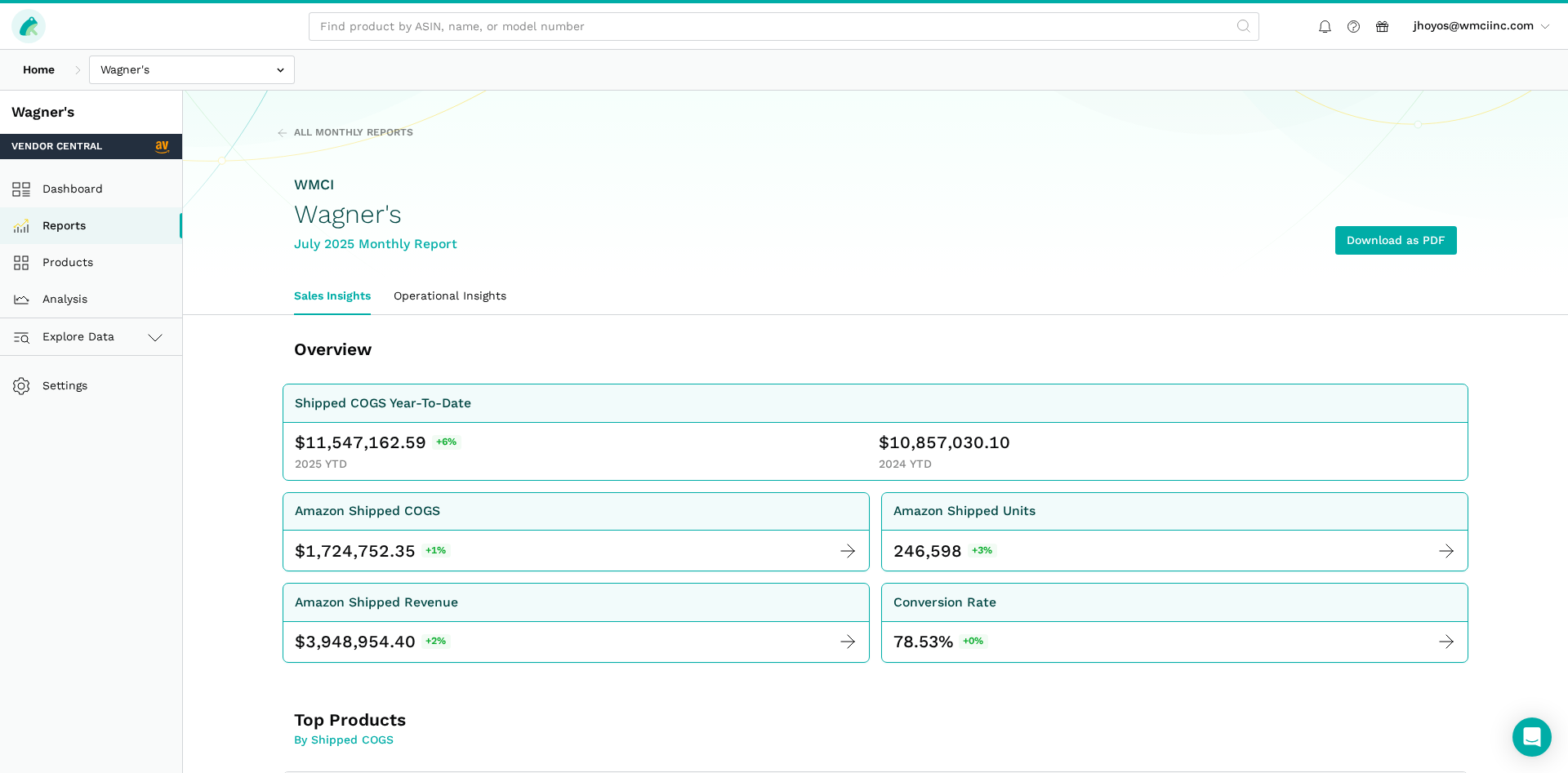 click at bounding box center (29, 26) 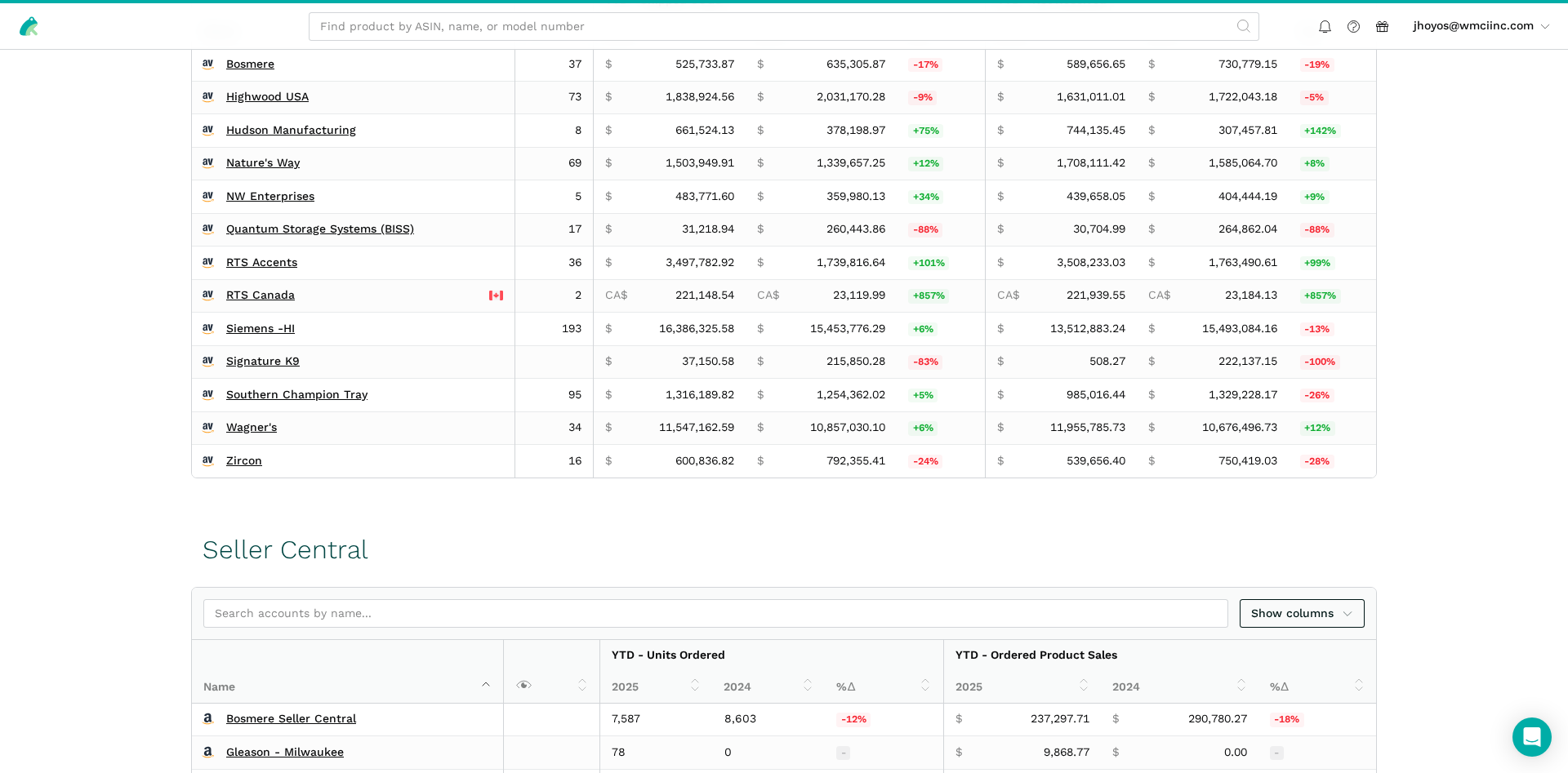 scroll, scrollTop: 500, scrollLeft: 0, axis: vertical 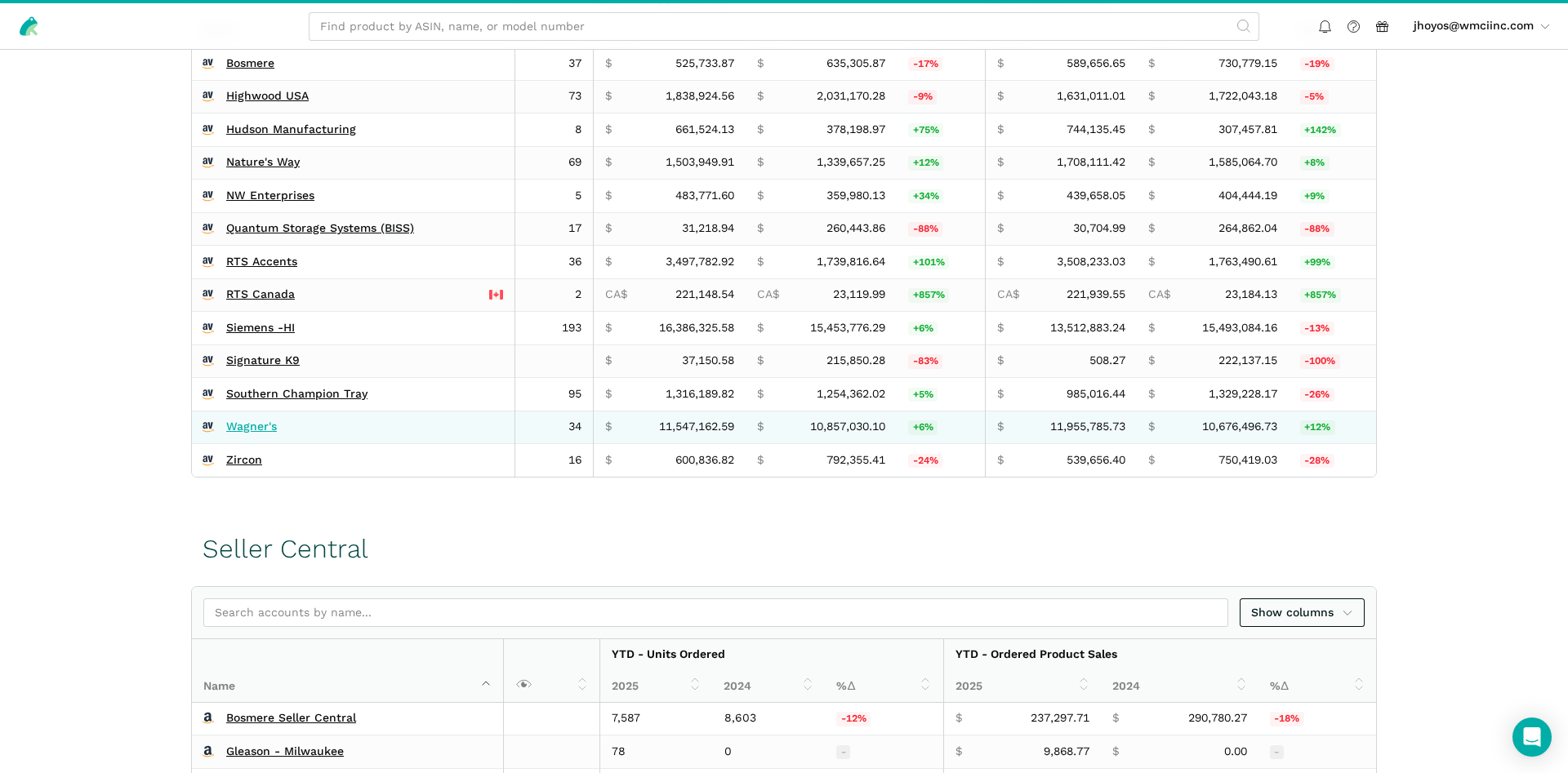 click on "Wagner's" at bounding box center (252, 427) 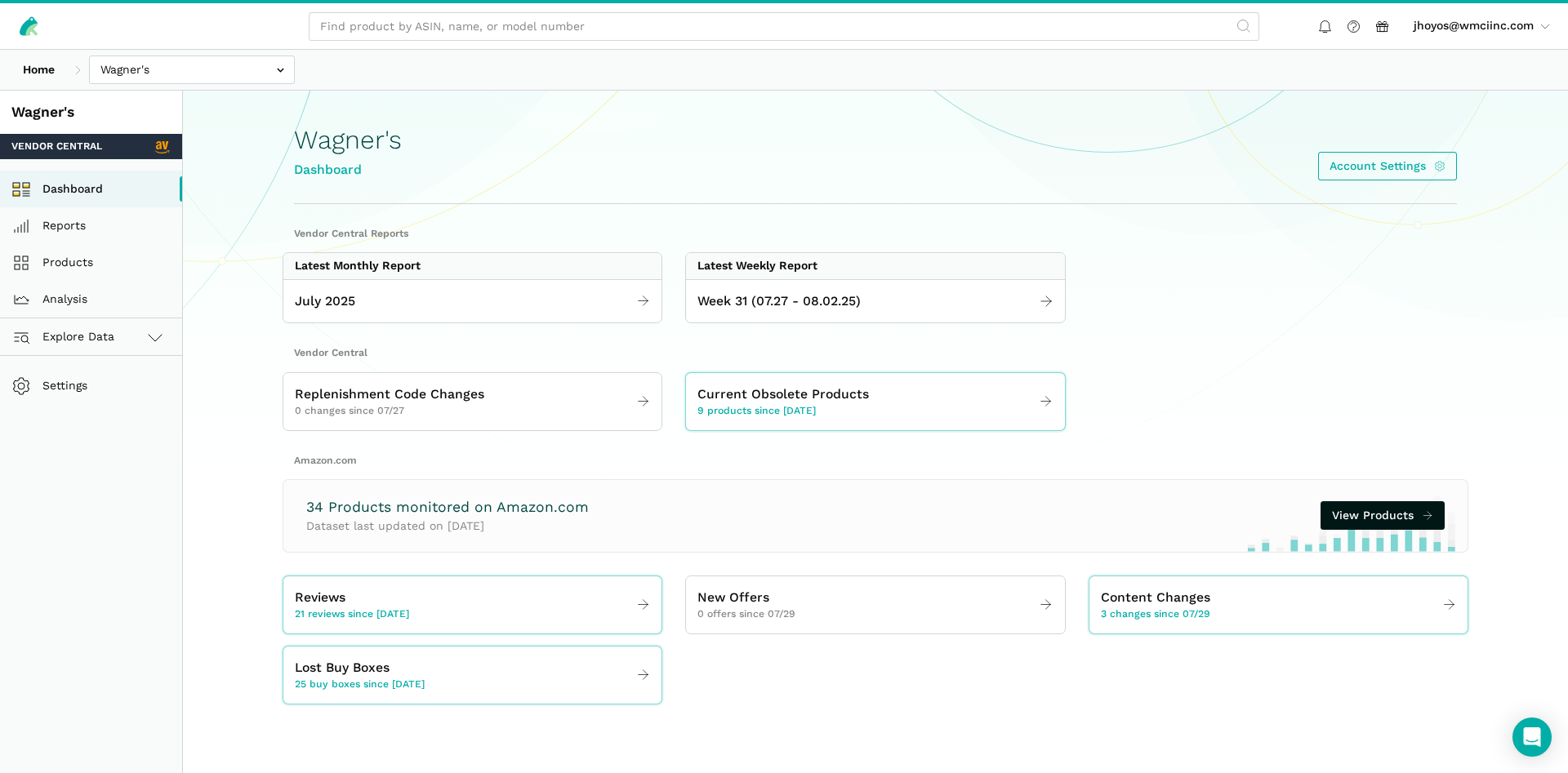 scroll, scrollTop: 0, scrollLeft: 0, axis: both 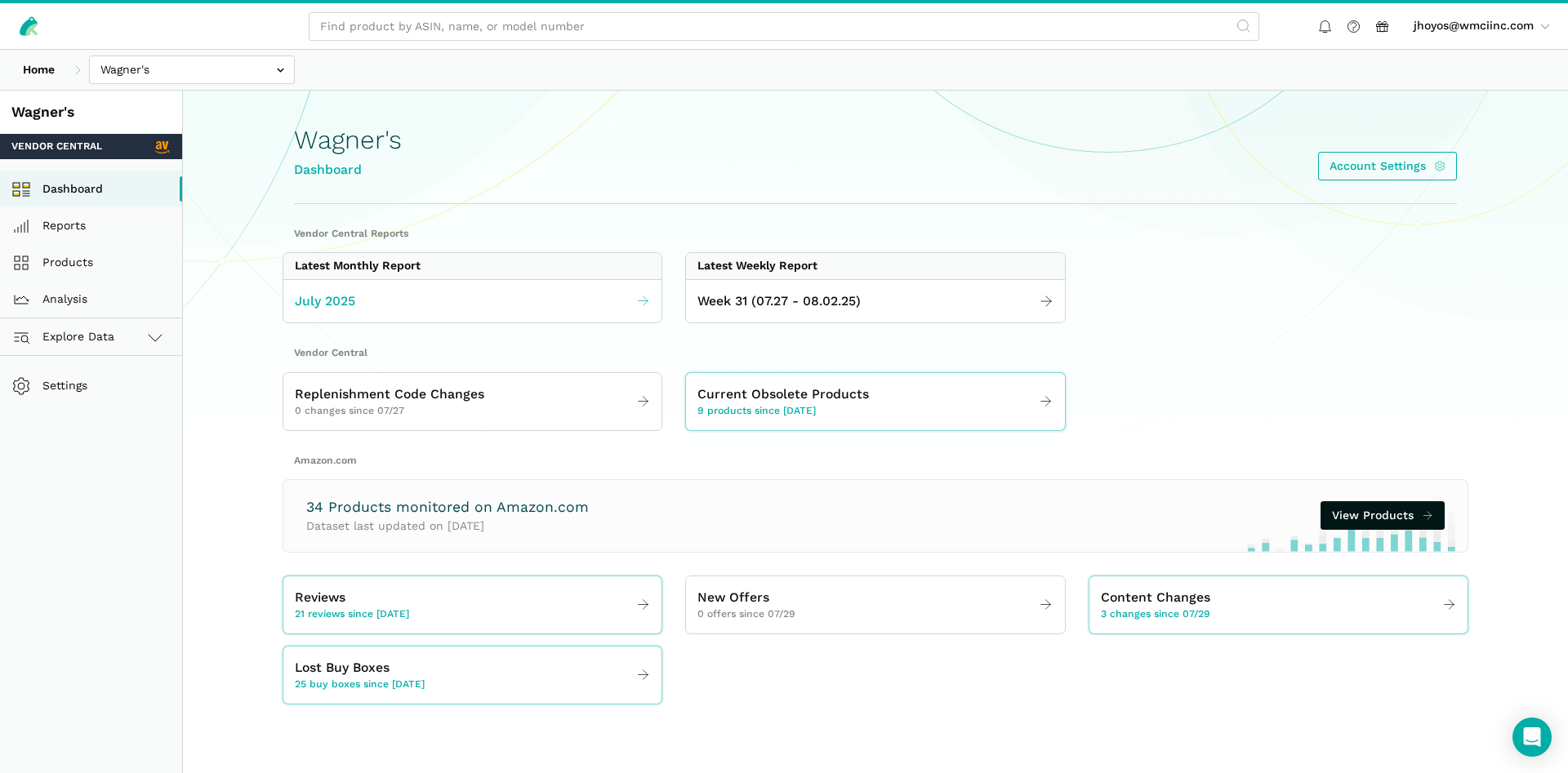 click on "July 2025" at bounding box center [472, 301] 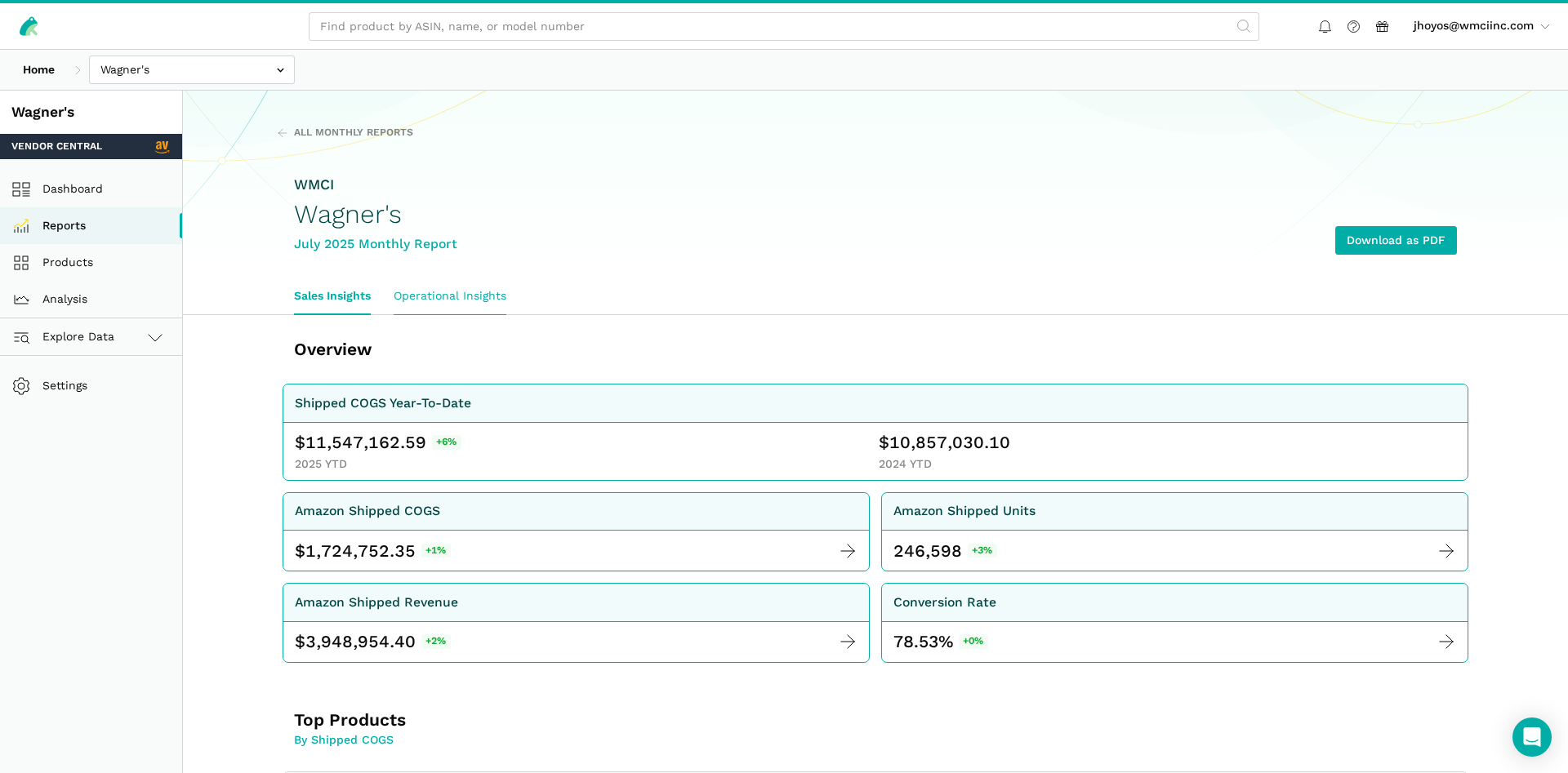 scroll, scrollTop: 0, scrollLeft: 0, axis: both 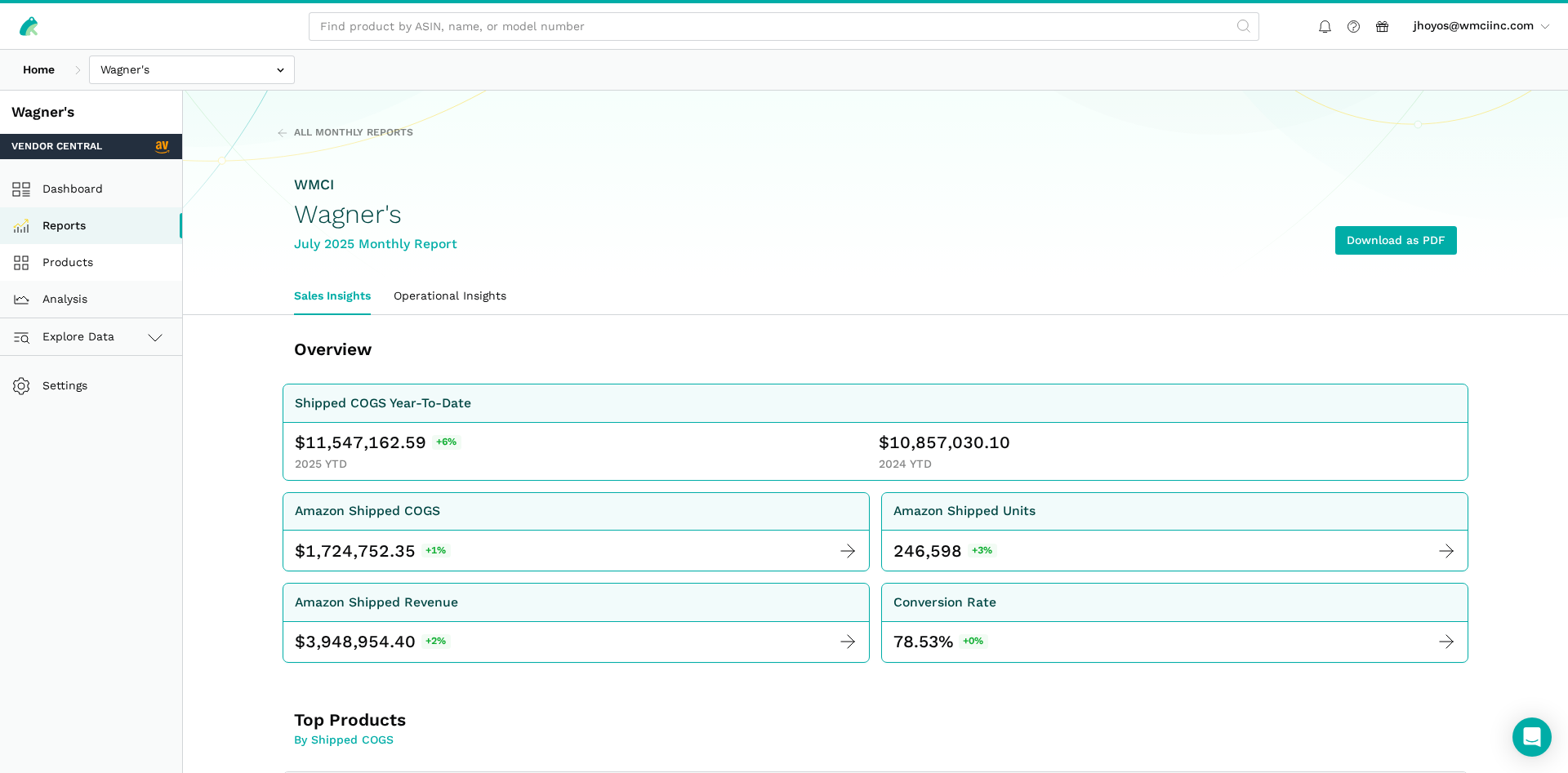 click on "Products" at bounding box center [91, 262] 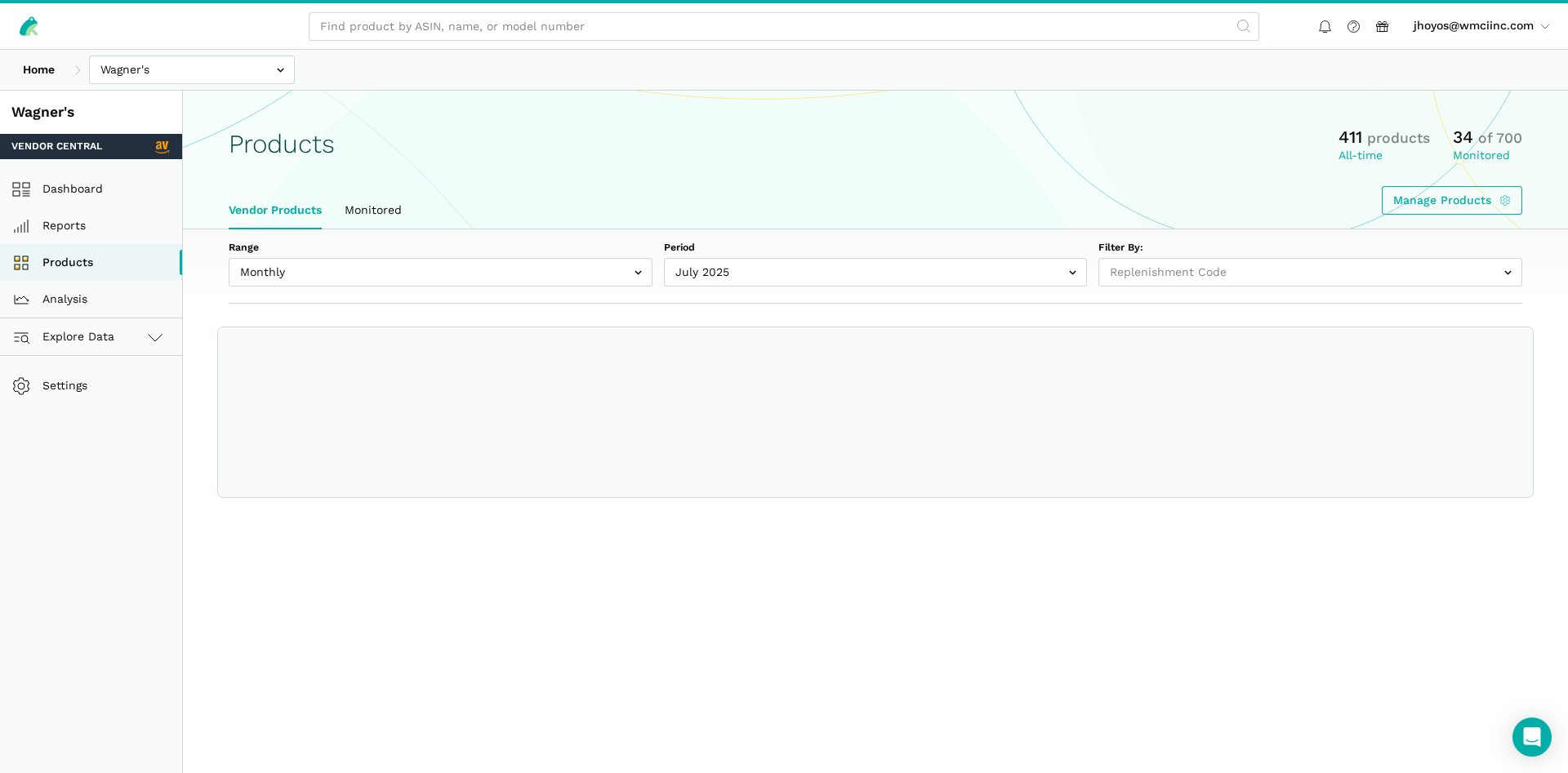 select 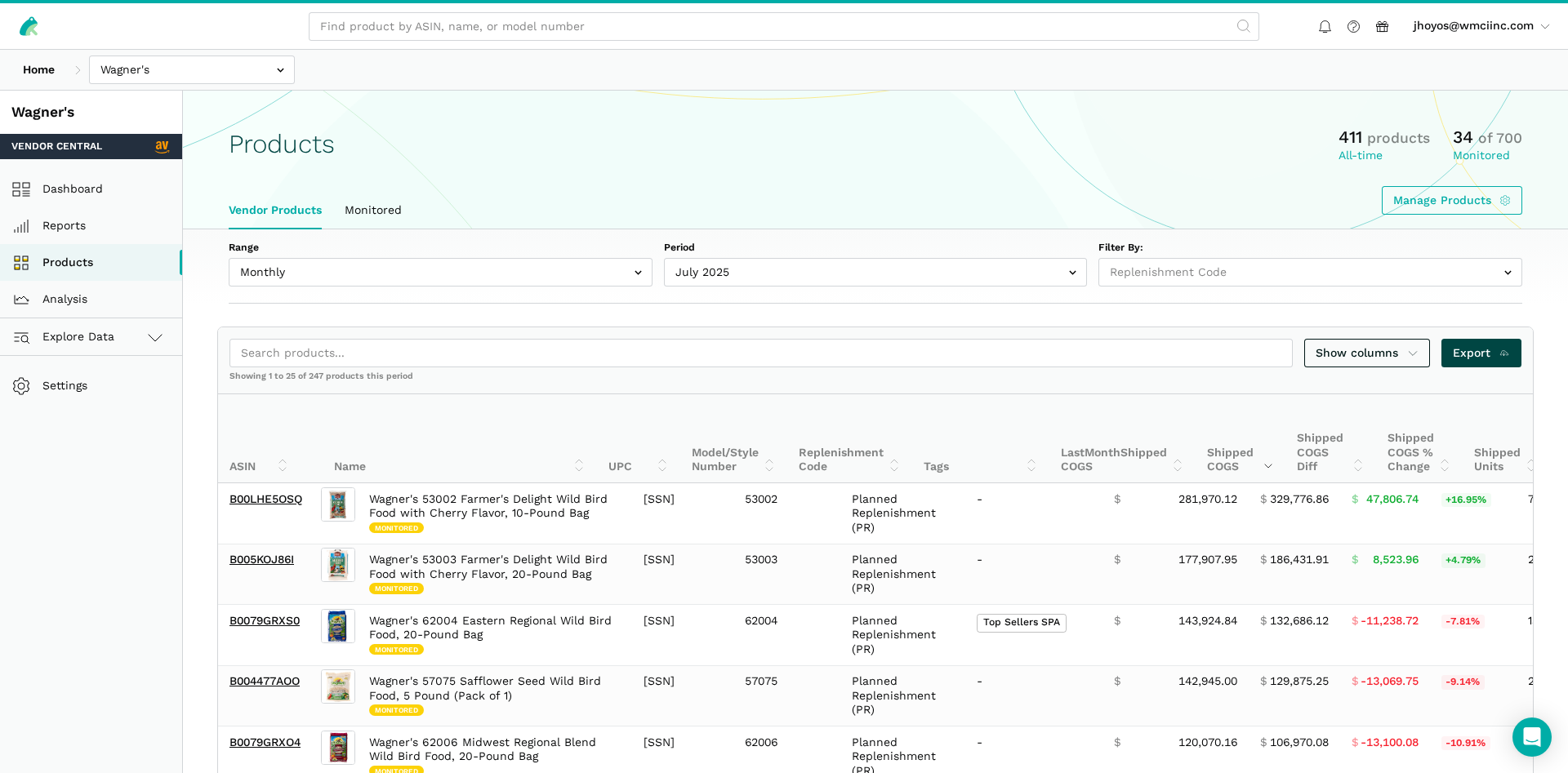 click on "Export" at bounding box center [1481, 353] 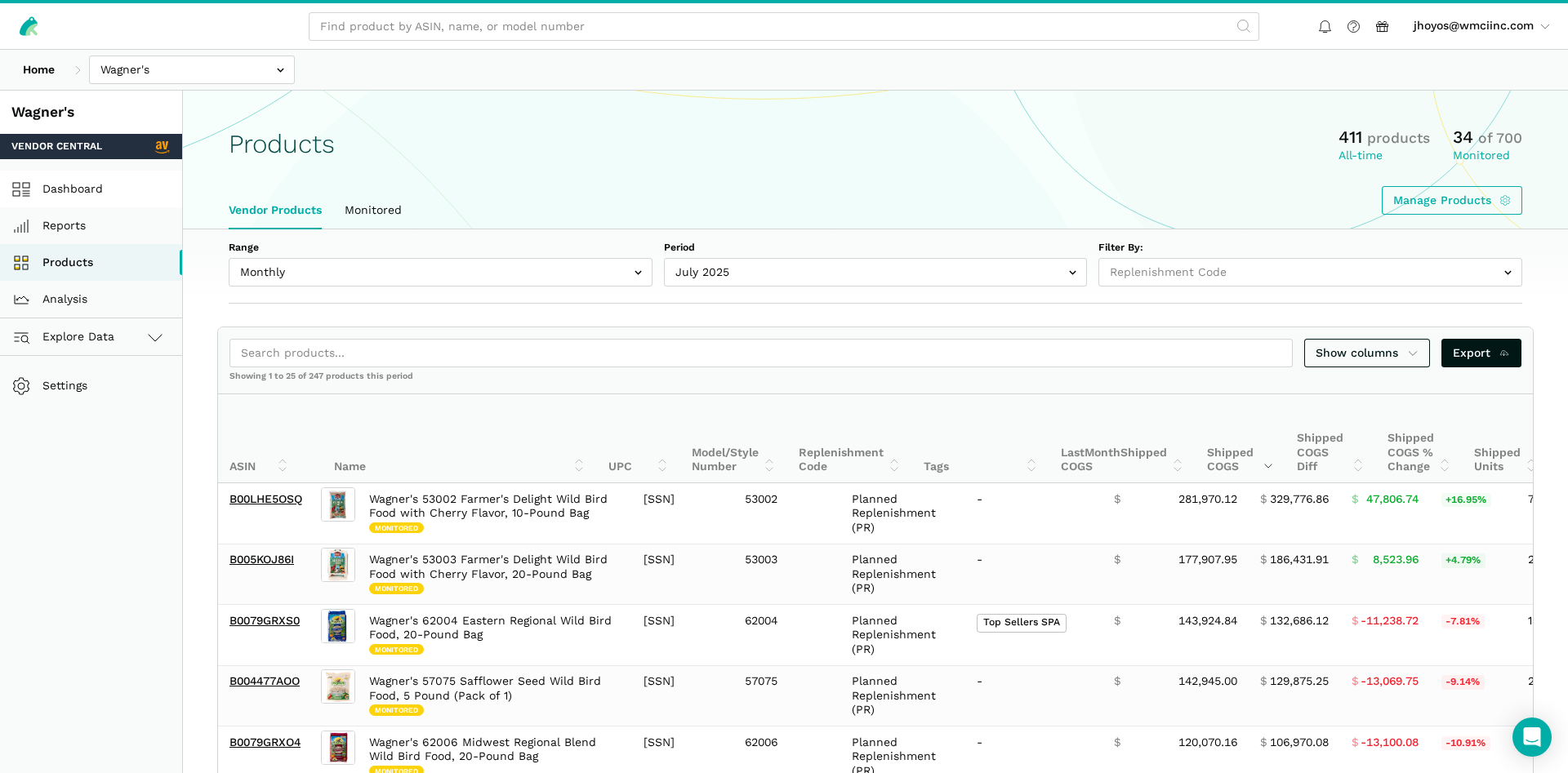 click on "Dashboard" at bounding box center (91, 189) 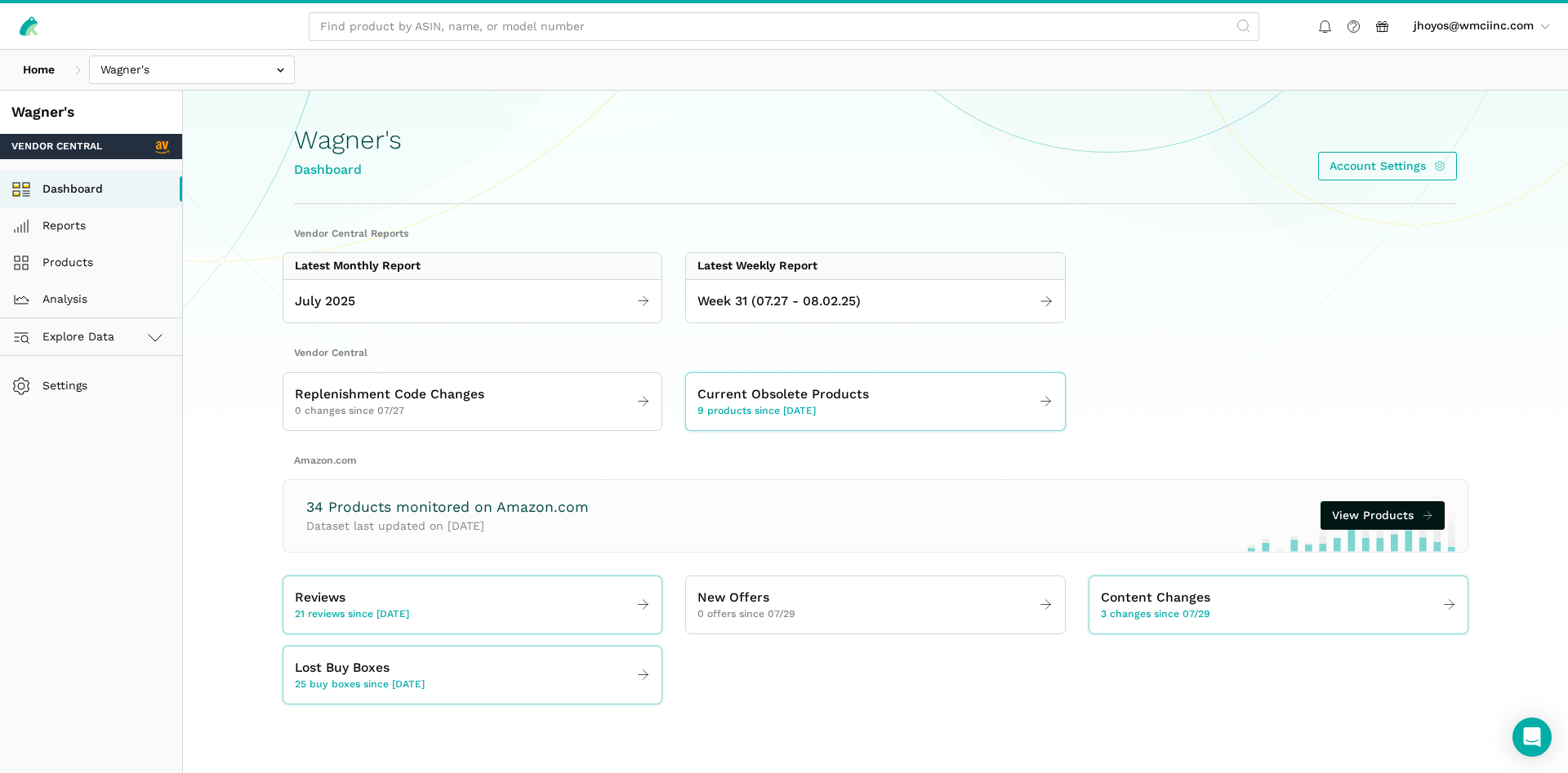 scroll, scrollTop: 0, scrollLeft: 0, axis: both 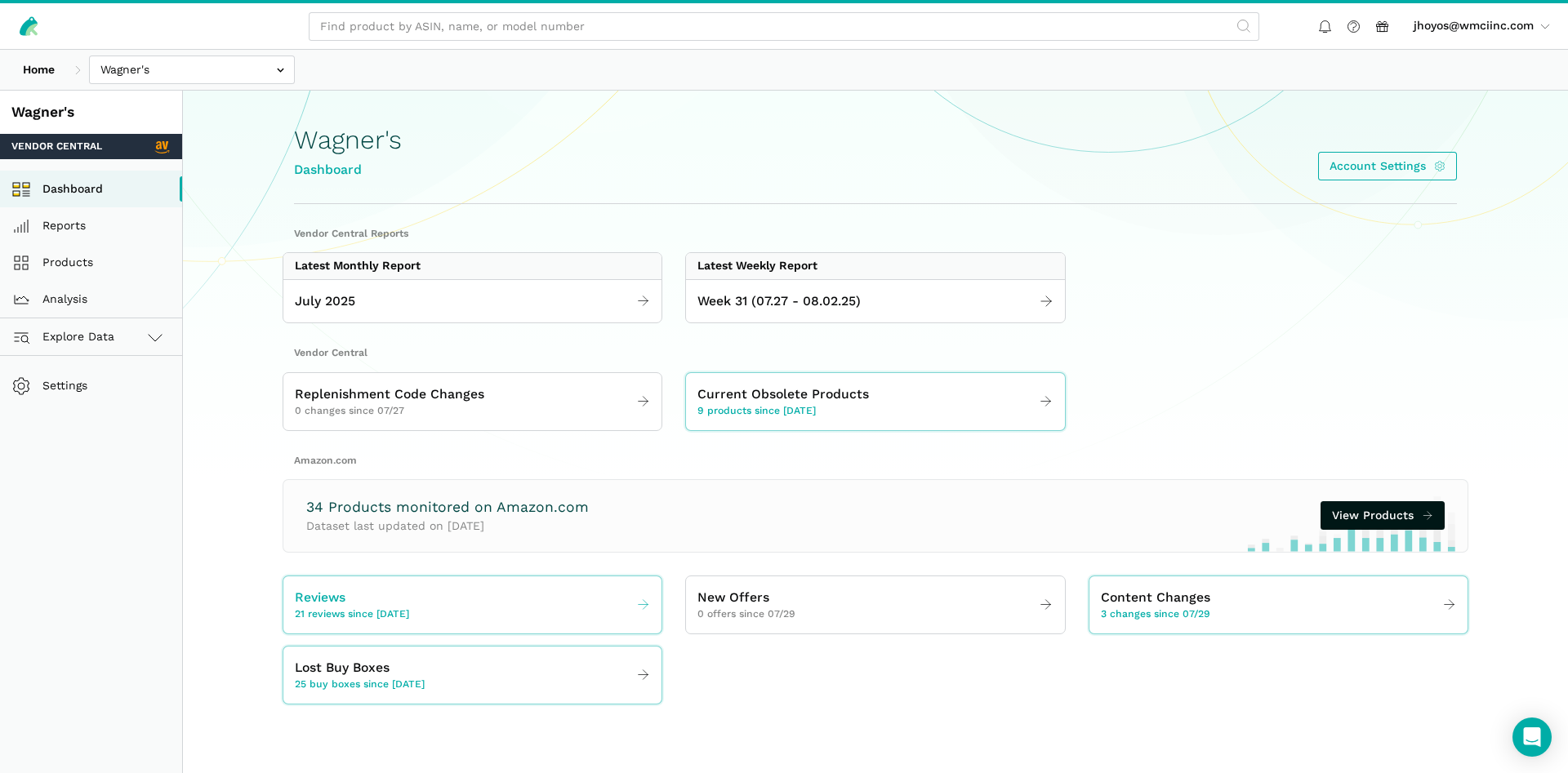 click on "Reviews
21 reviews
since [DATE]" at bounding box center (352, 605) 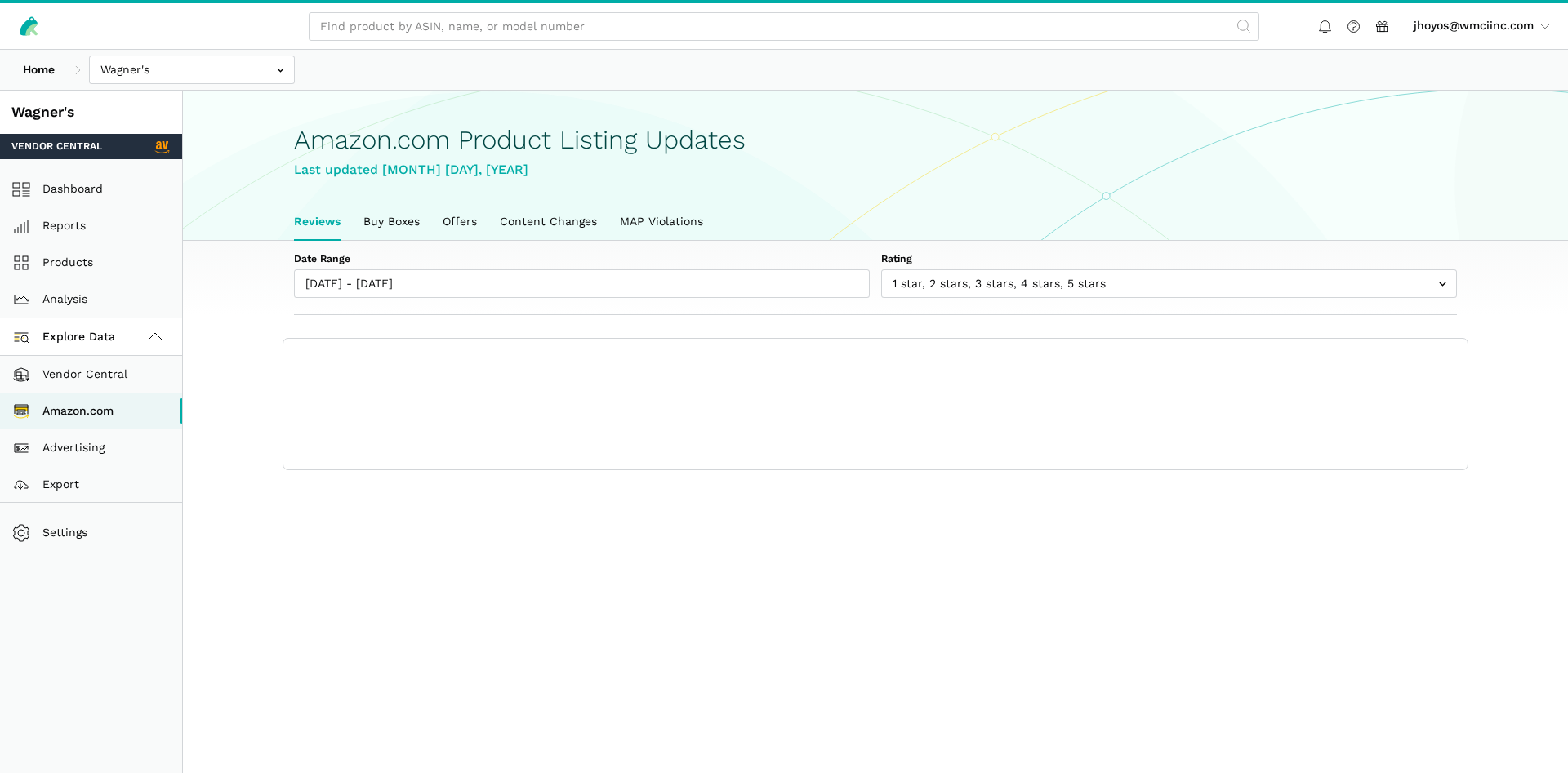 scroll, scrollTop: 0, scrollLeft: 0, axis: both 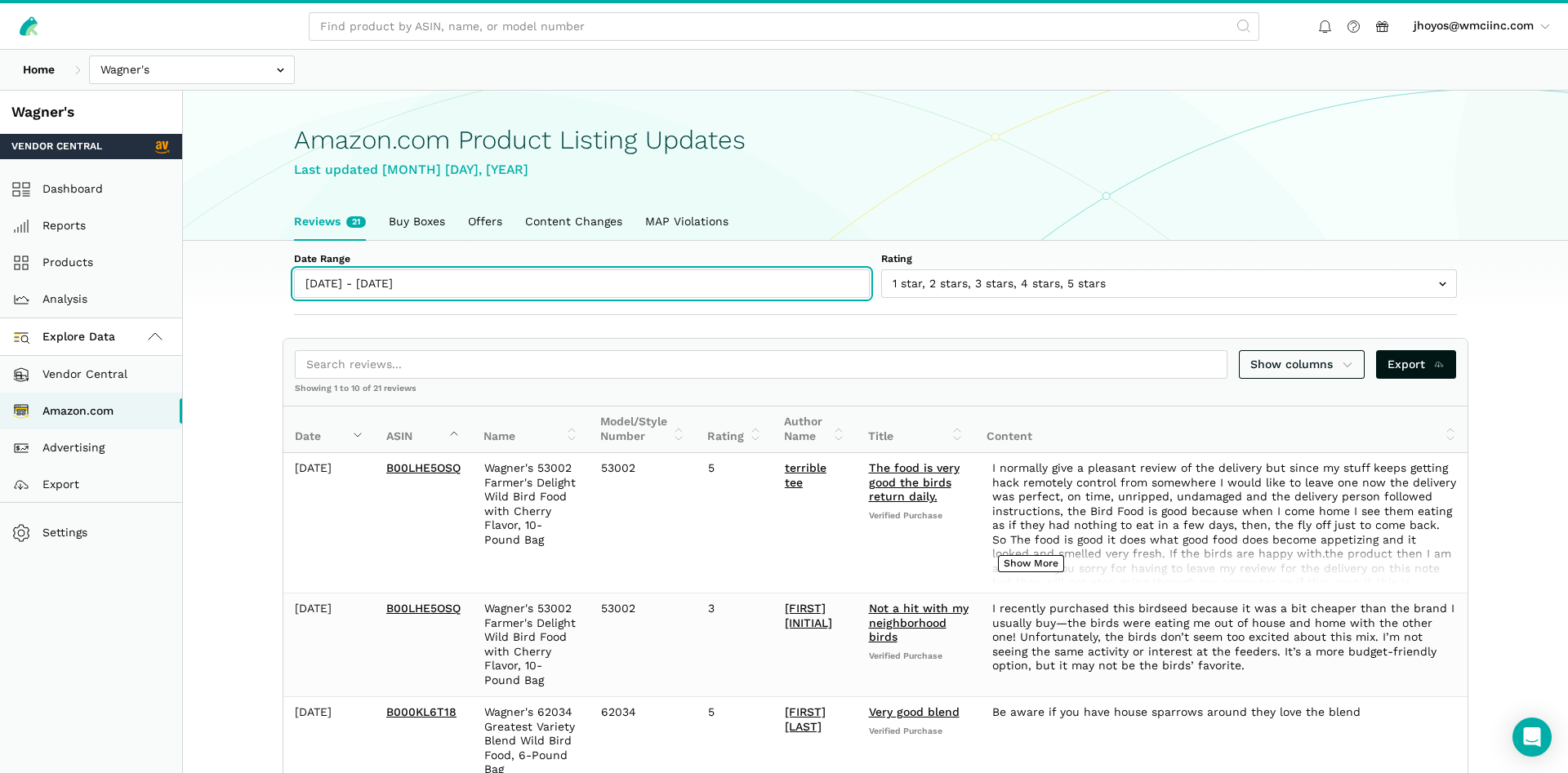 type on "07/29/2025" 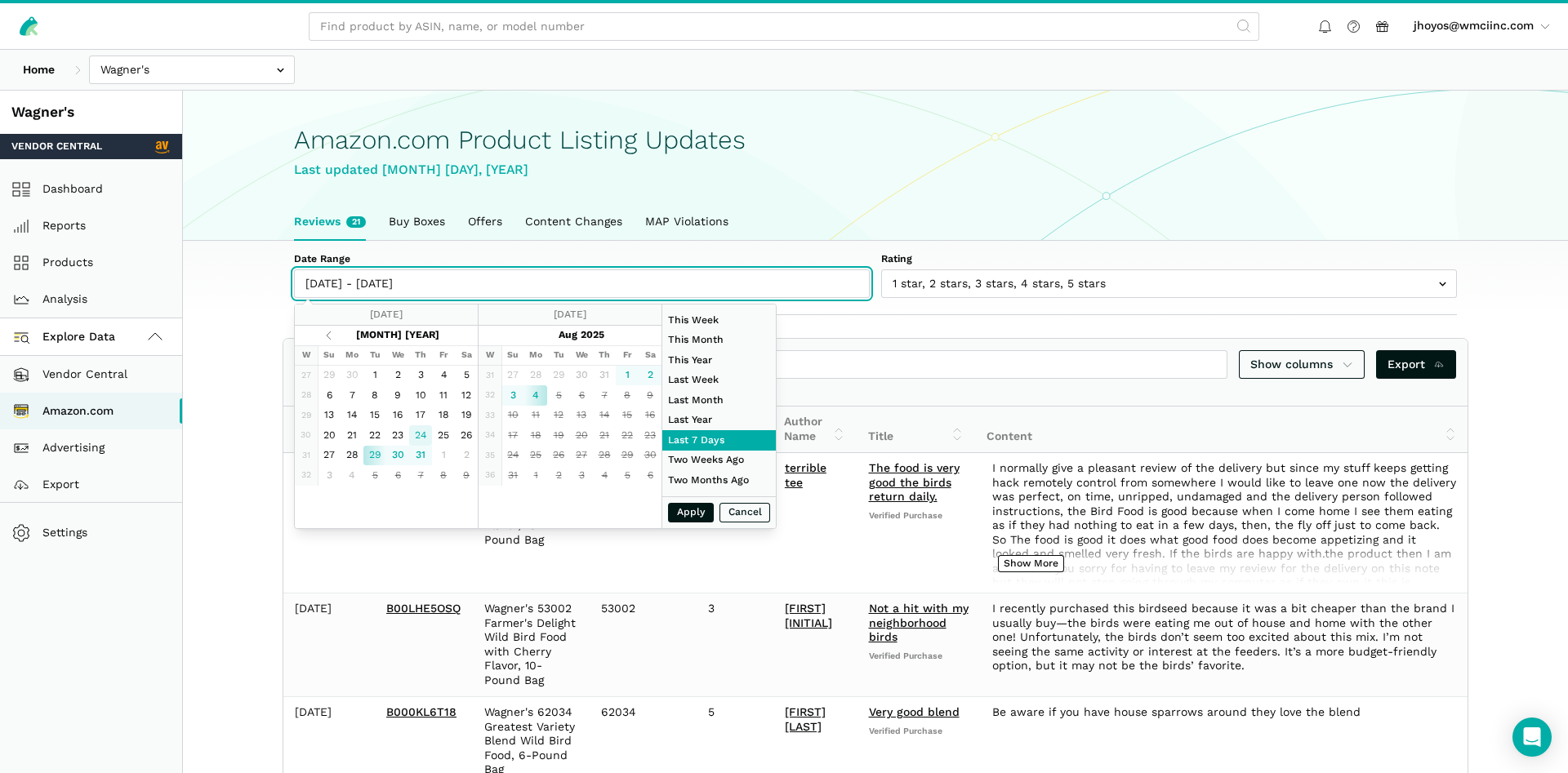 type on "07/24/2025" 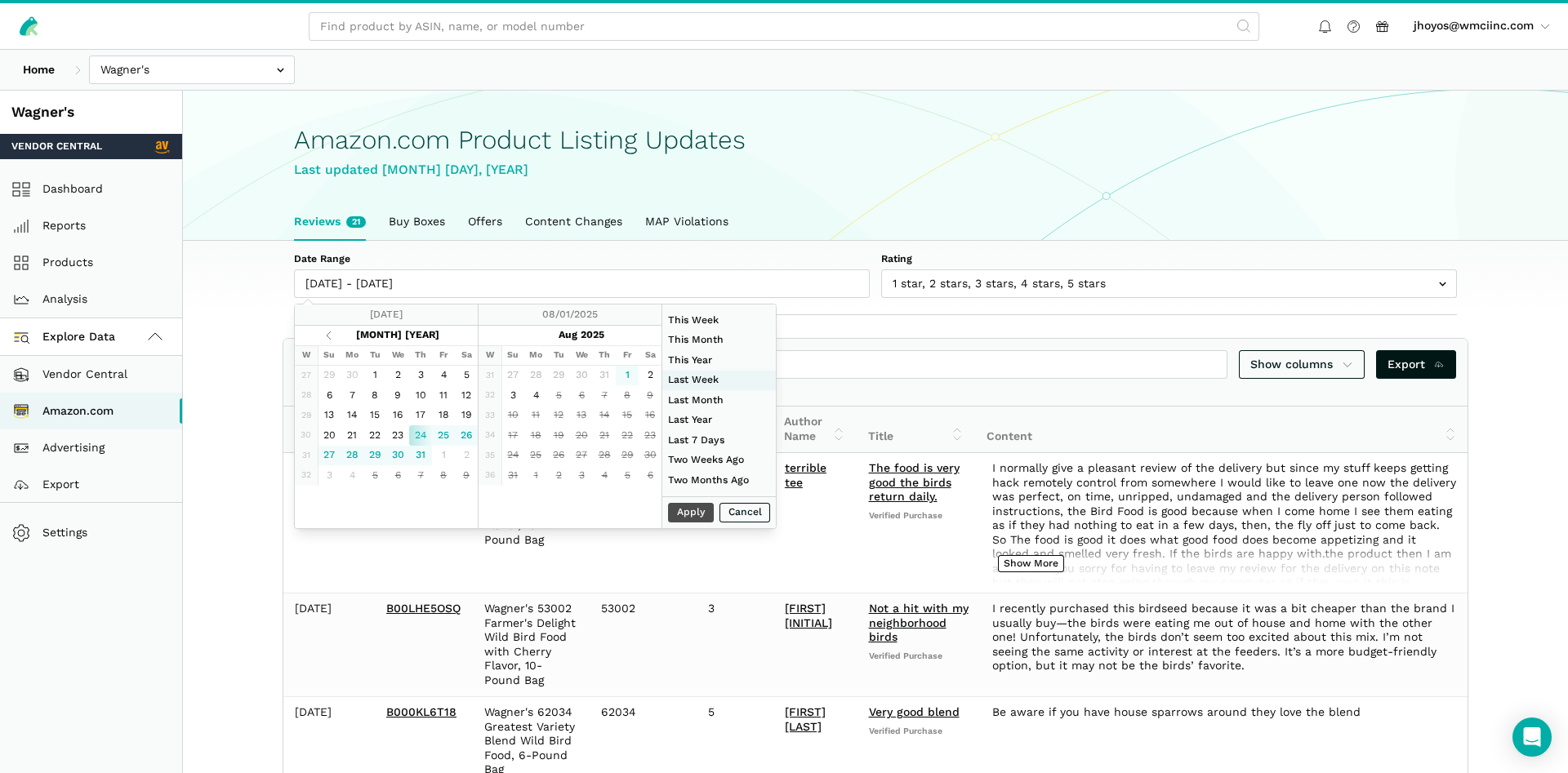 type on "08/02/2025" 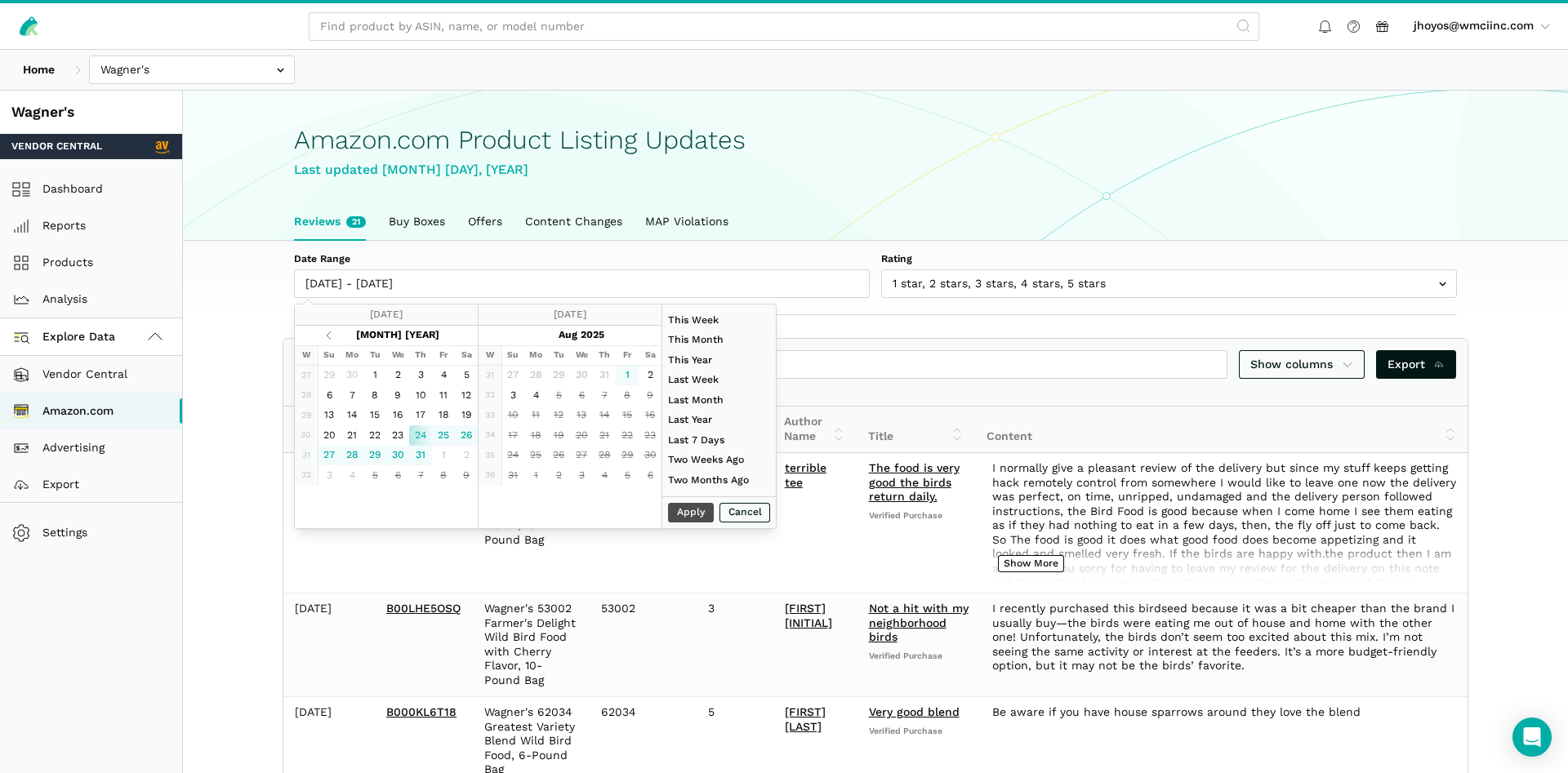 type on "07/01/2025" 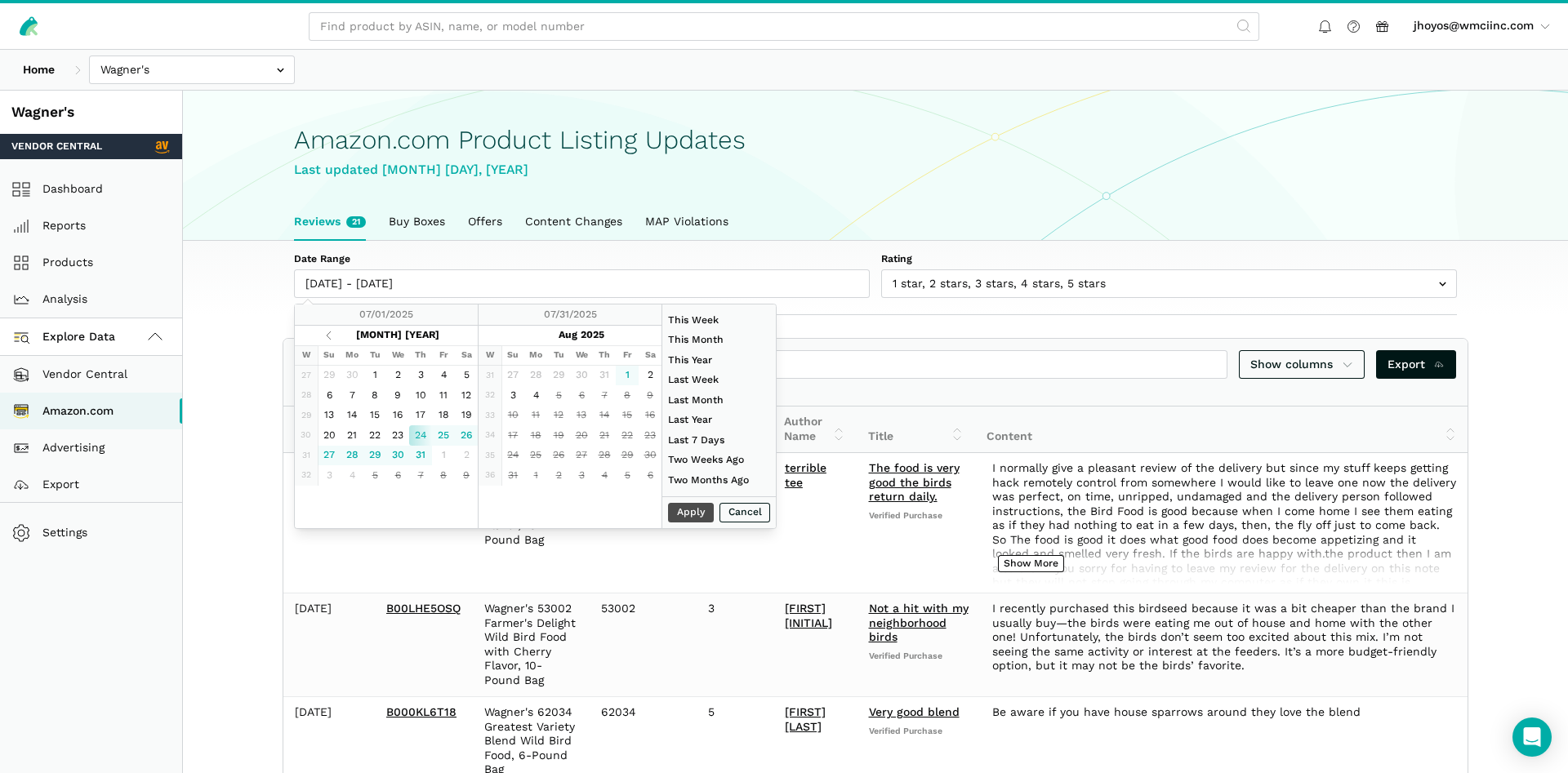 type on "07/24/2025" 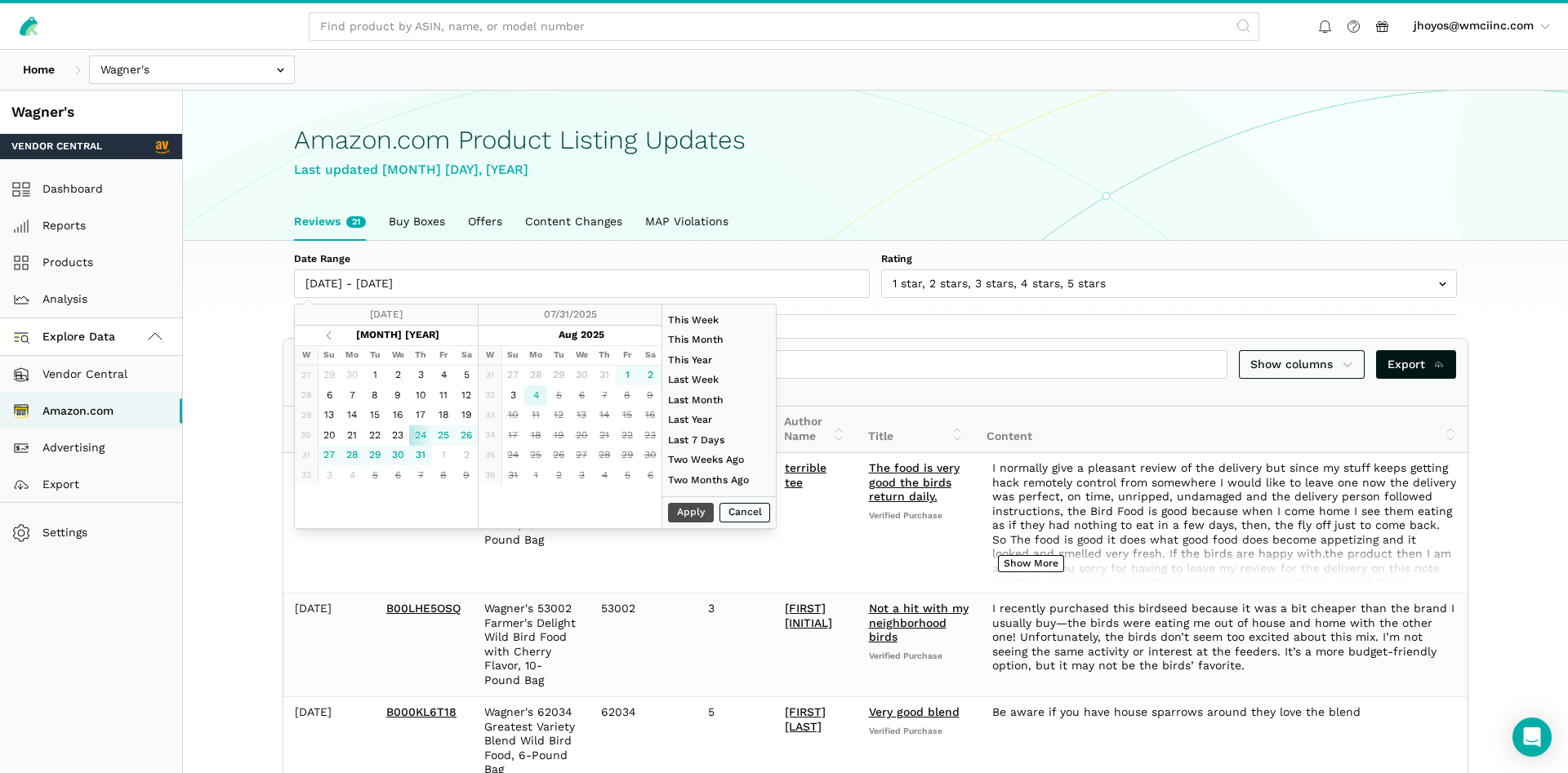 type on "08/04/2025" 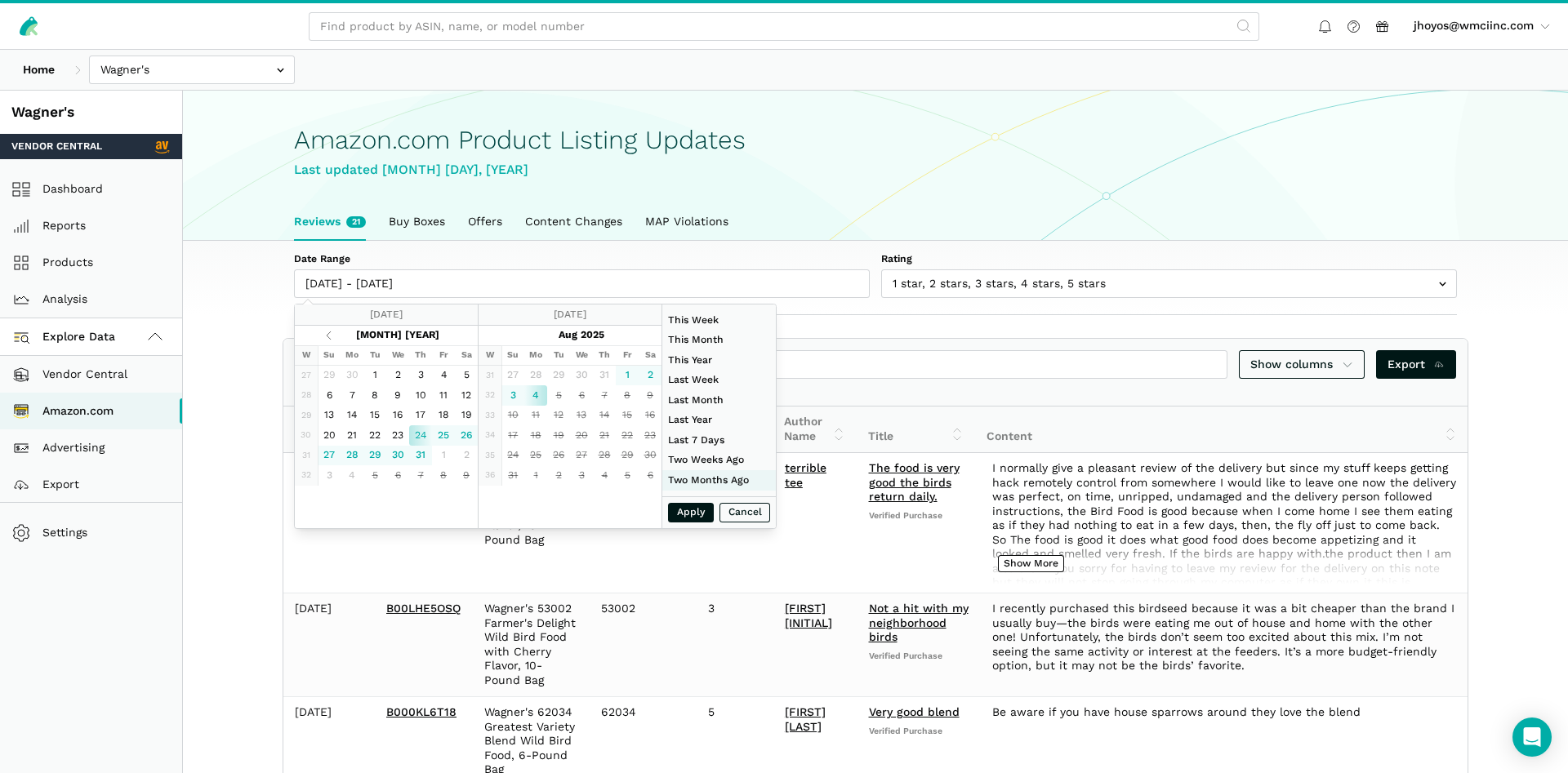 type on "07/20/2025" 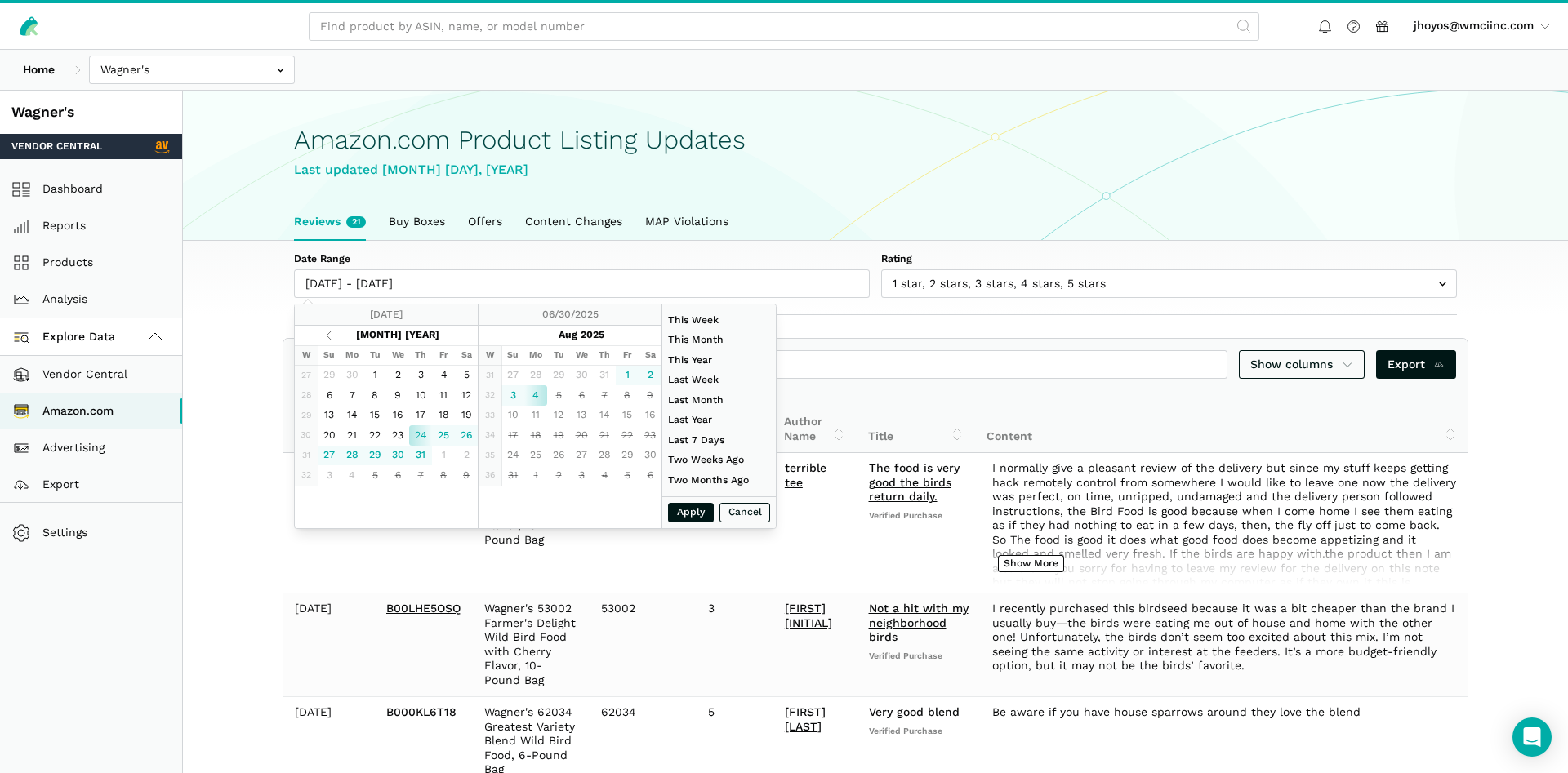 type on "07/24/2025" 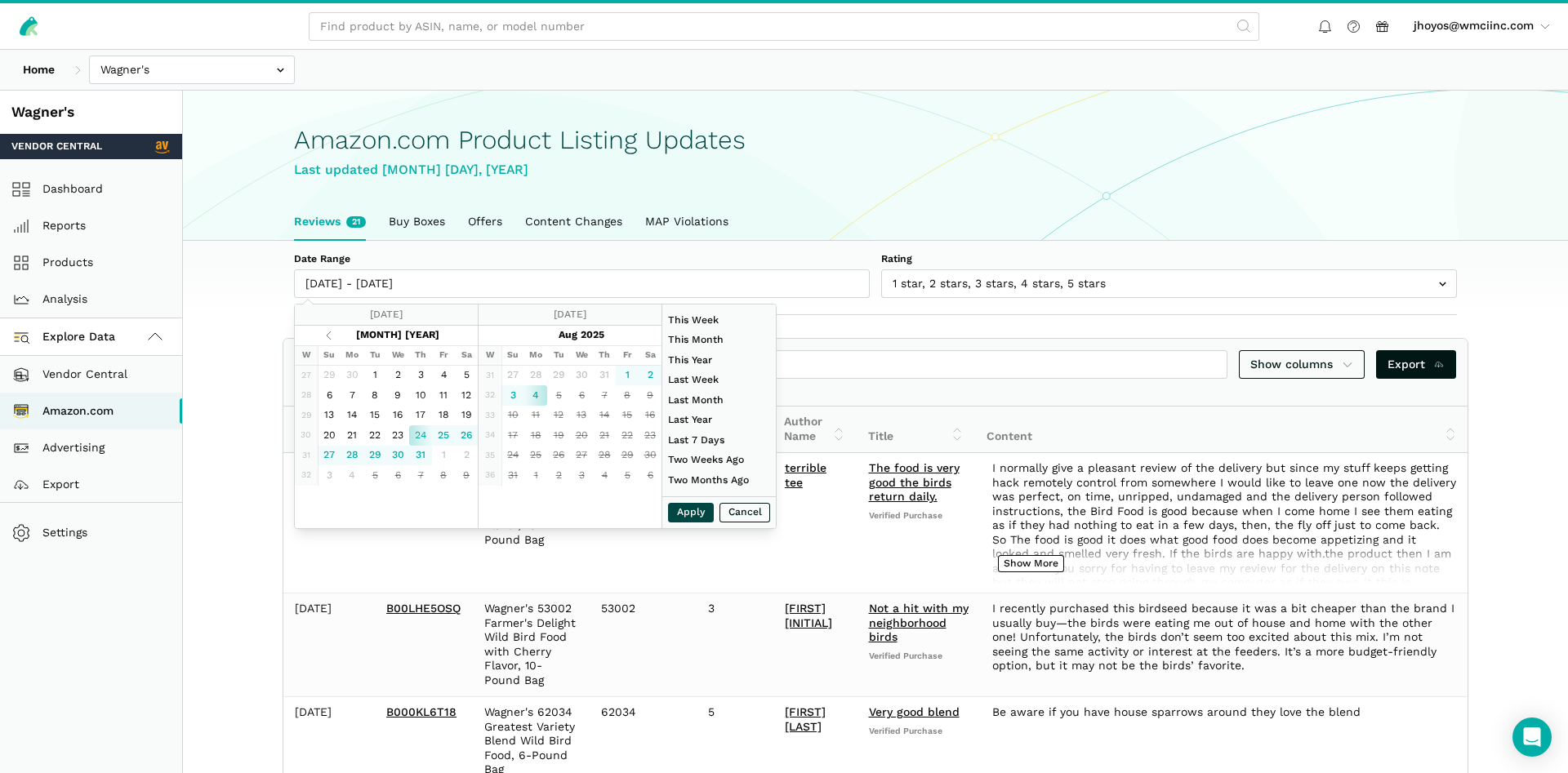 click on "Apply" at bounding box center (691, 513) 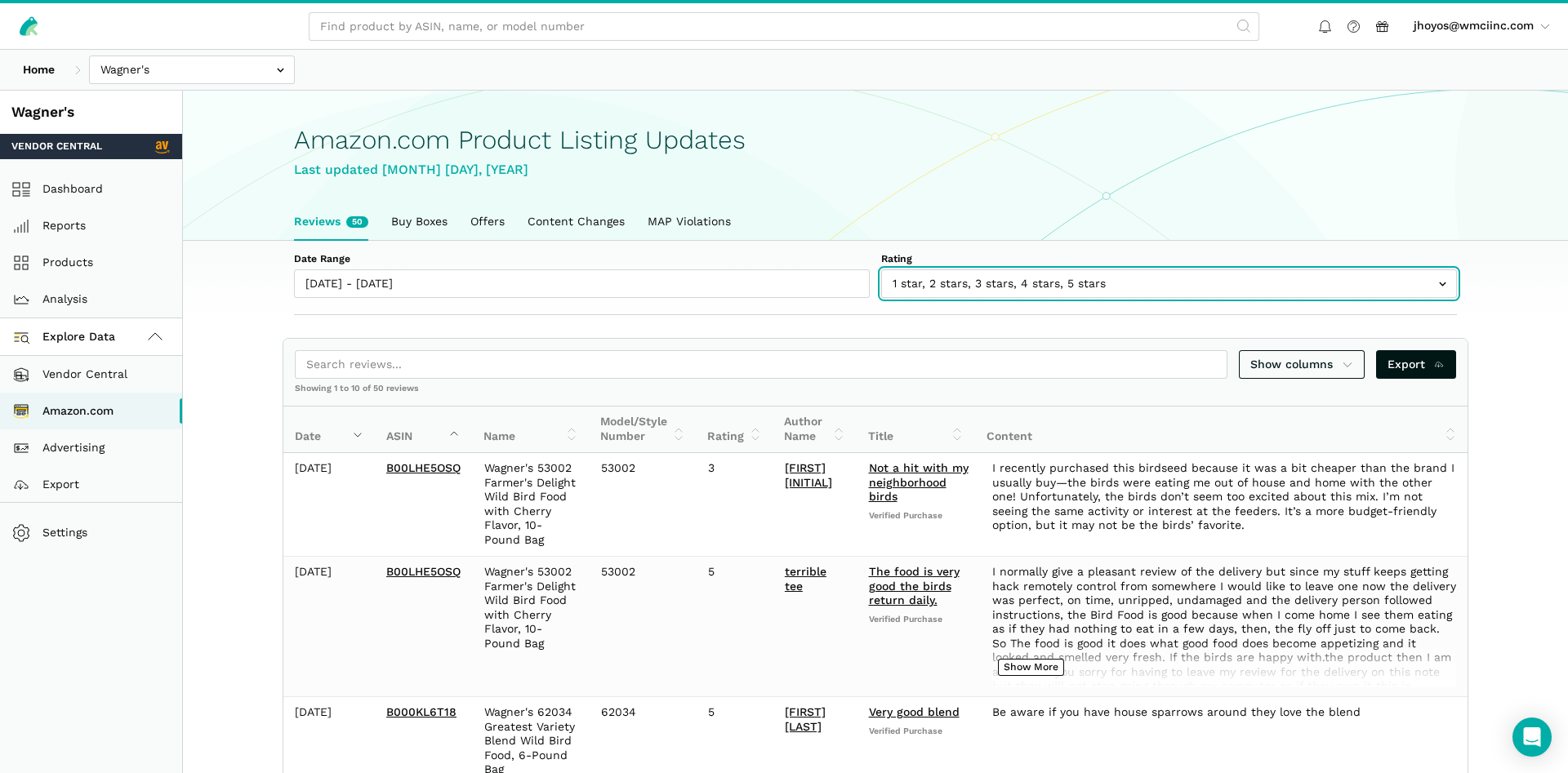 click at bounding box center [1169, 283] 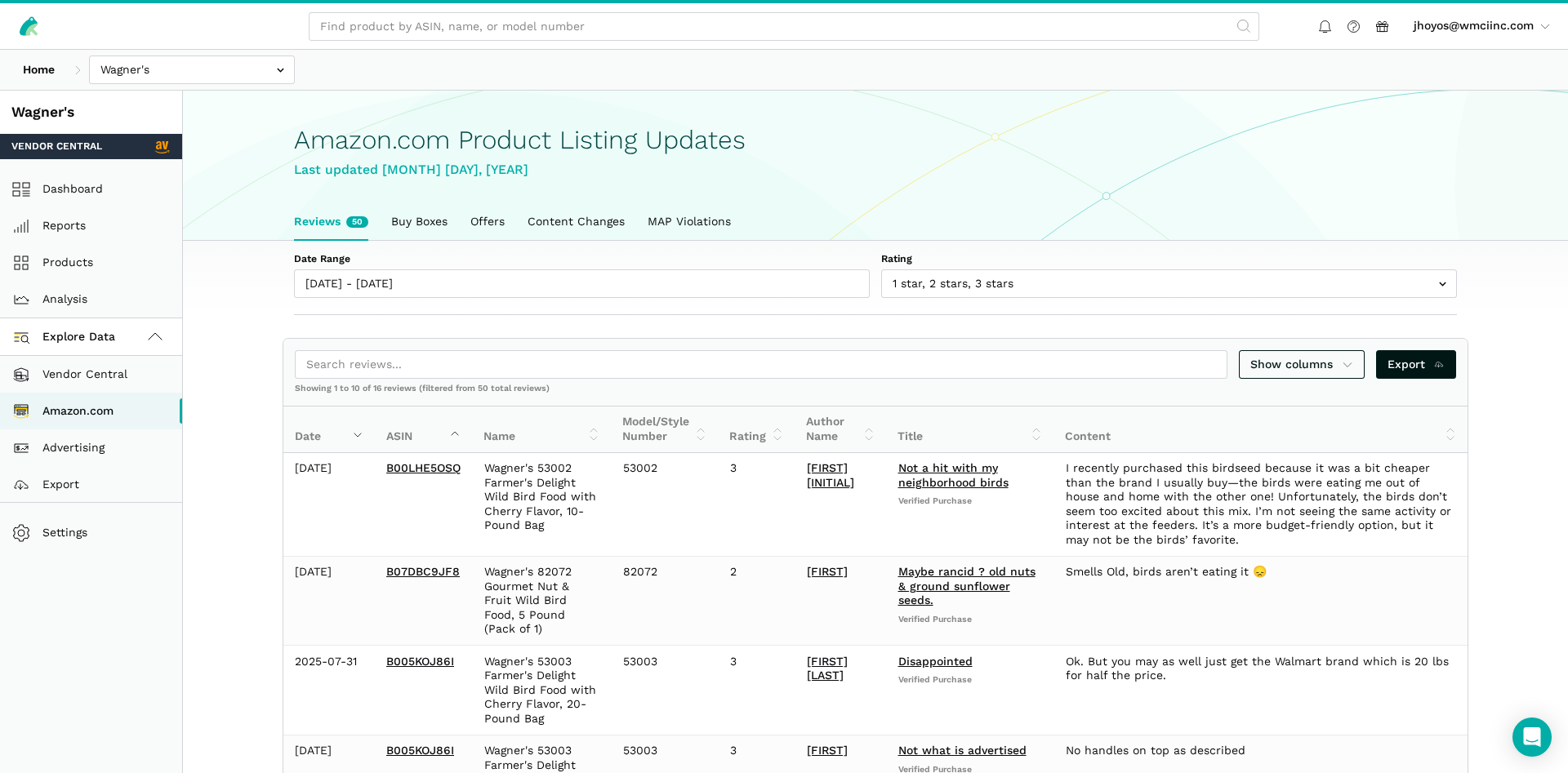 click on "Amazon.com Product Listing Updates" at bounding box center (875, 140) 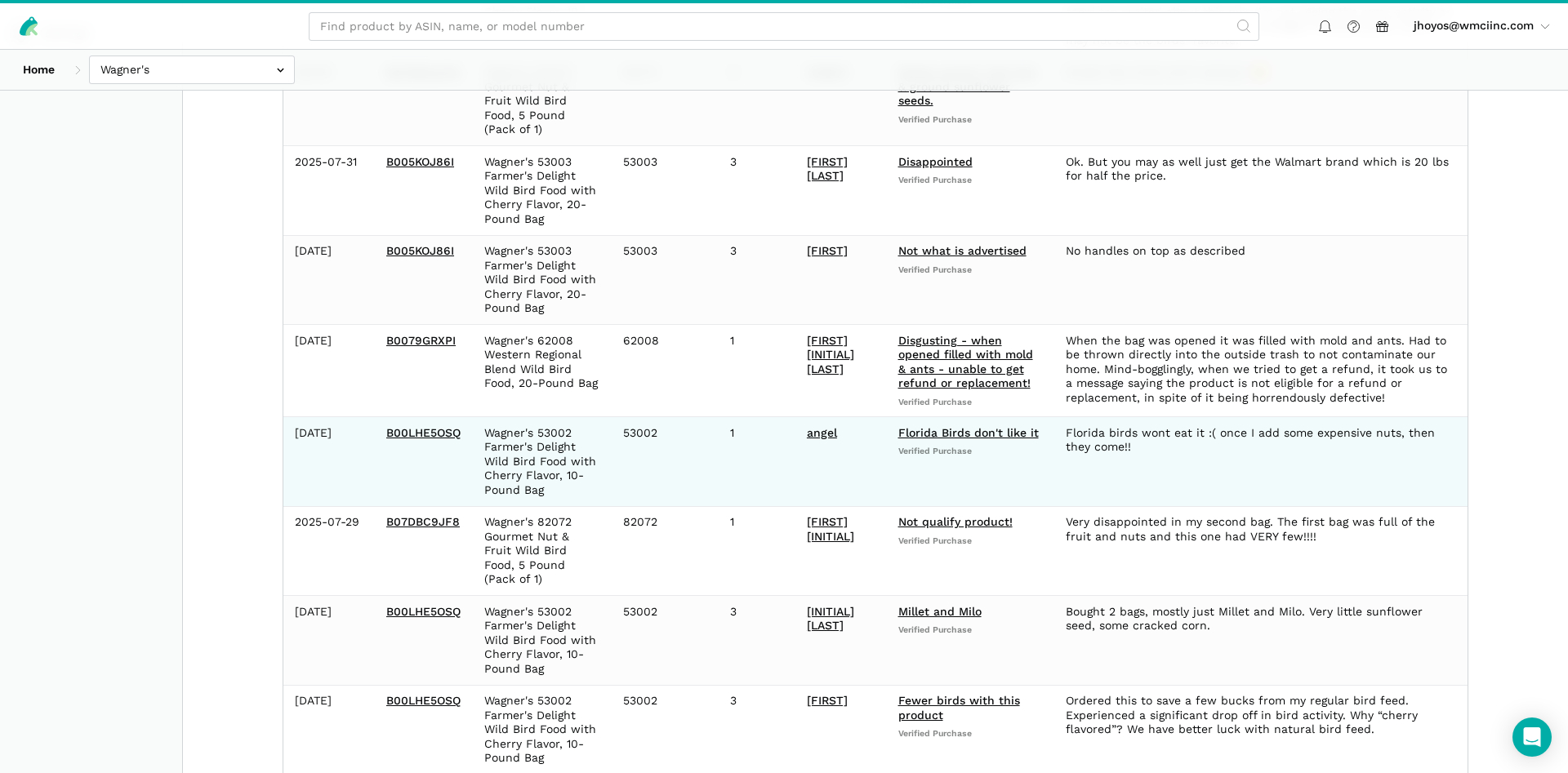 scroll, scrollTop: 649, scrollLeft: 0, axis: vertical 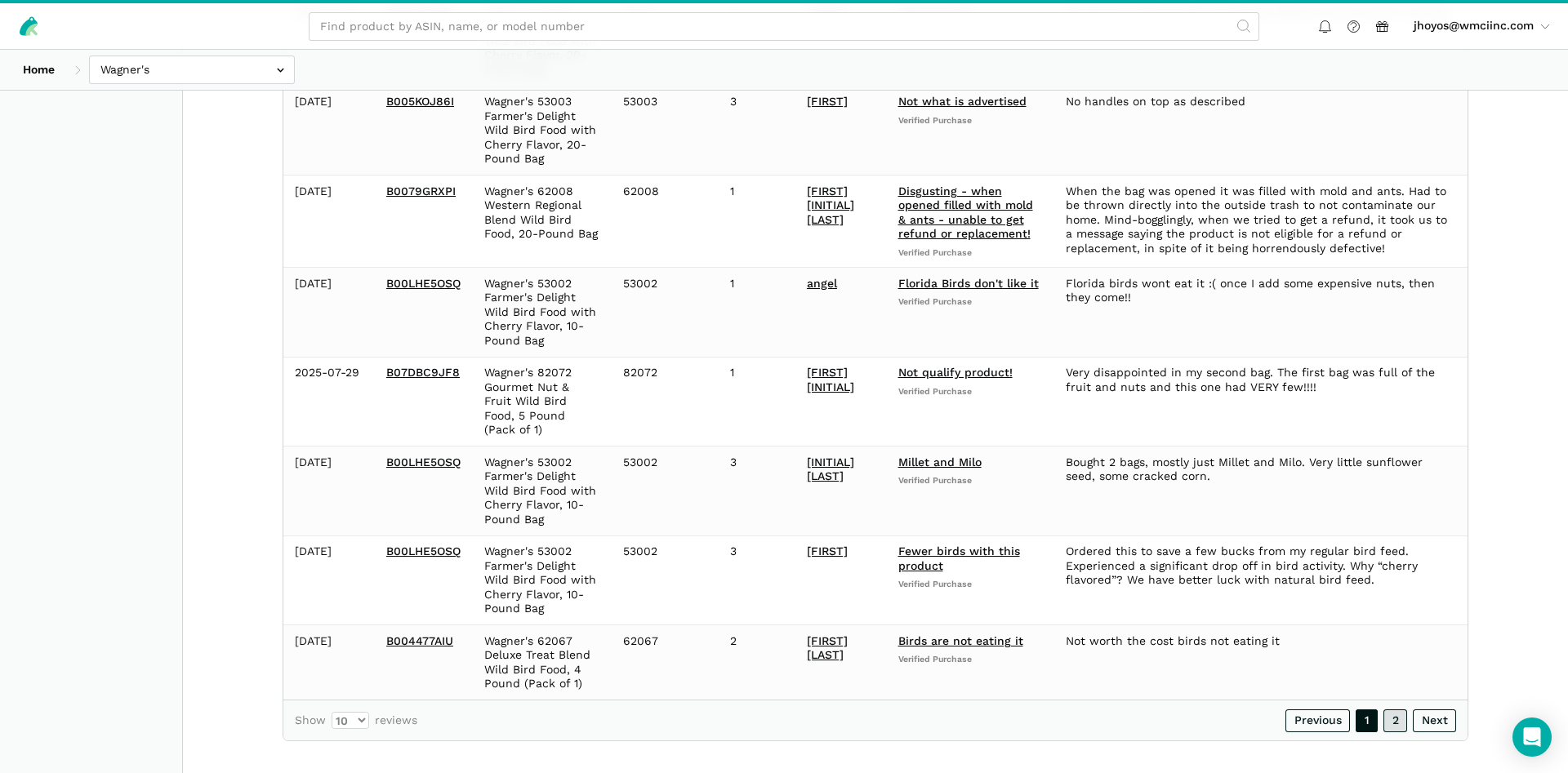 click on "2" at bounding box center [1395, 721] 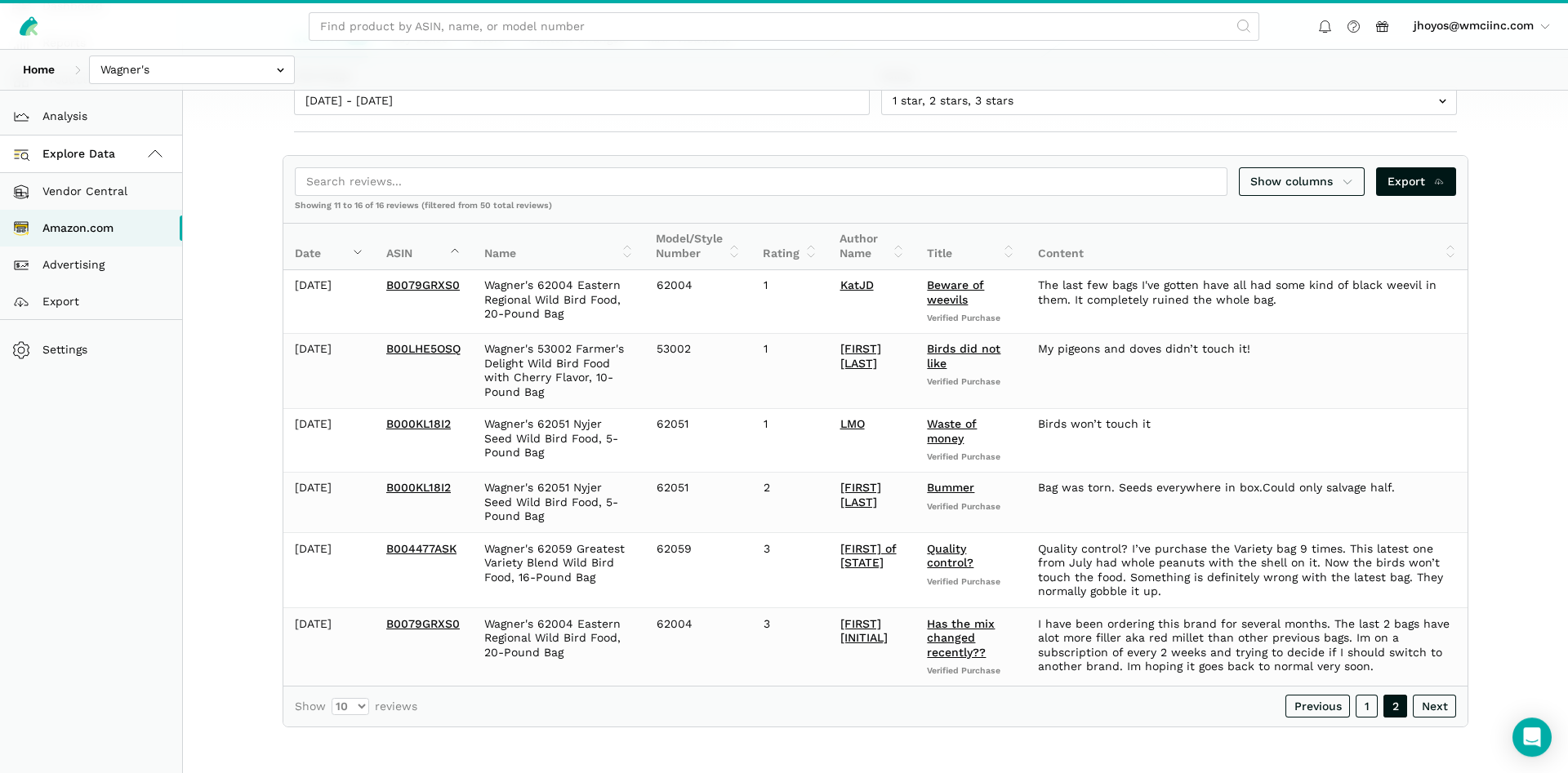 scroll, scrollTop: 0, scrollLeft: 0, axis: both 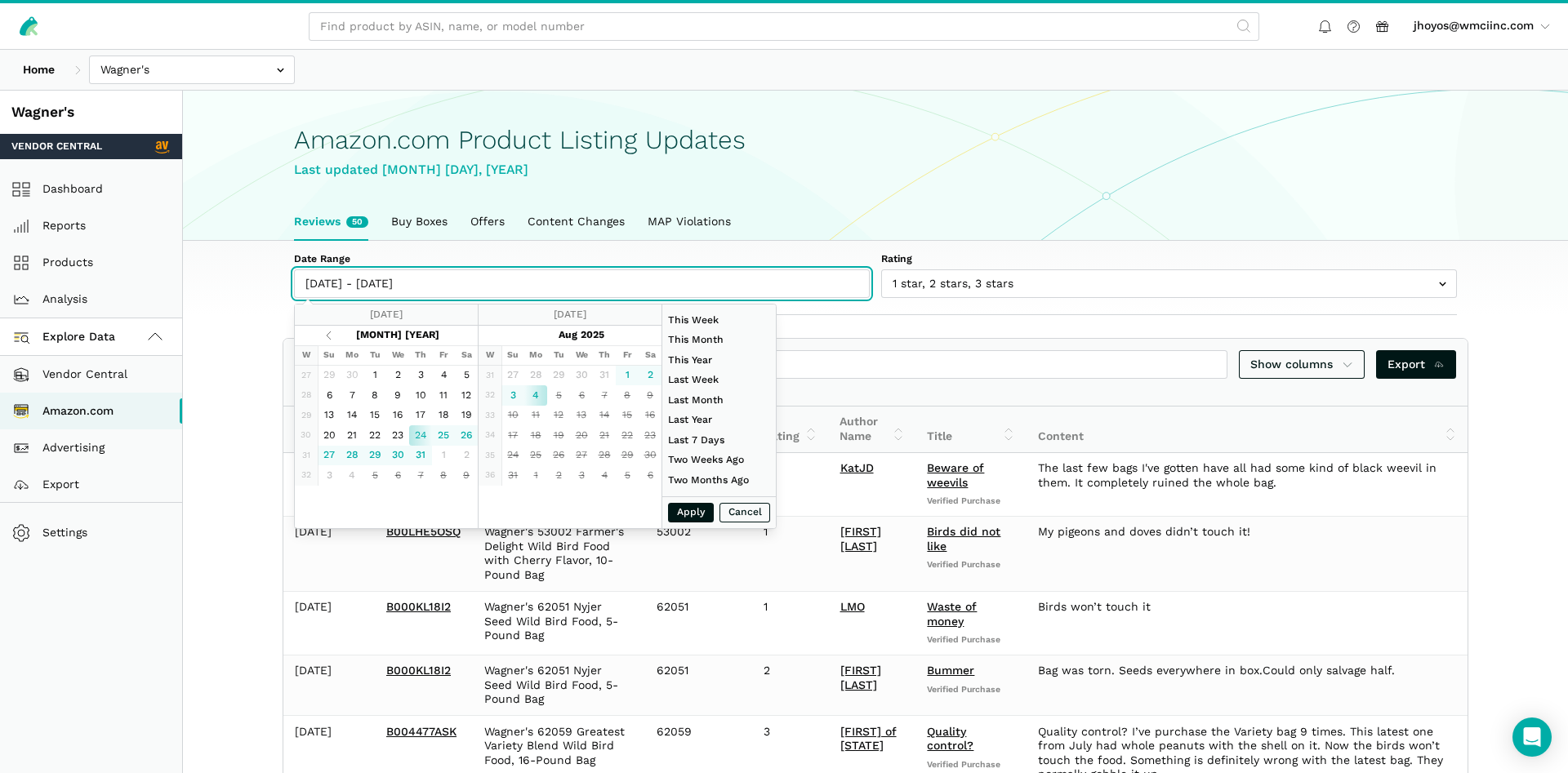 click on "07/24/2025 - 08/04/2025" at bounding box center [581, 283] 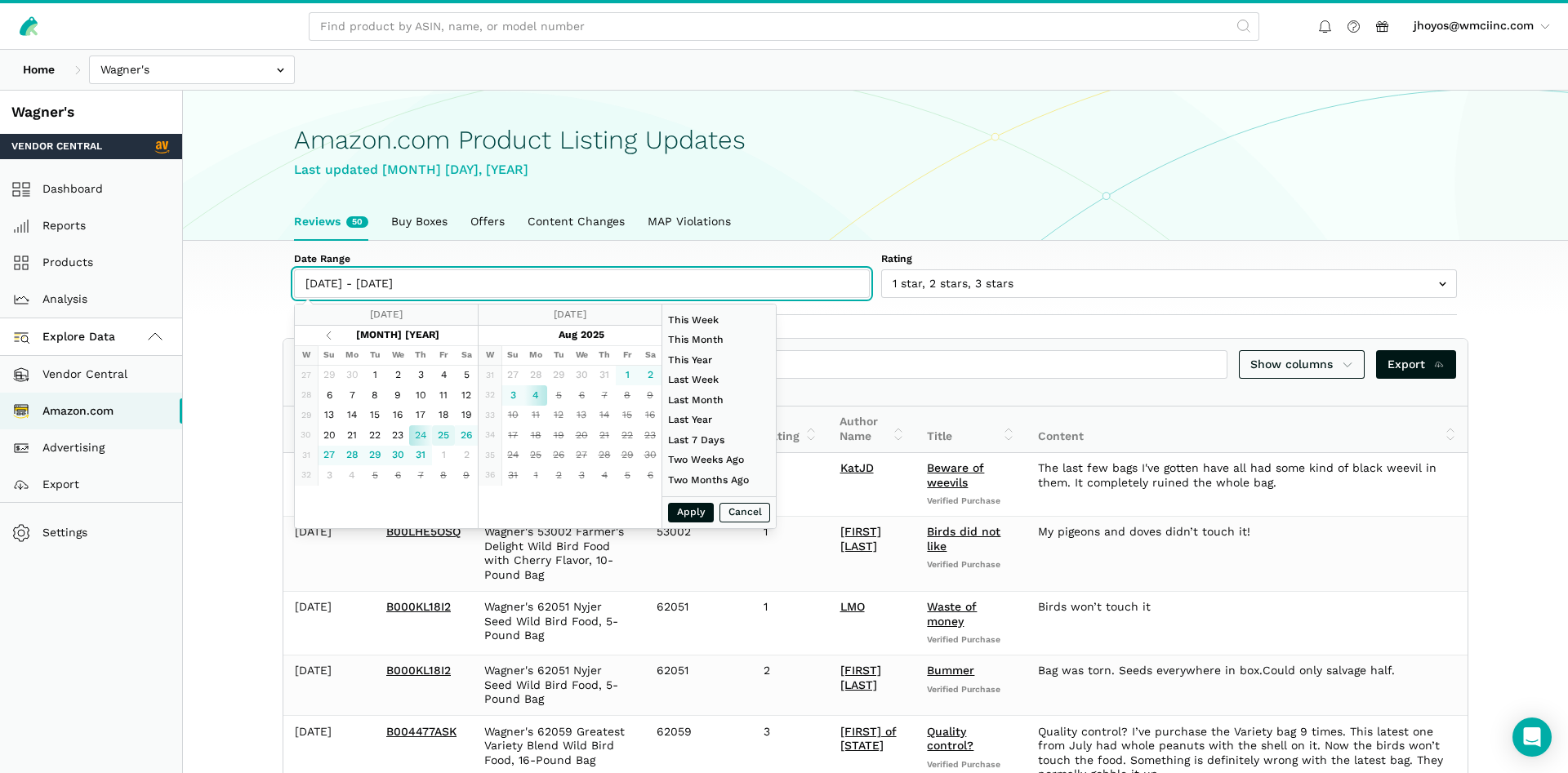 type on "07/25/2025" 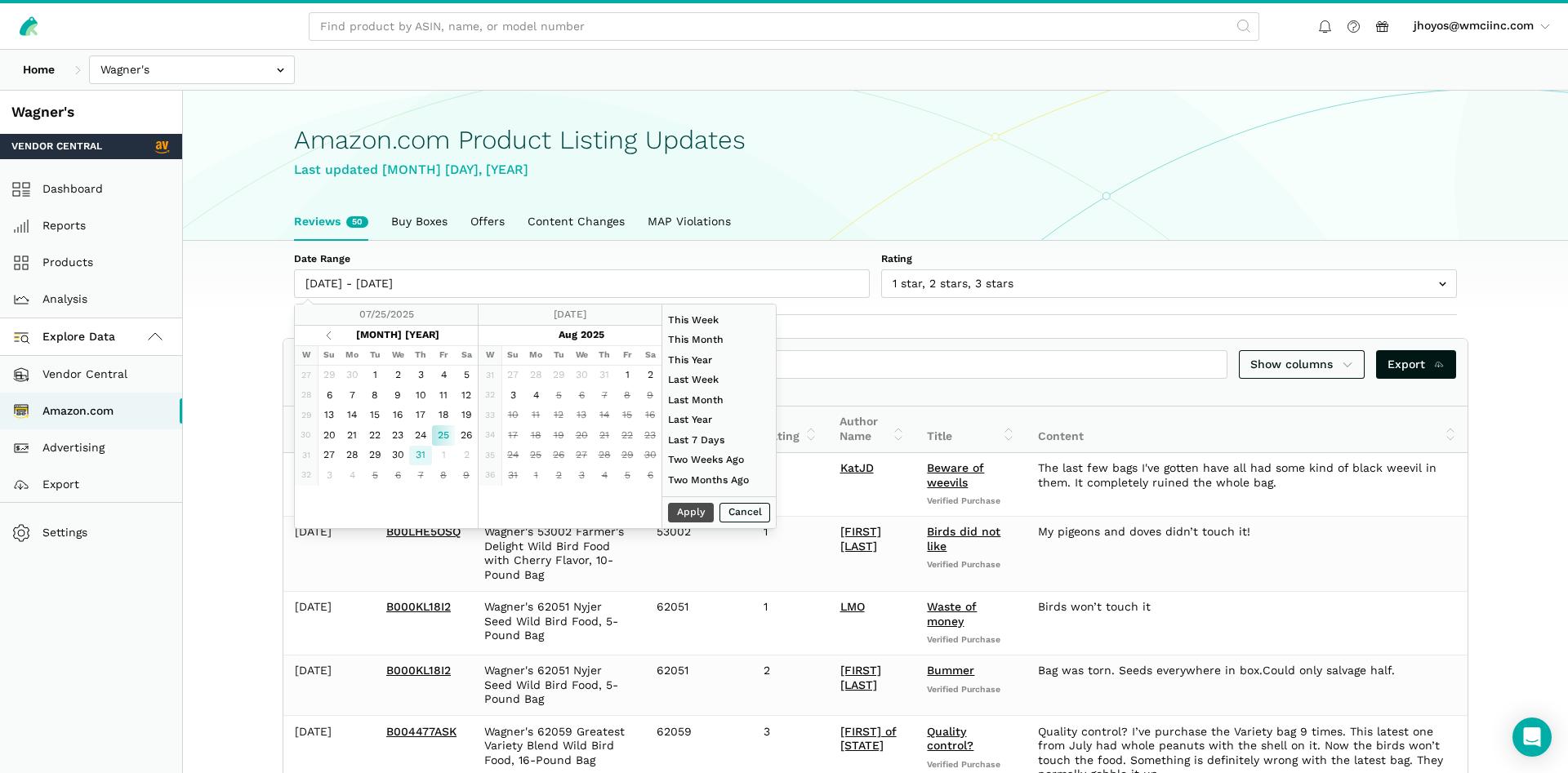 type on "07/31/2025" 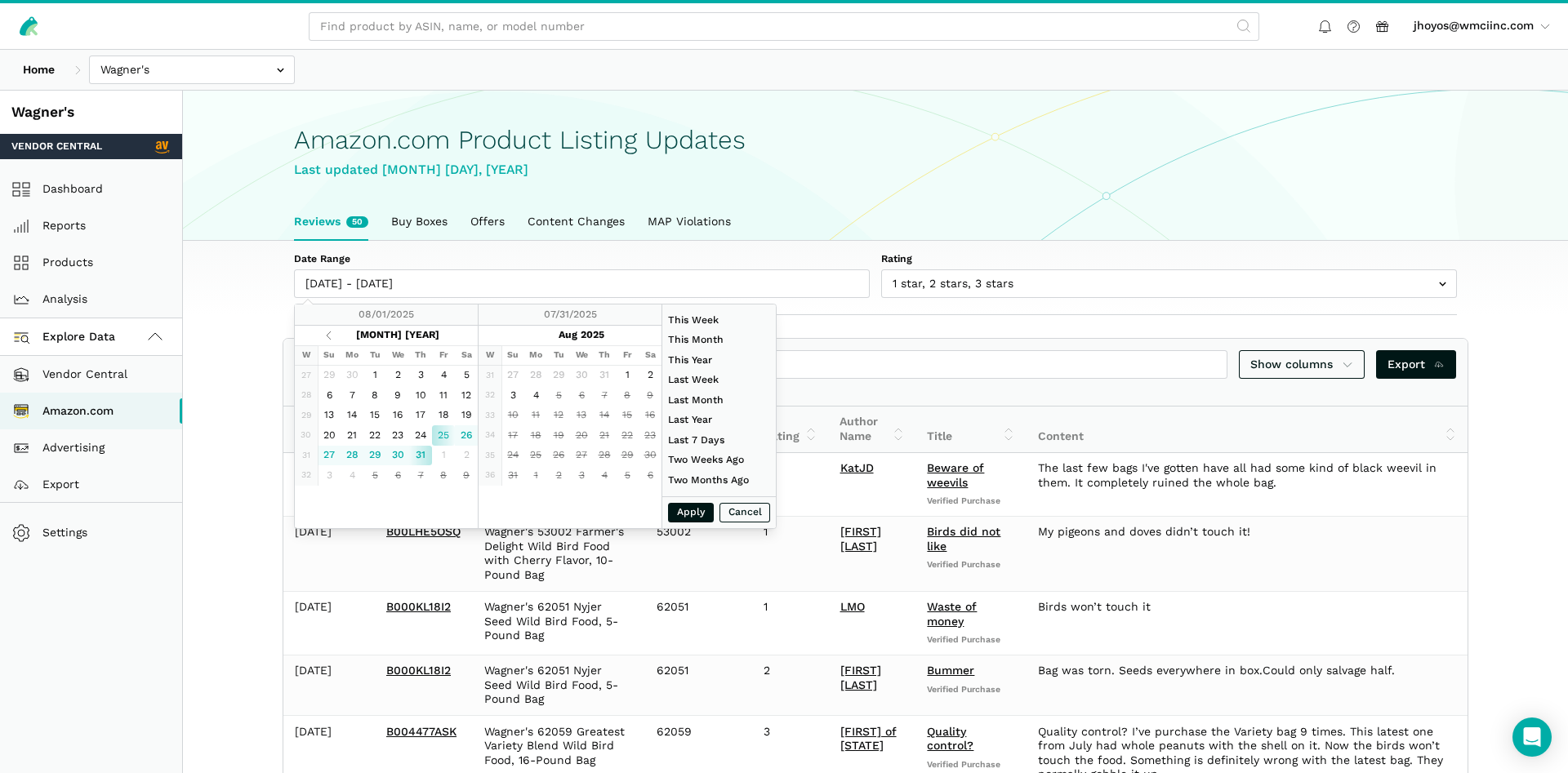 type on "07/25/2025" 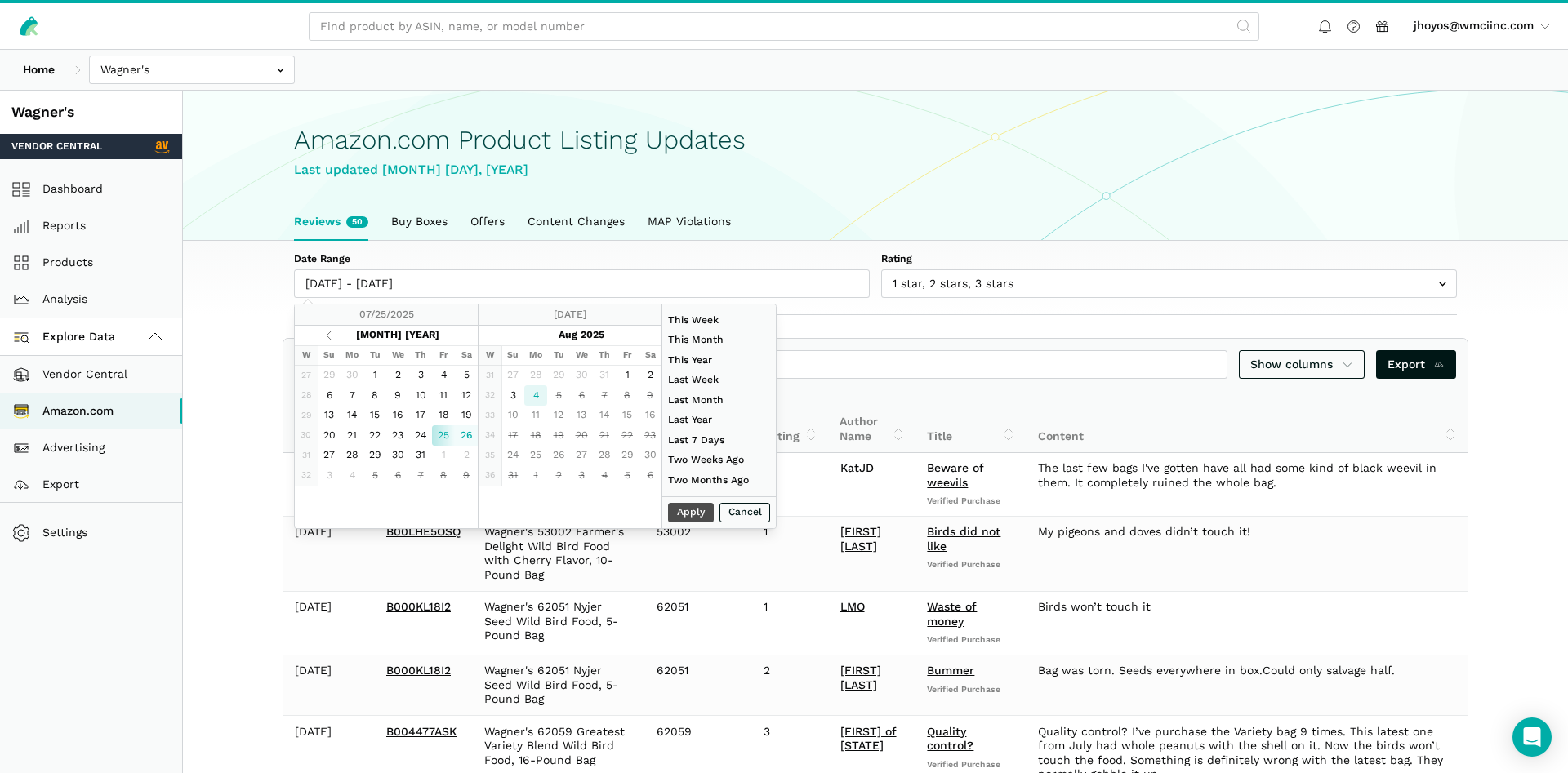 type on "08/04/2025" 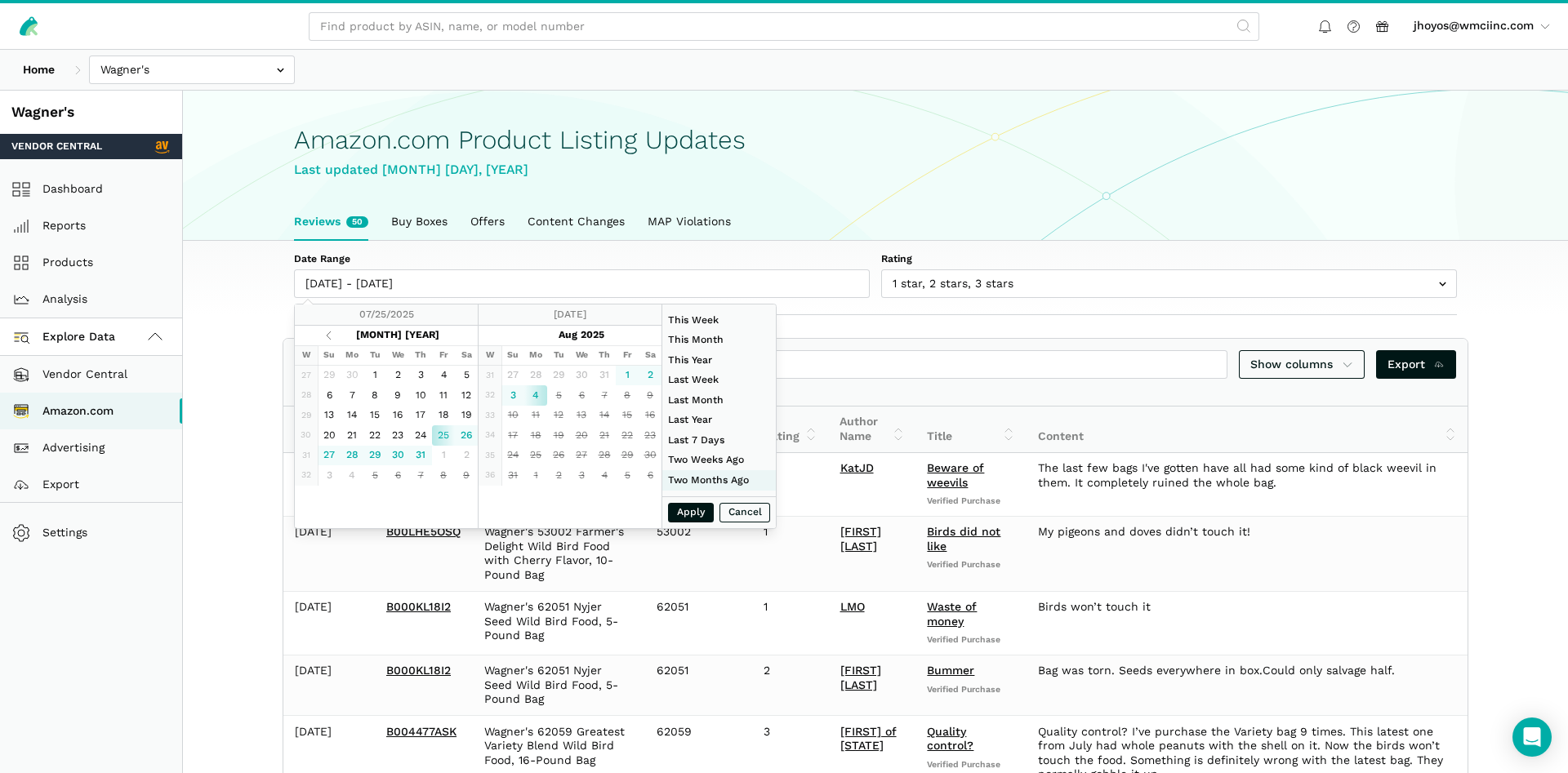type on "07/20/2025" 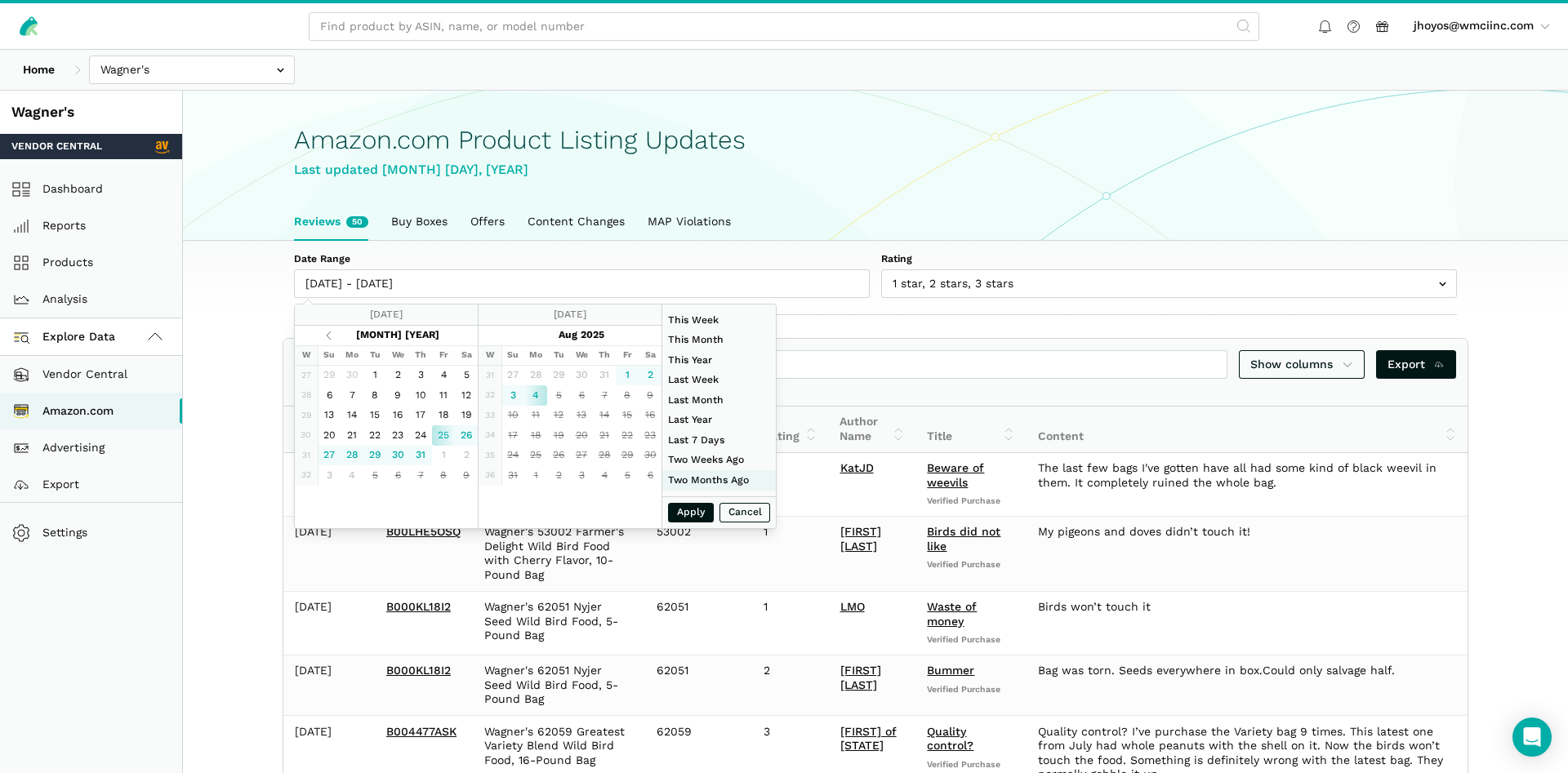 type on "06/01/2025" 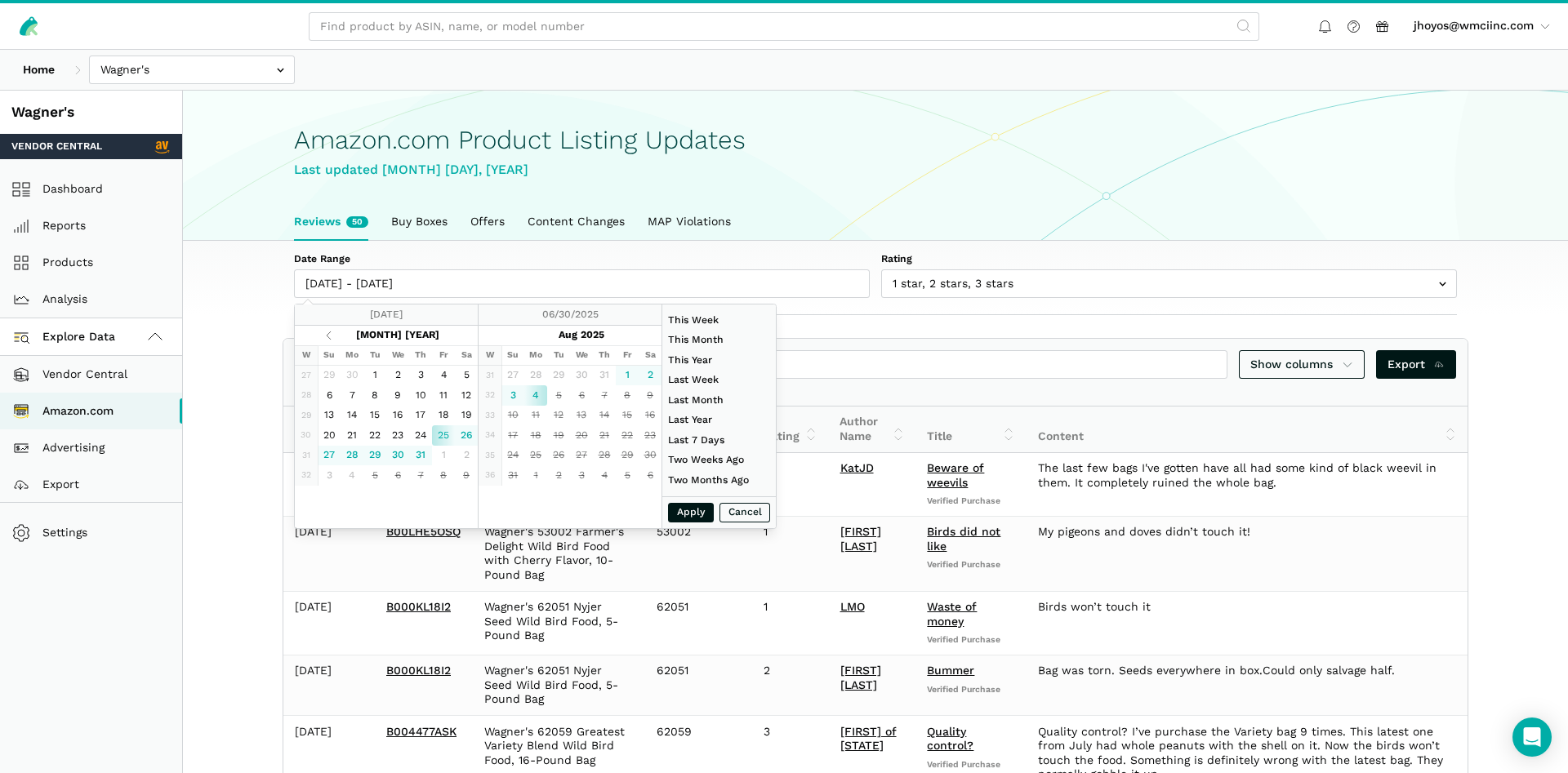 type on "07/25/2025" 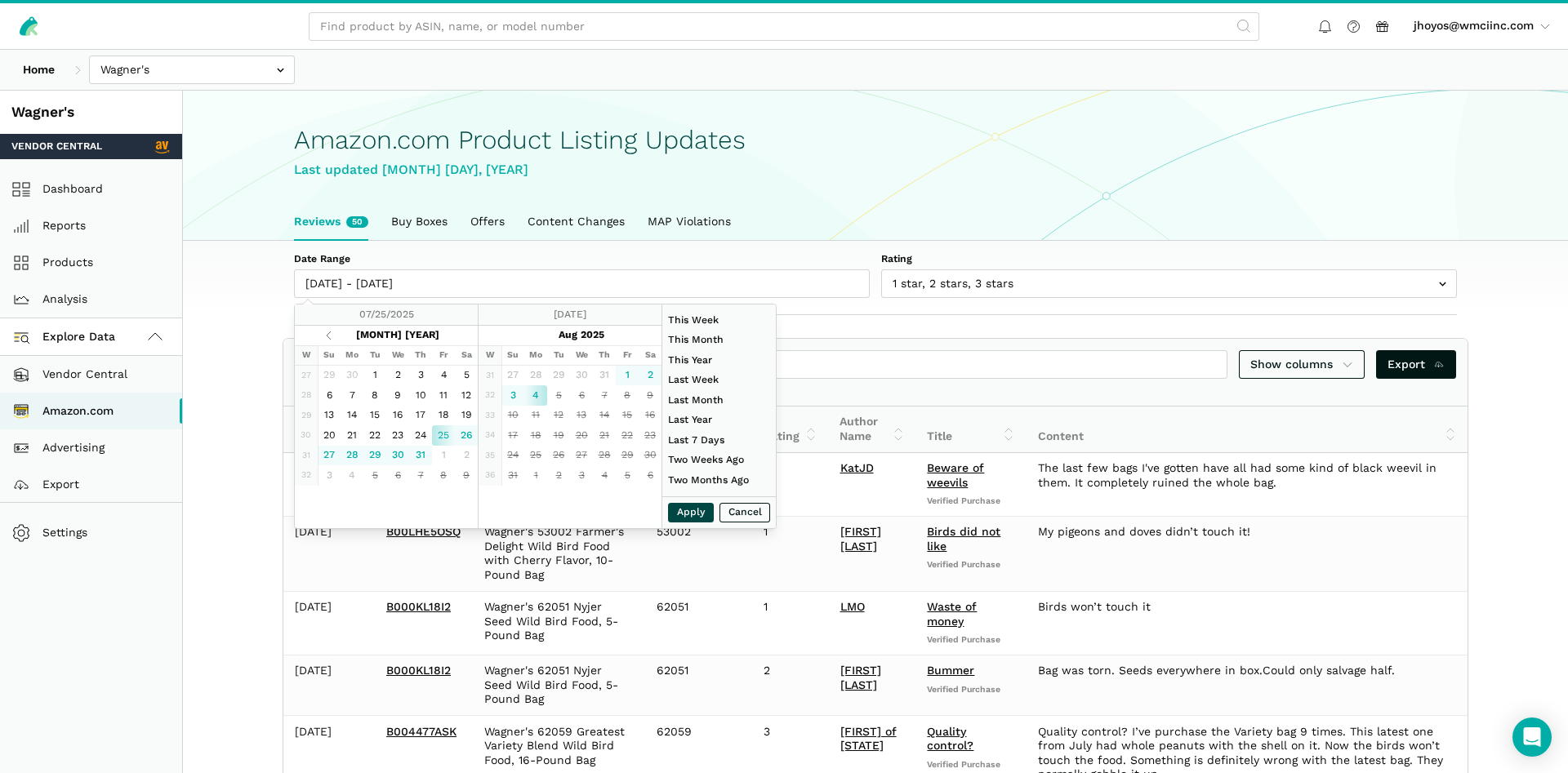 click on "Apply" at bounding box center [691, 513] 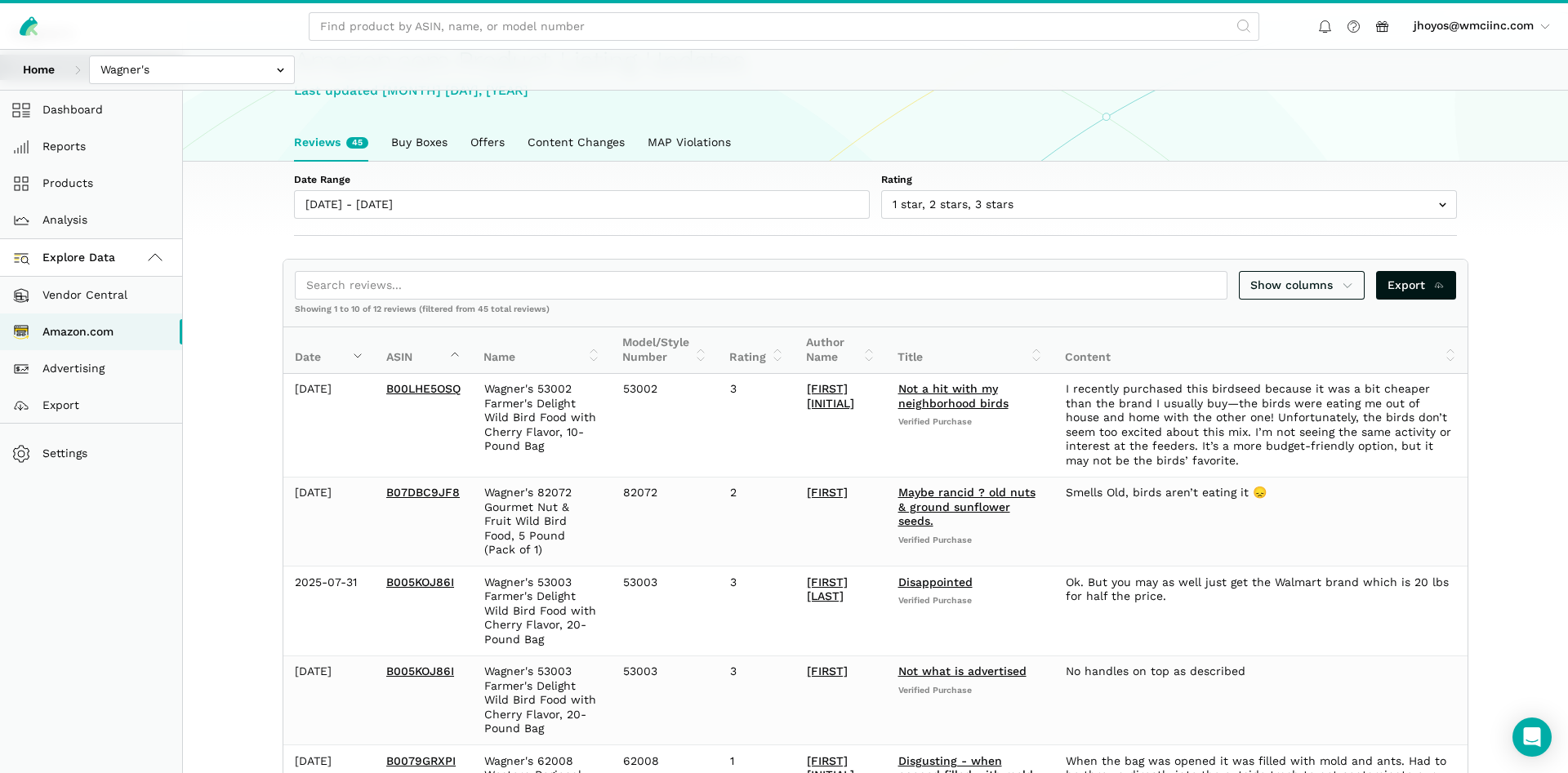 scroll, scrollTop: 167, scrollLeft: 0, axis: vertical 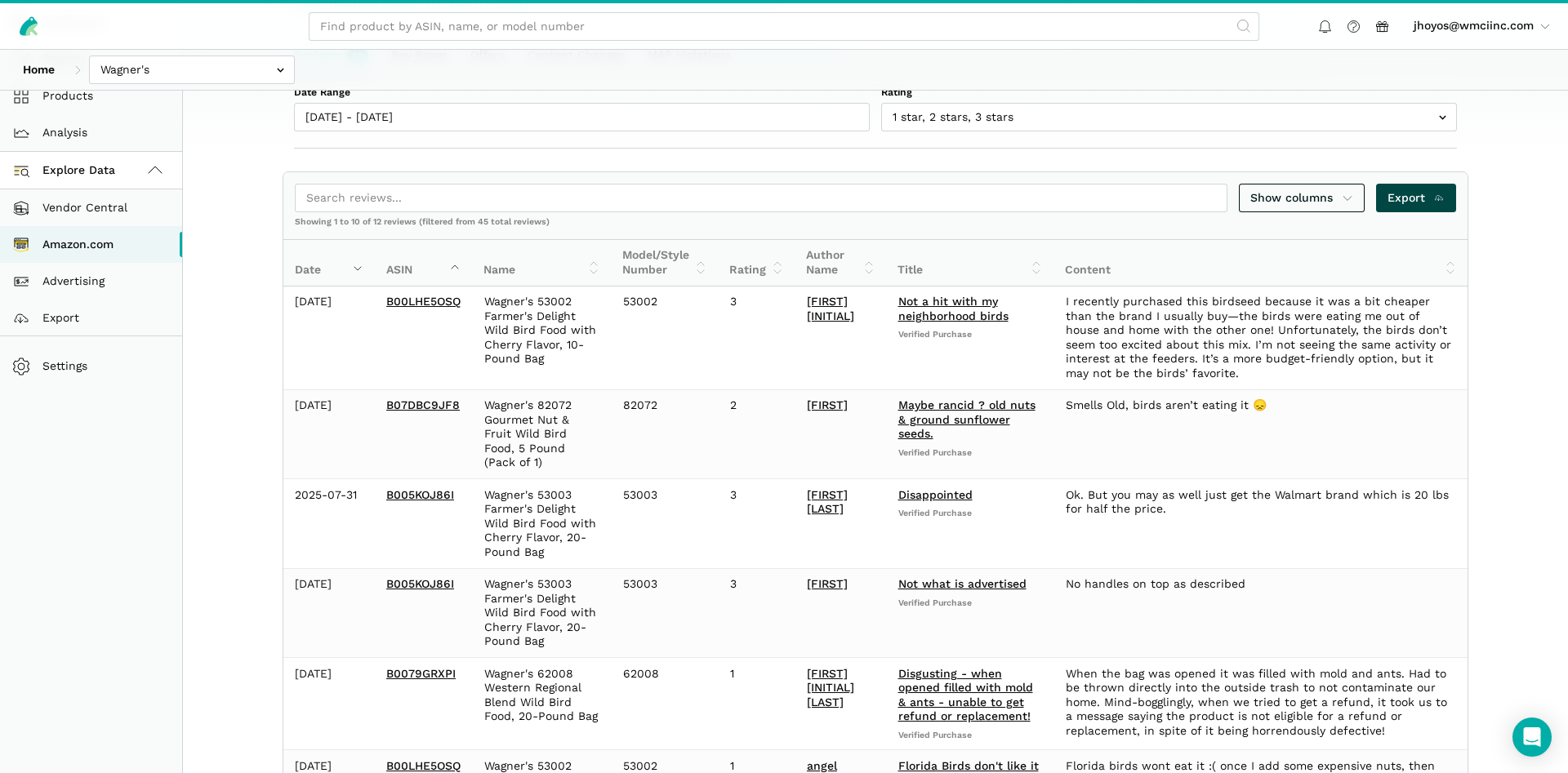 click on "Export" at bounding box center (1416, 198) 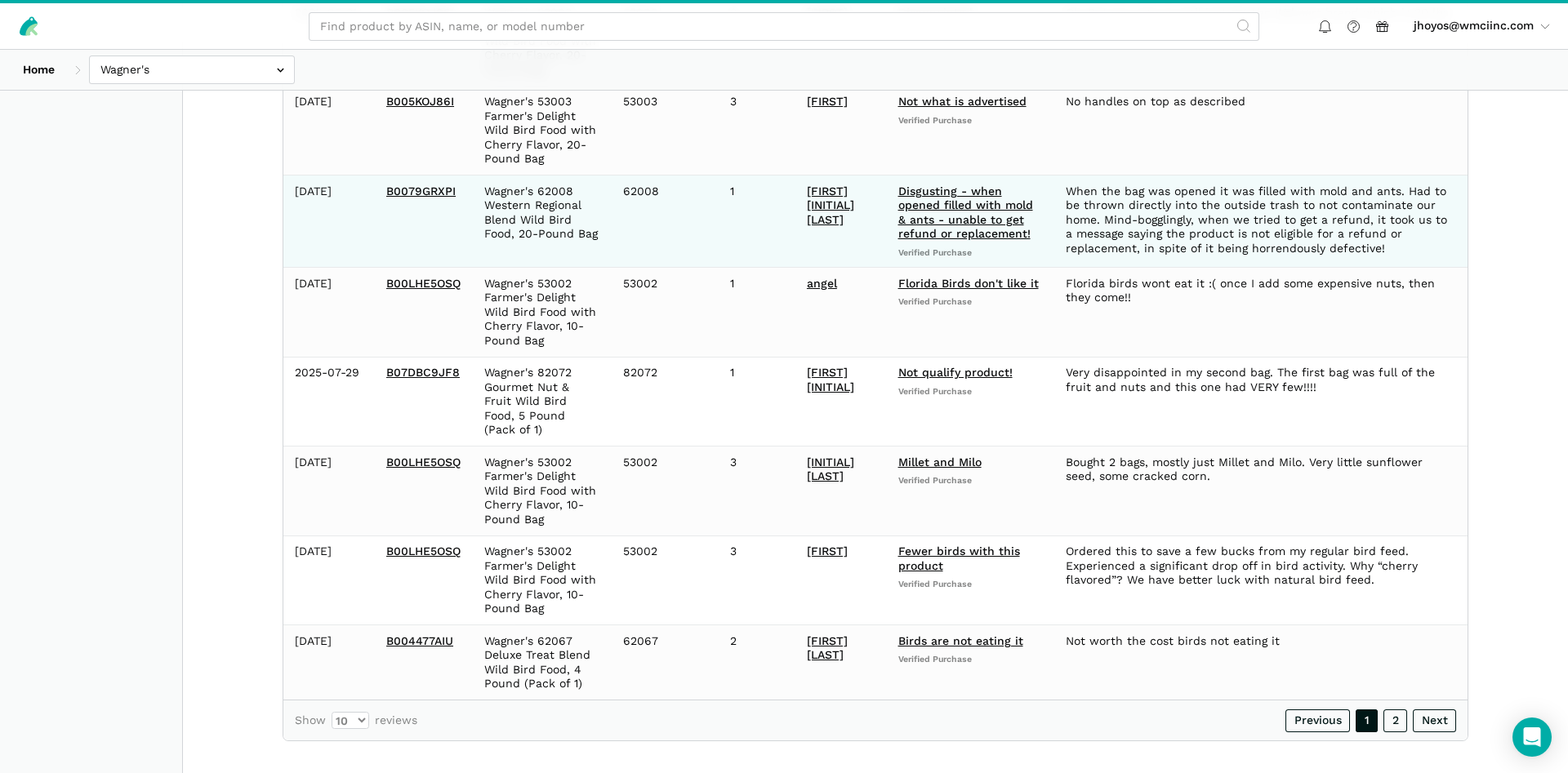 scroll, scrollTop: 233, scrollLeft: 0, axis: vertical 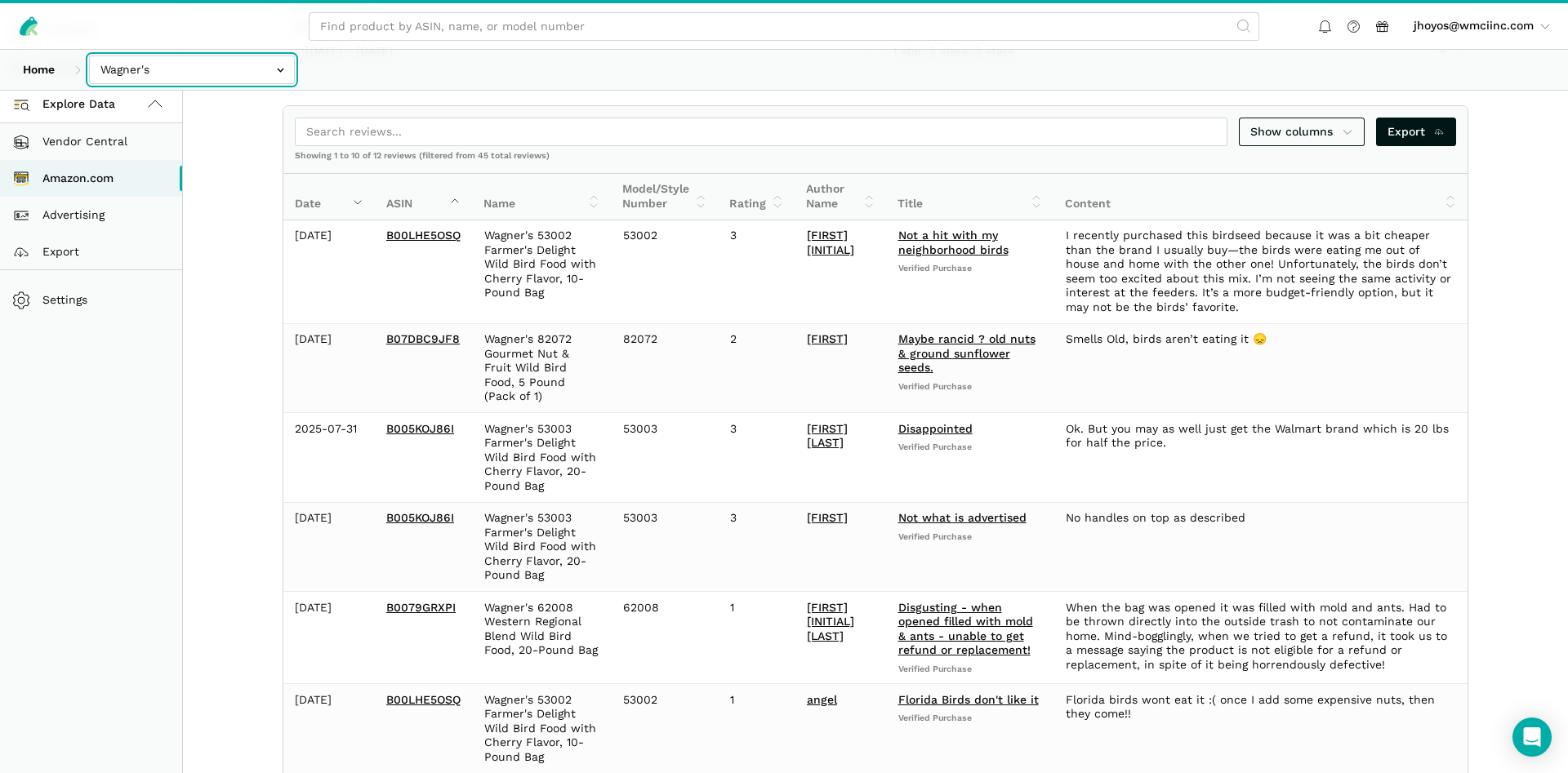 click at bounding box center (192, 69) 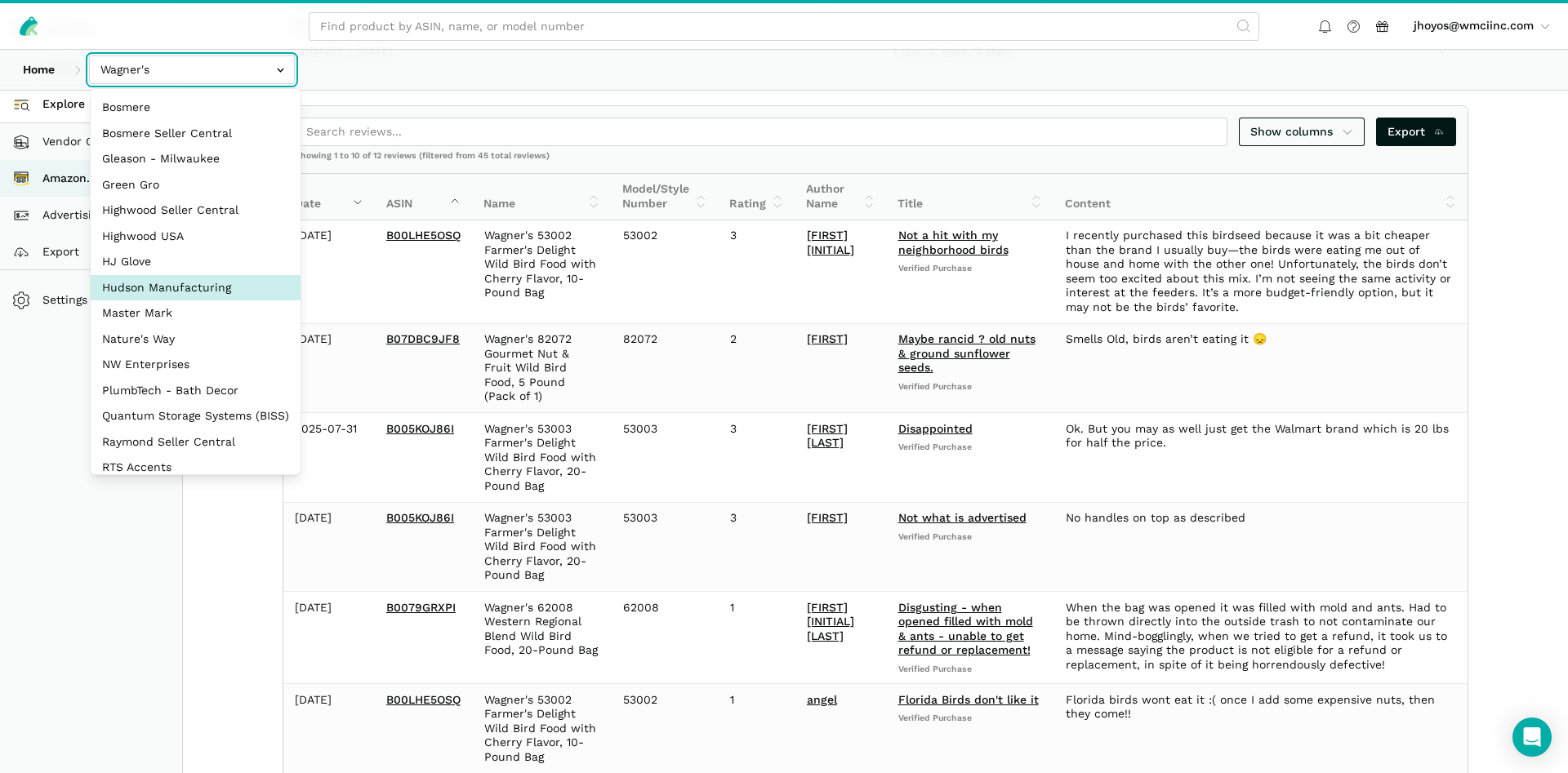 scroll, scrollTop: 140, scrollLeft: 0, axis: vertical 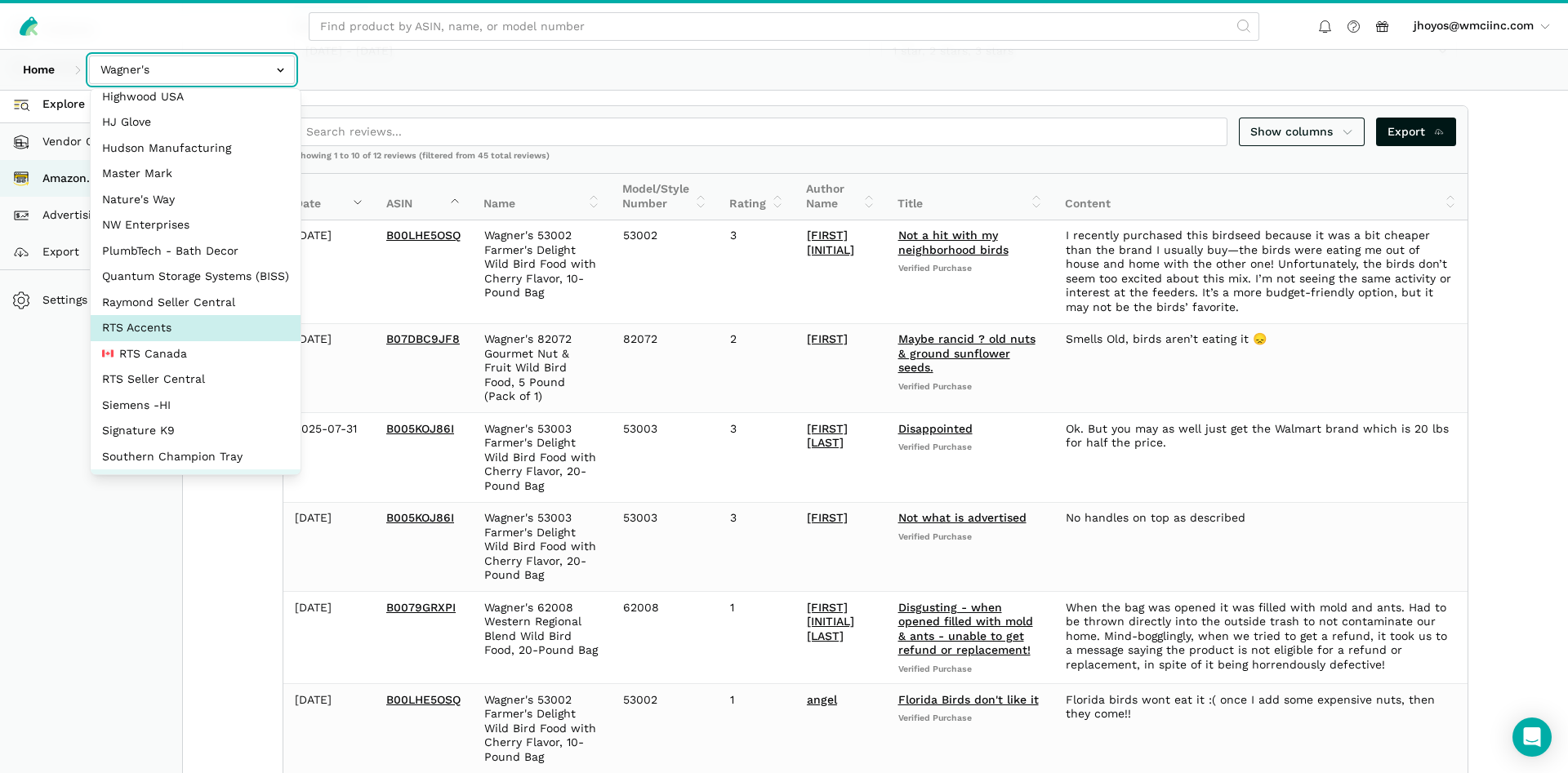 select on "DPHNLGULfjdmZCda3GrCfans" 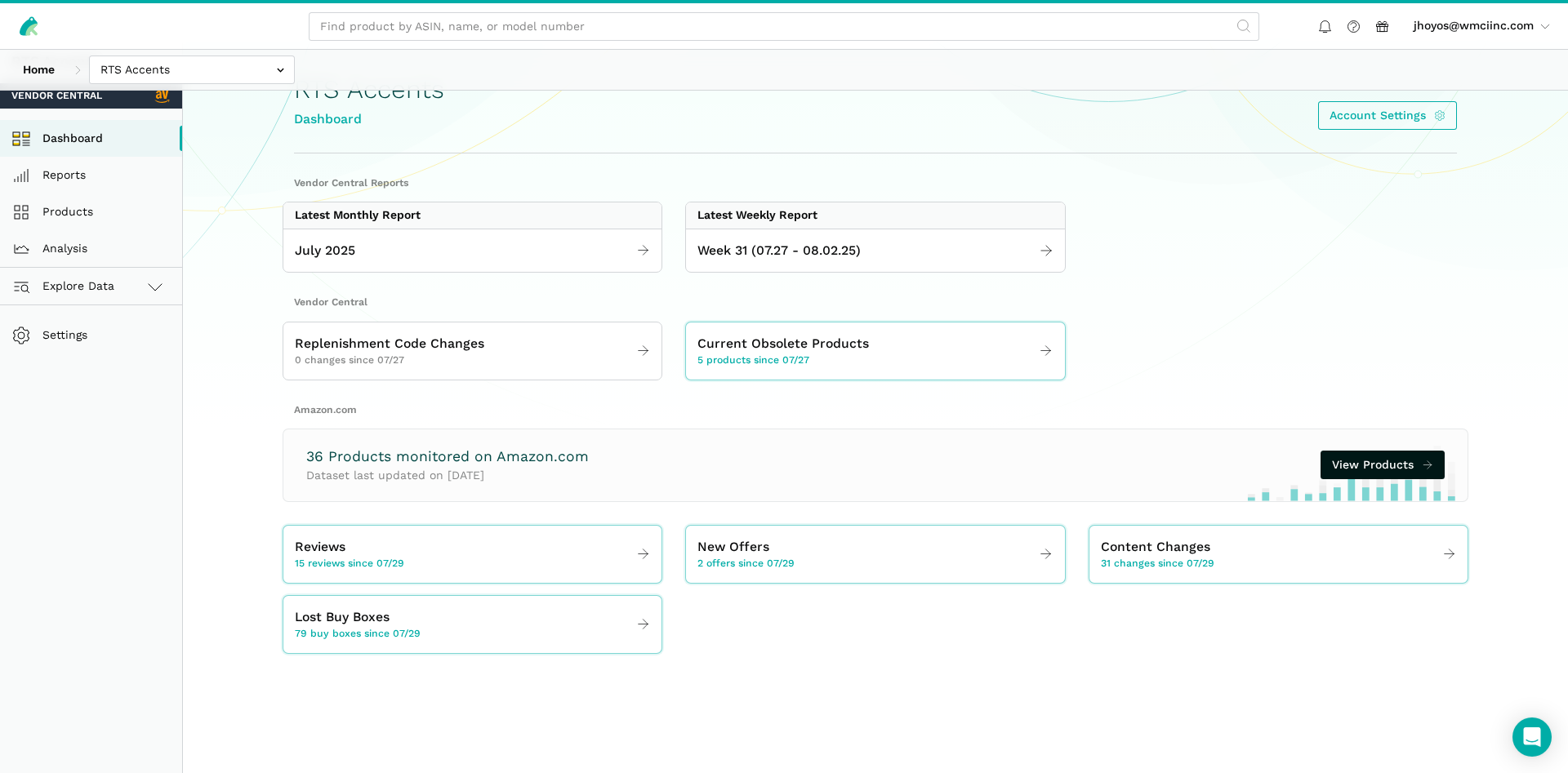 scroll, scrollTop: 83, scrollLeft: 0, axis: vertical 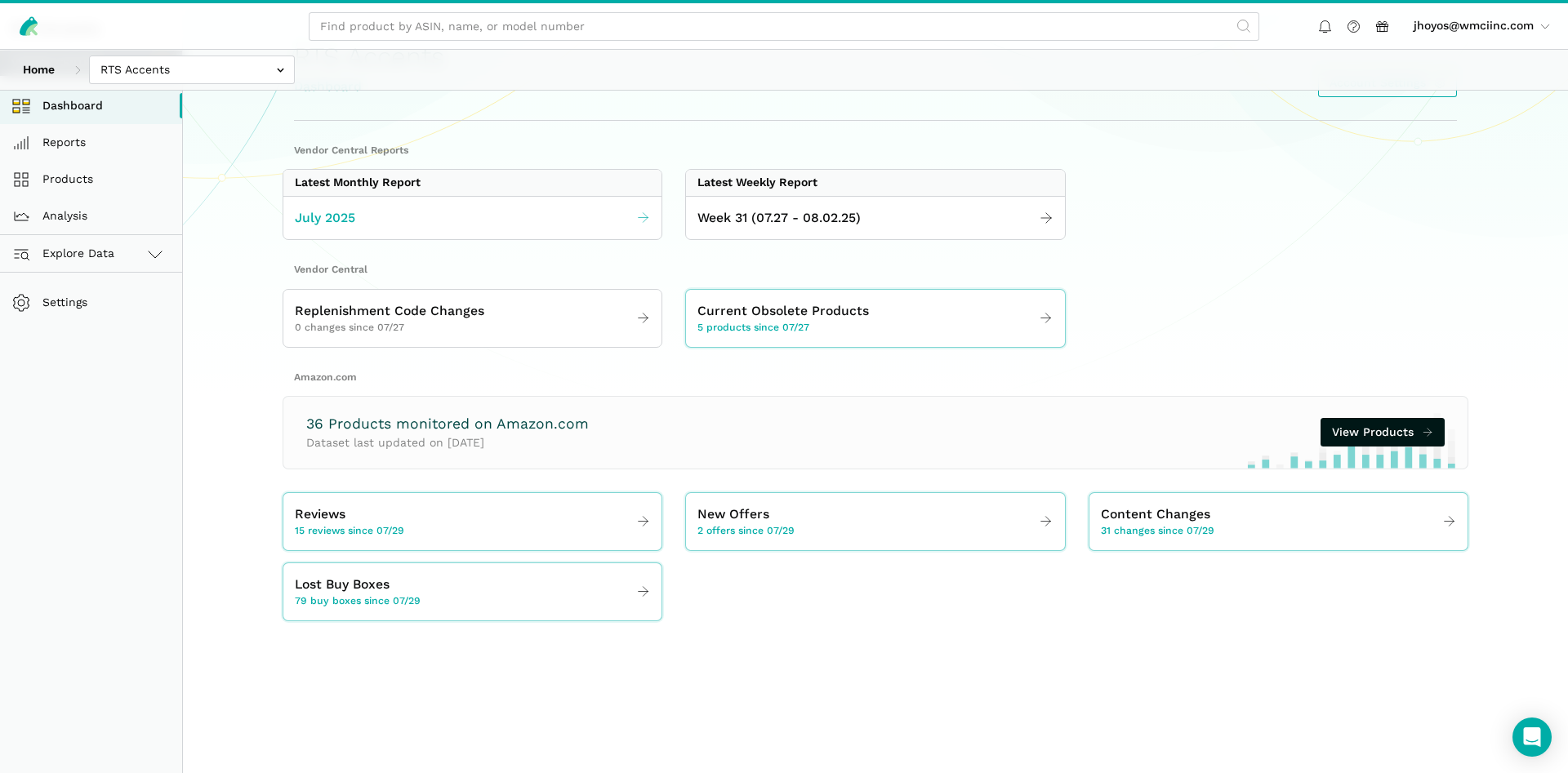 click on "July 2025" at bounding box center (472, 218) 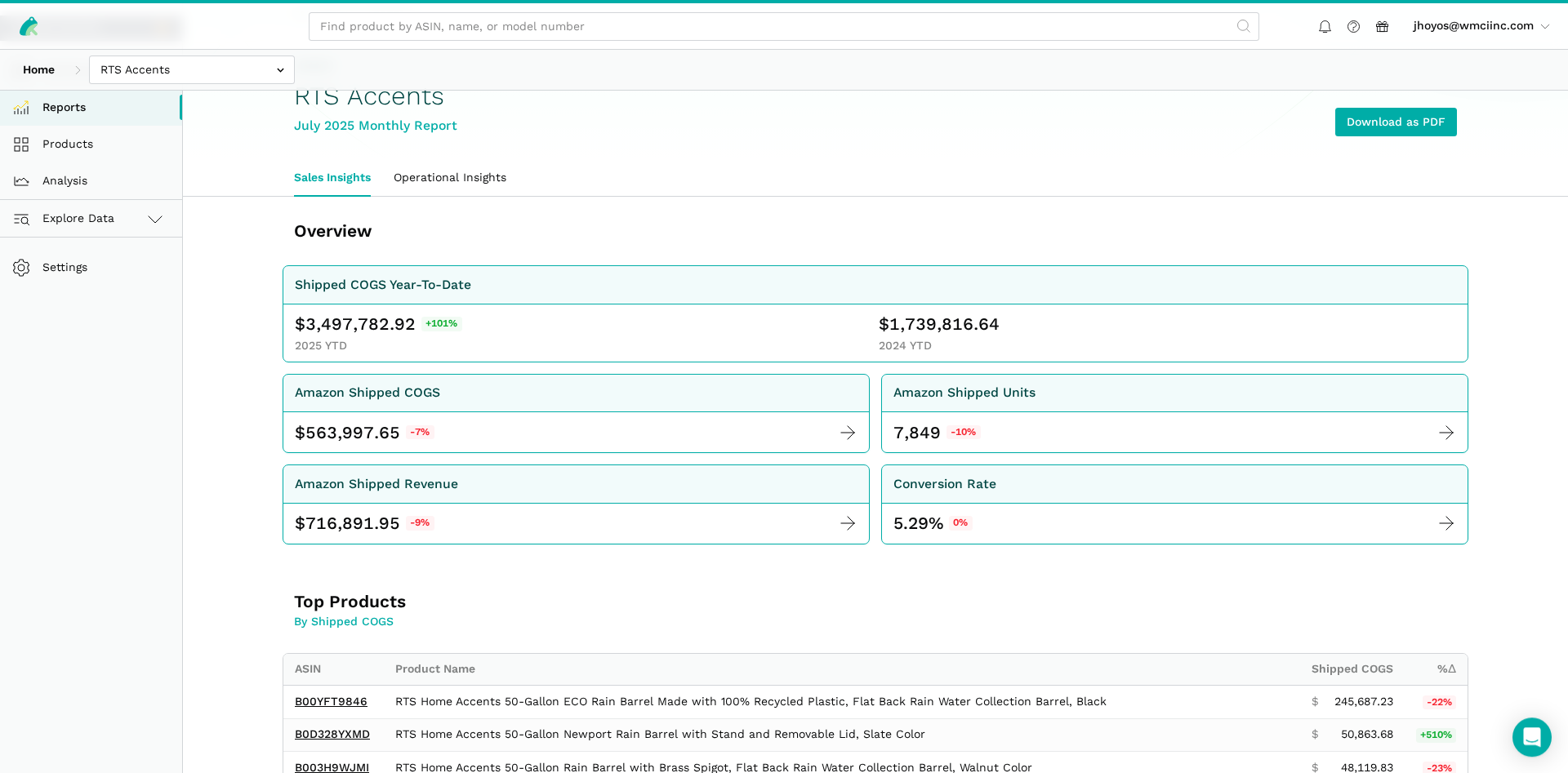 scroll, scrollTop: 0, scrollLeft: 0, axis: both 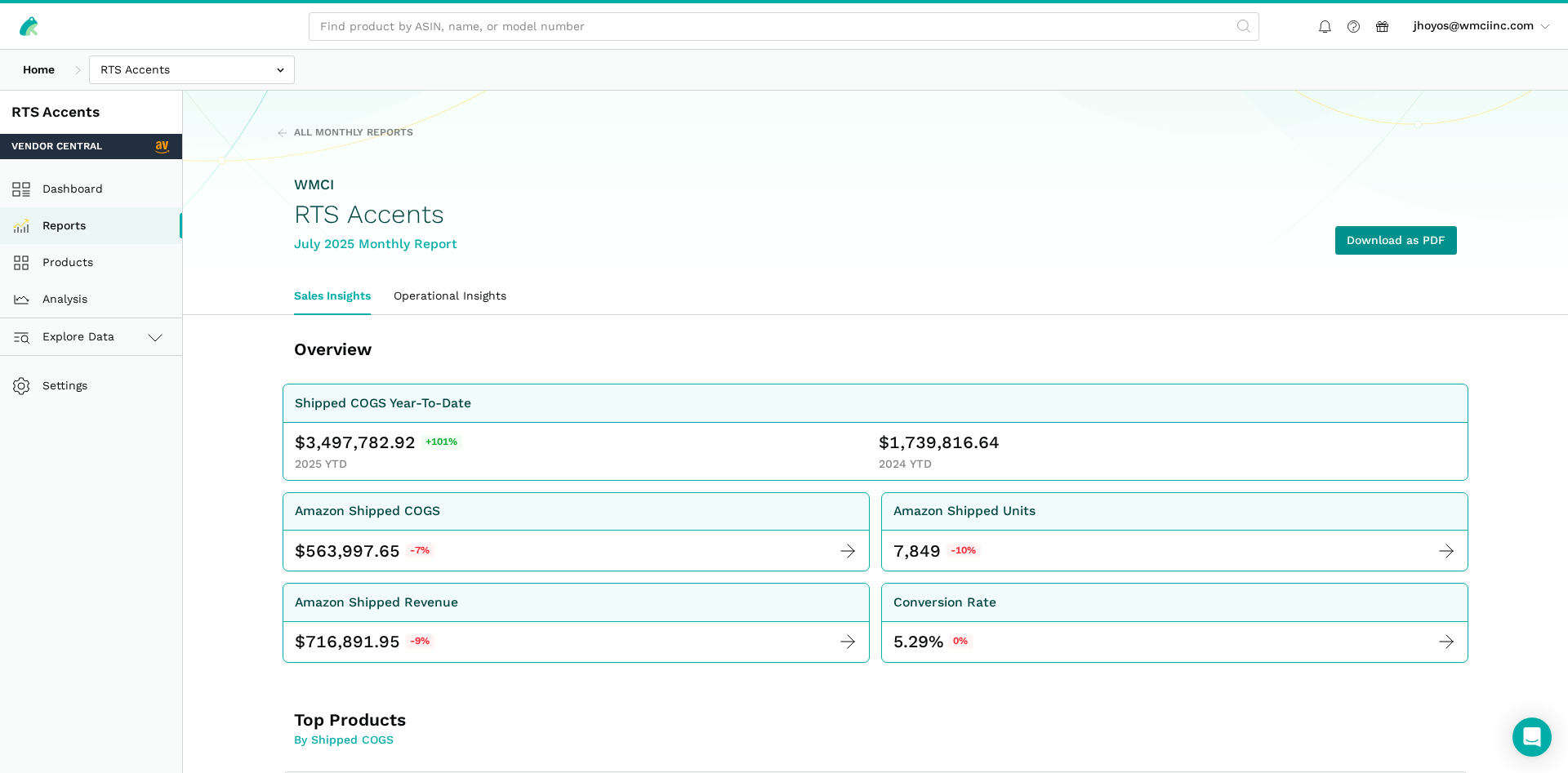 click on "Download as PDF" at bounding box center (1396, 240) 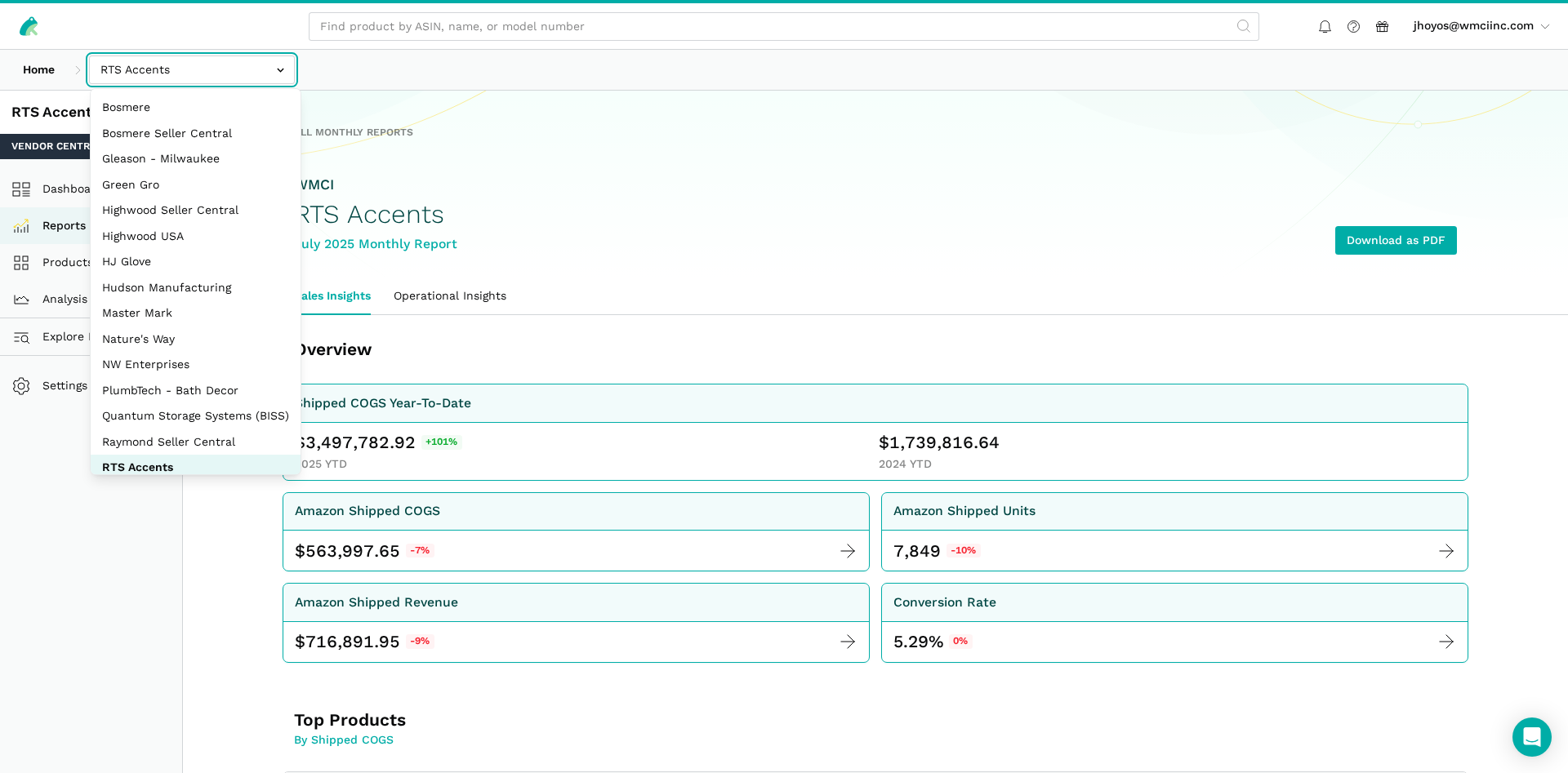 click at bounding box center (192, 69) 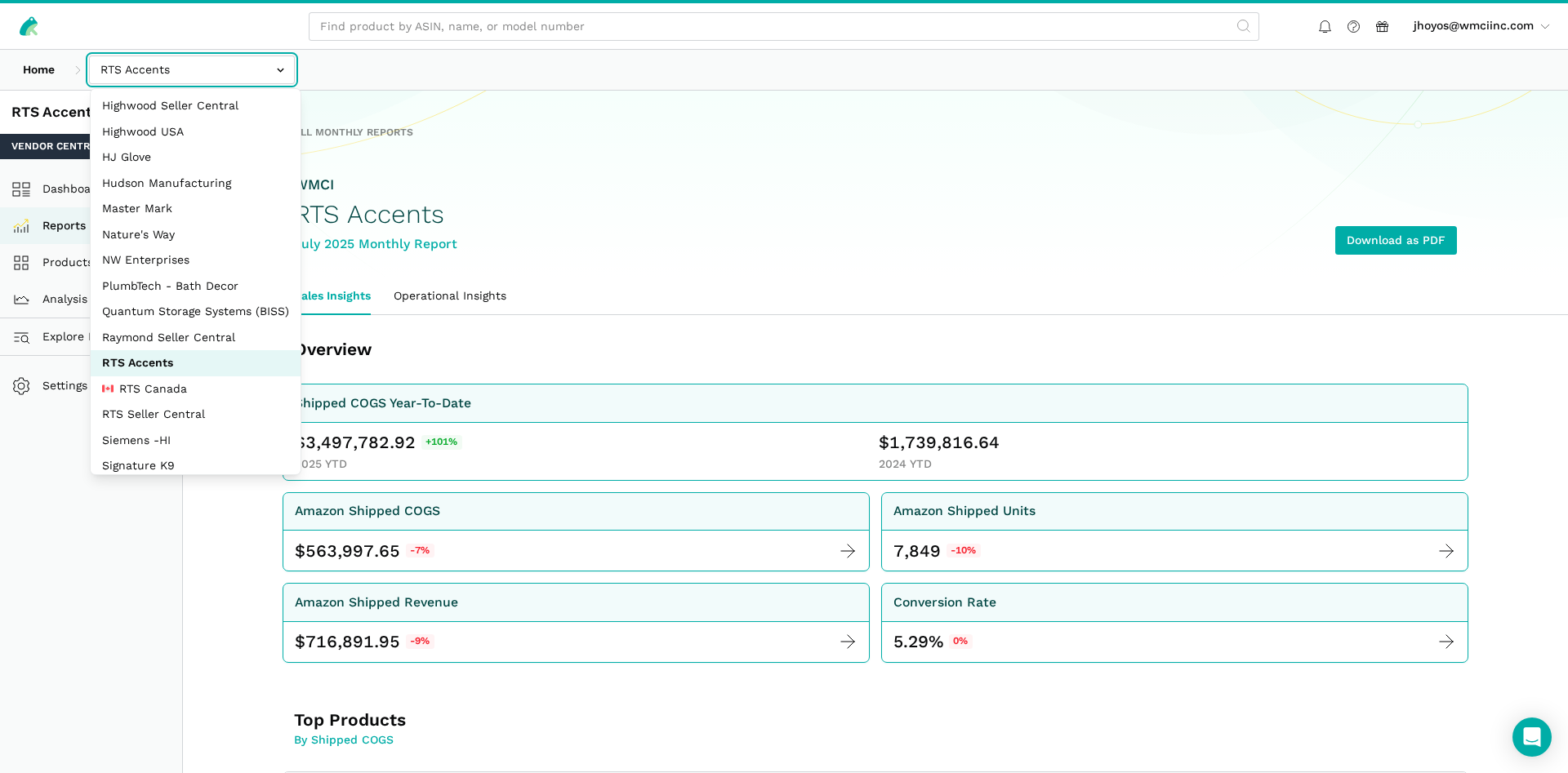 scroll, scrollTop: 218, scrollLeft: 0, axis: vertical 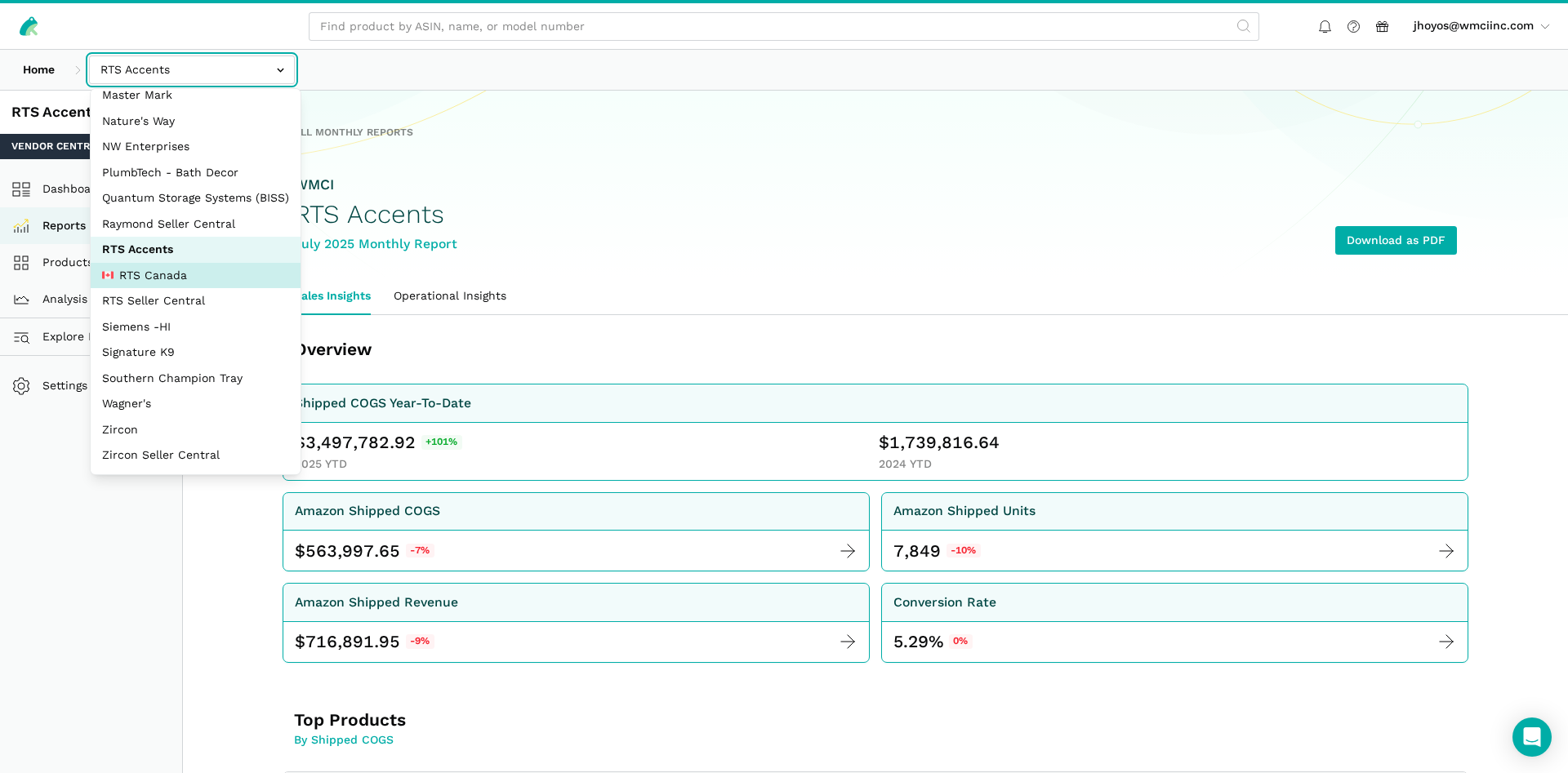 select on "pnjjhdDqPVj5aAaTPiCgBAEB" 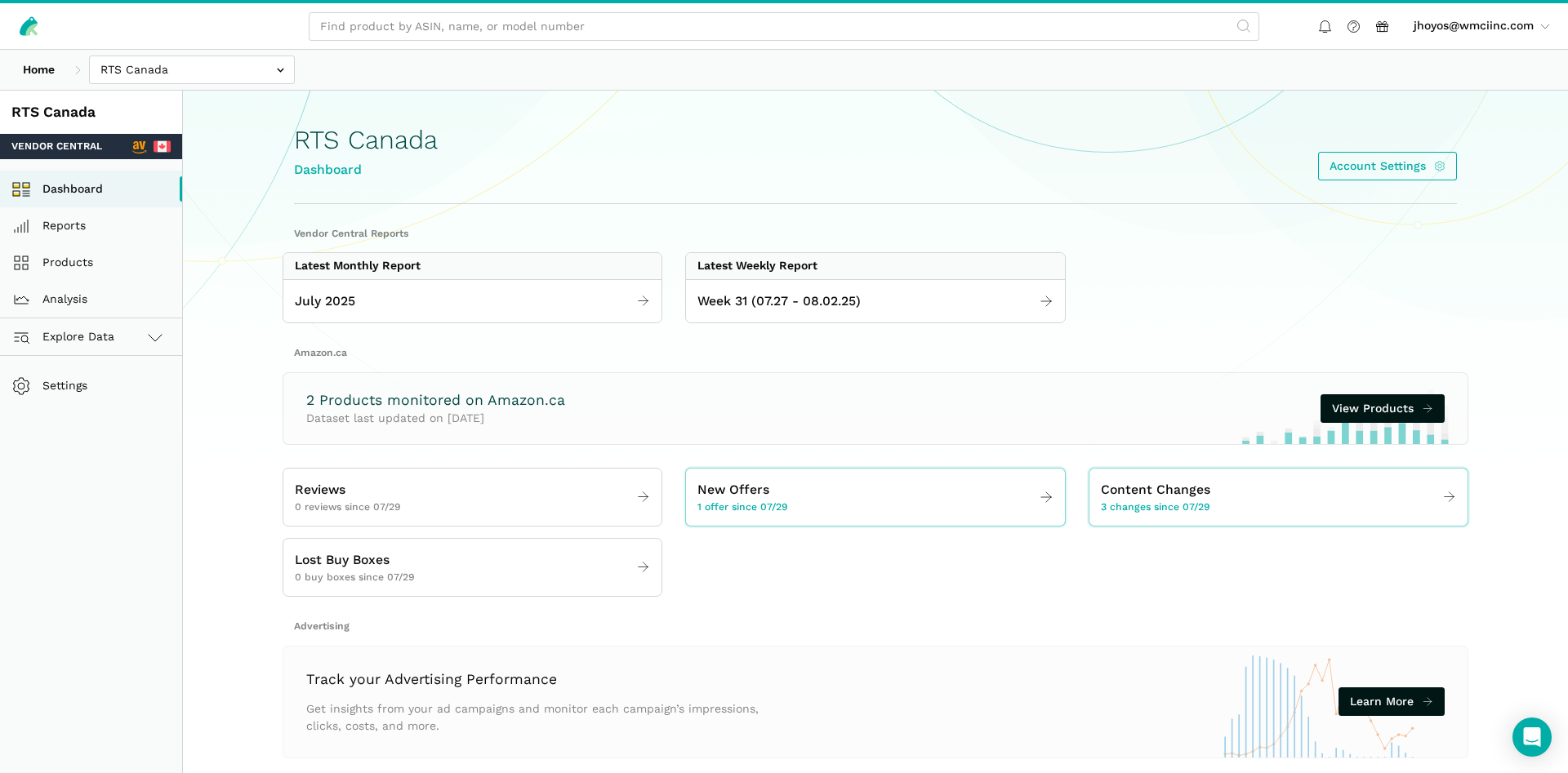 scroll, scrollTop: 0, scrollLeft: 0, axis: both 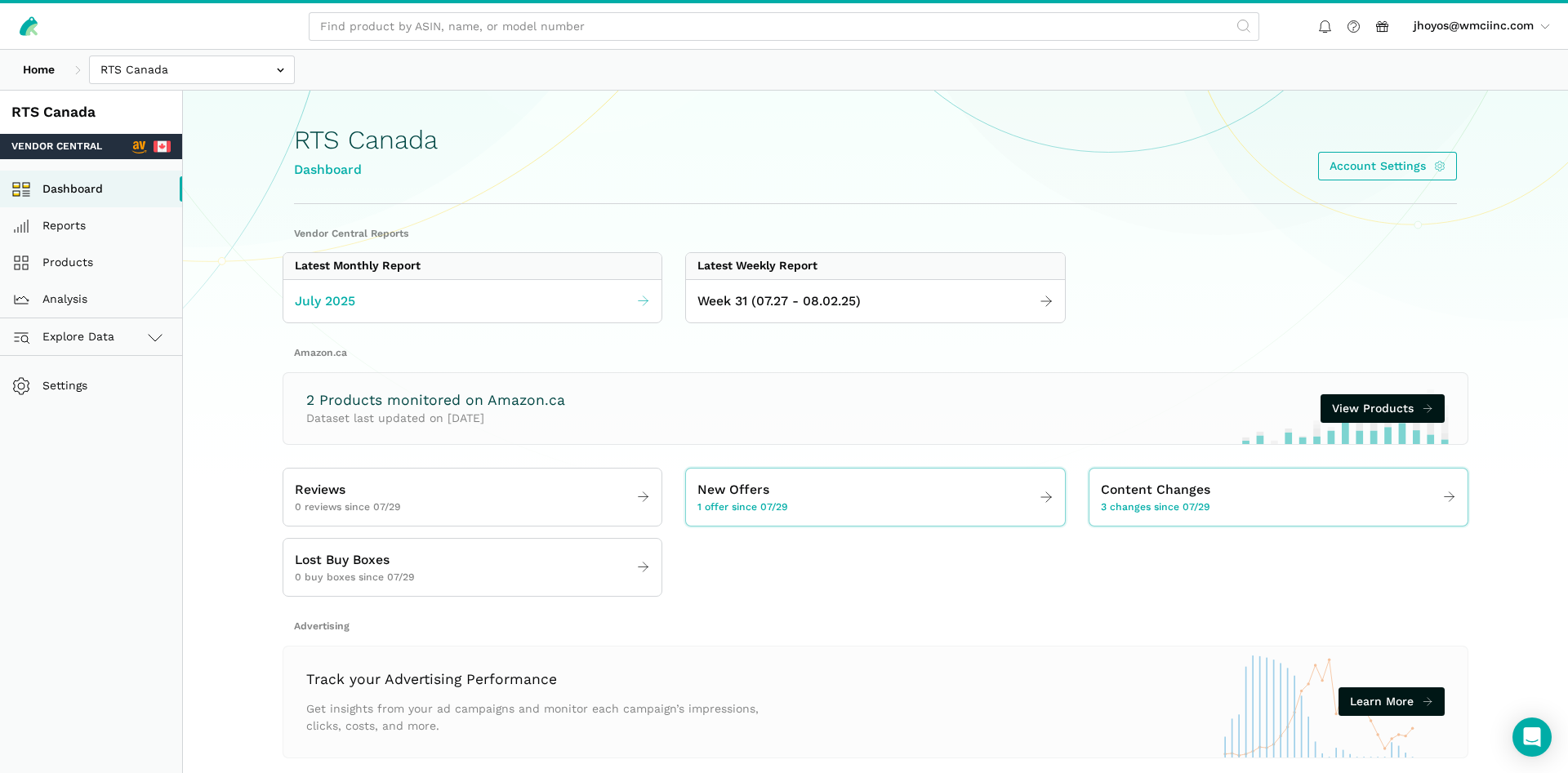 click on "July 2025" at bounding box center (472, 301) 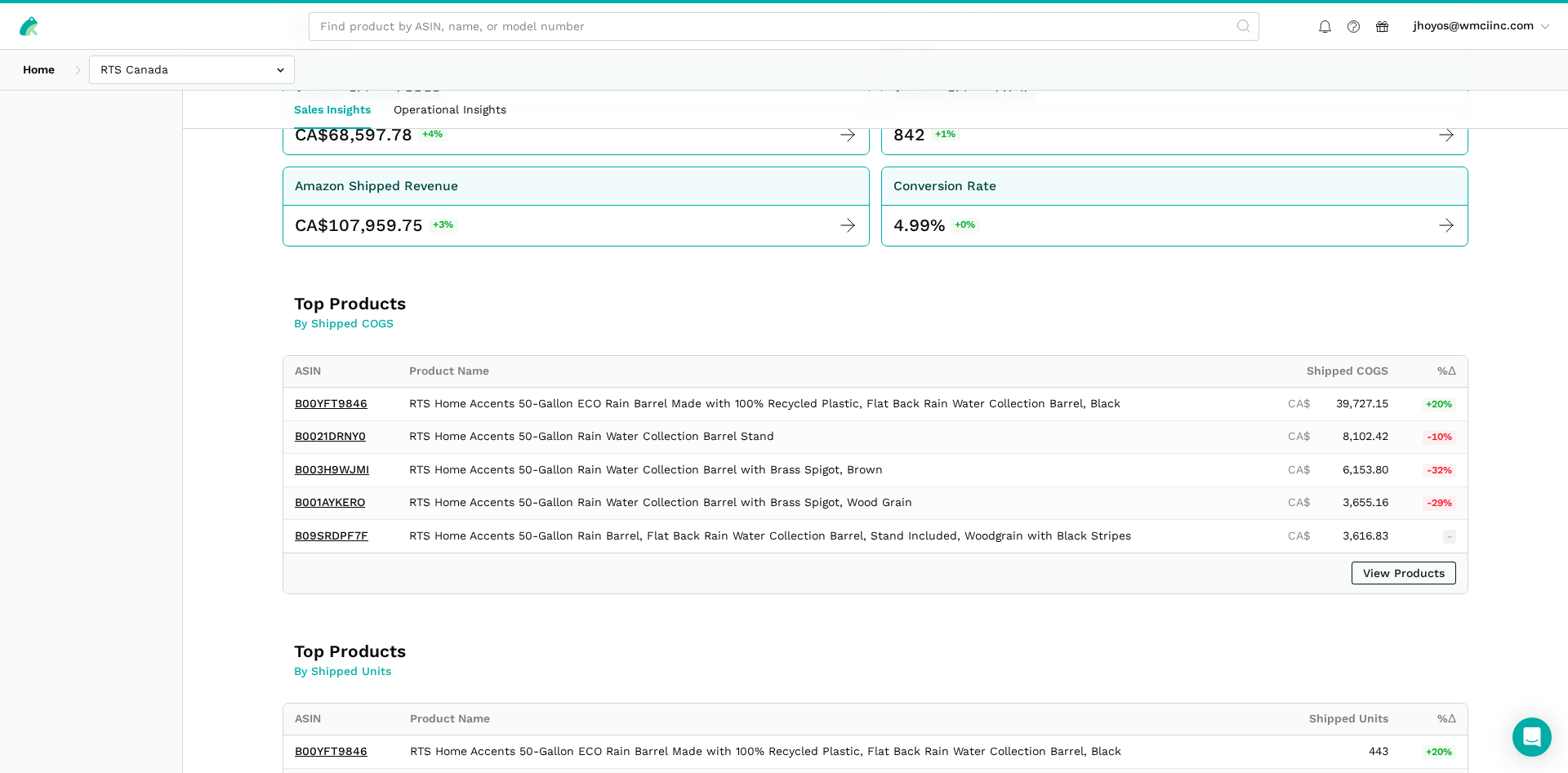 scroll, scrollTop: 0, scrollLeft: 0, axis: both 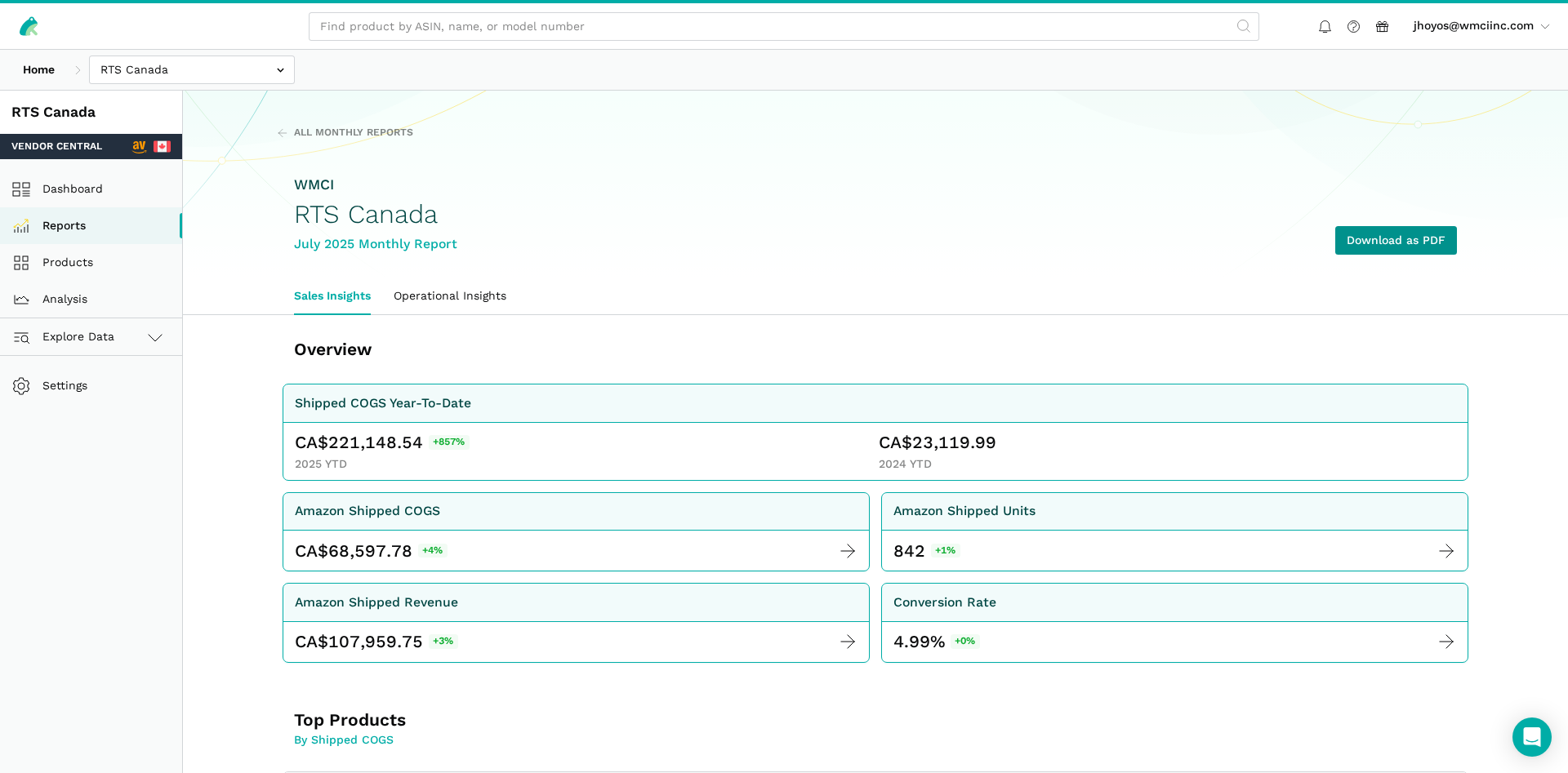 click on "Download as PDF" at bounding box center [1396, 240] 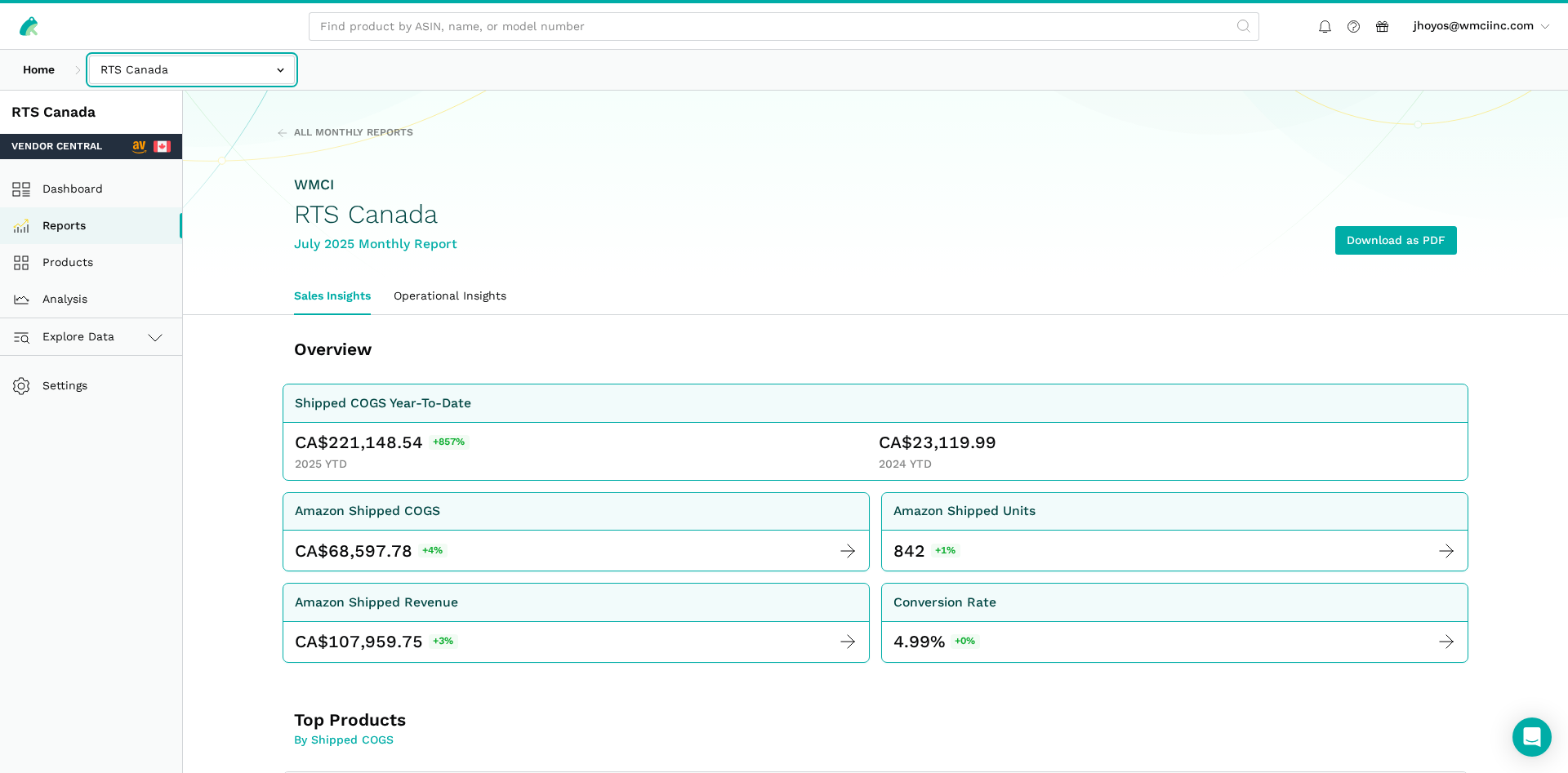 click at bounding box center (192, 69) 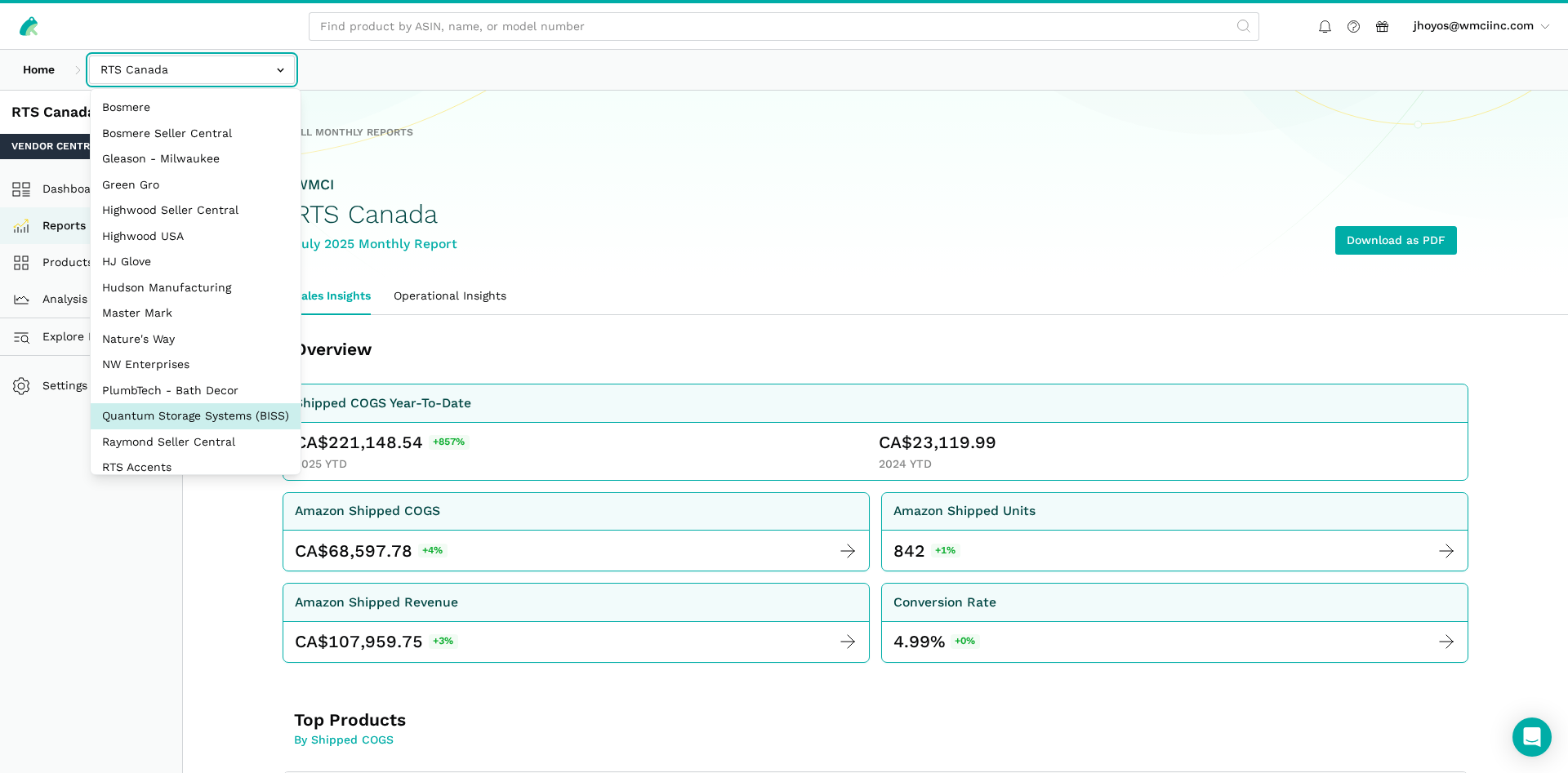 scroll, scrollTop: 157, scrollLeft: 0, axis: vertical 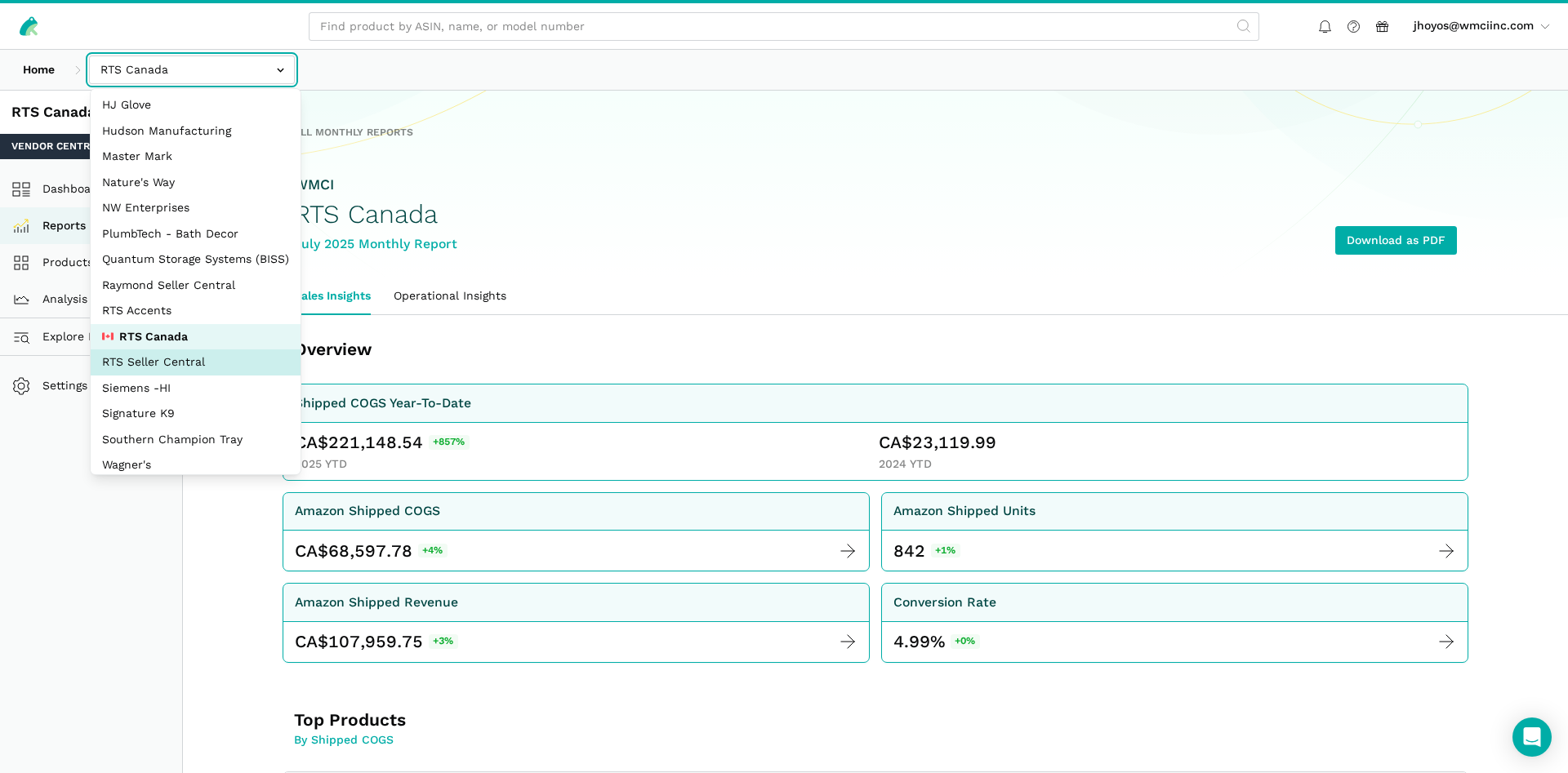 select on "DYdfgEtk9xdbXk9WgFd319bF" 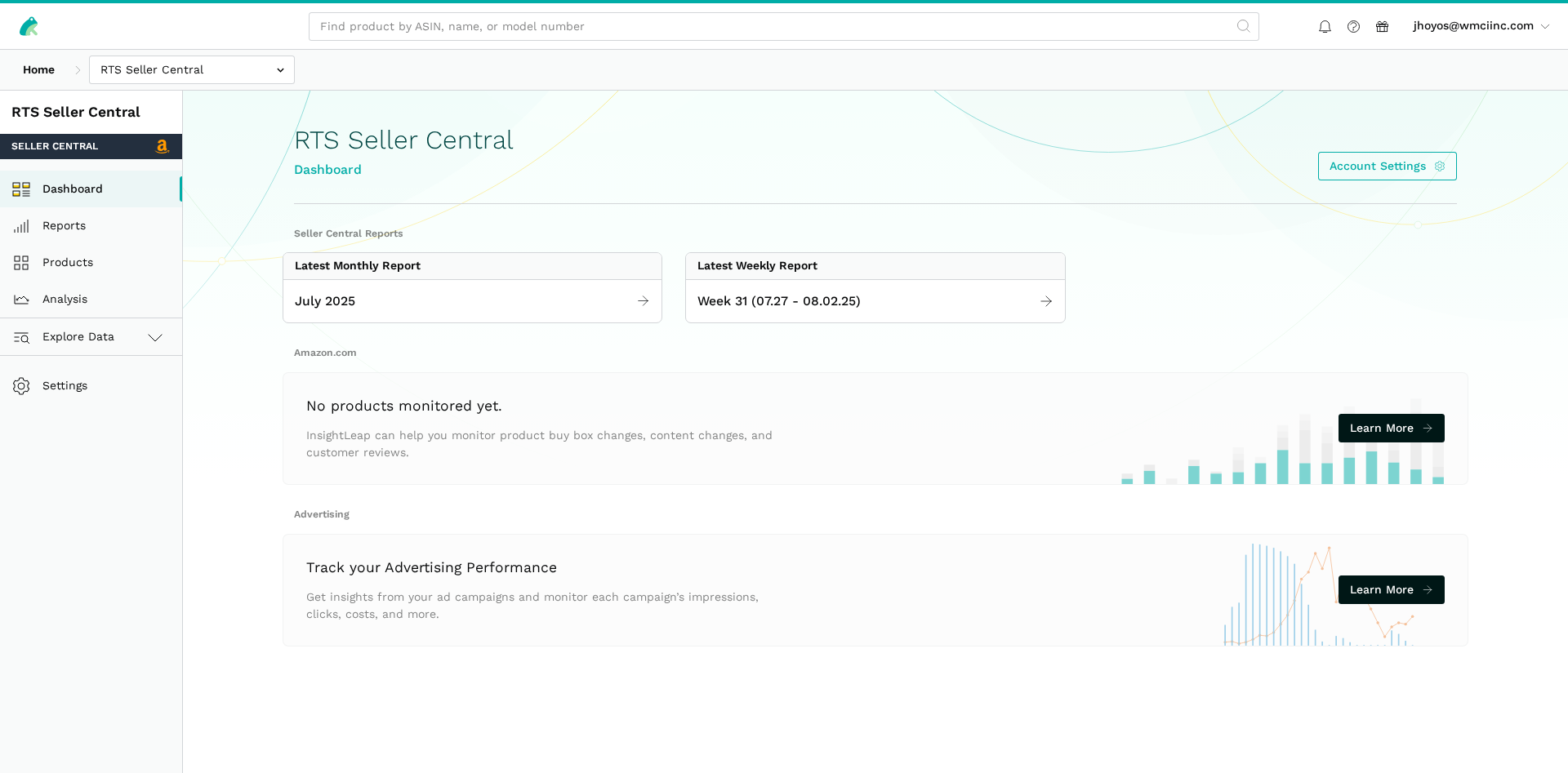 scroll, scrollTop: 0, scrollLeft: 0, axis: both 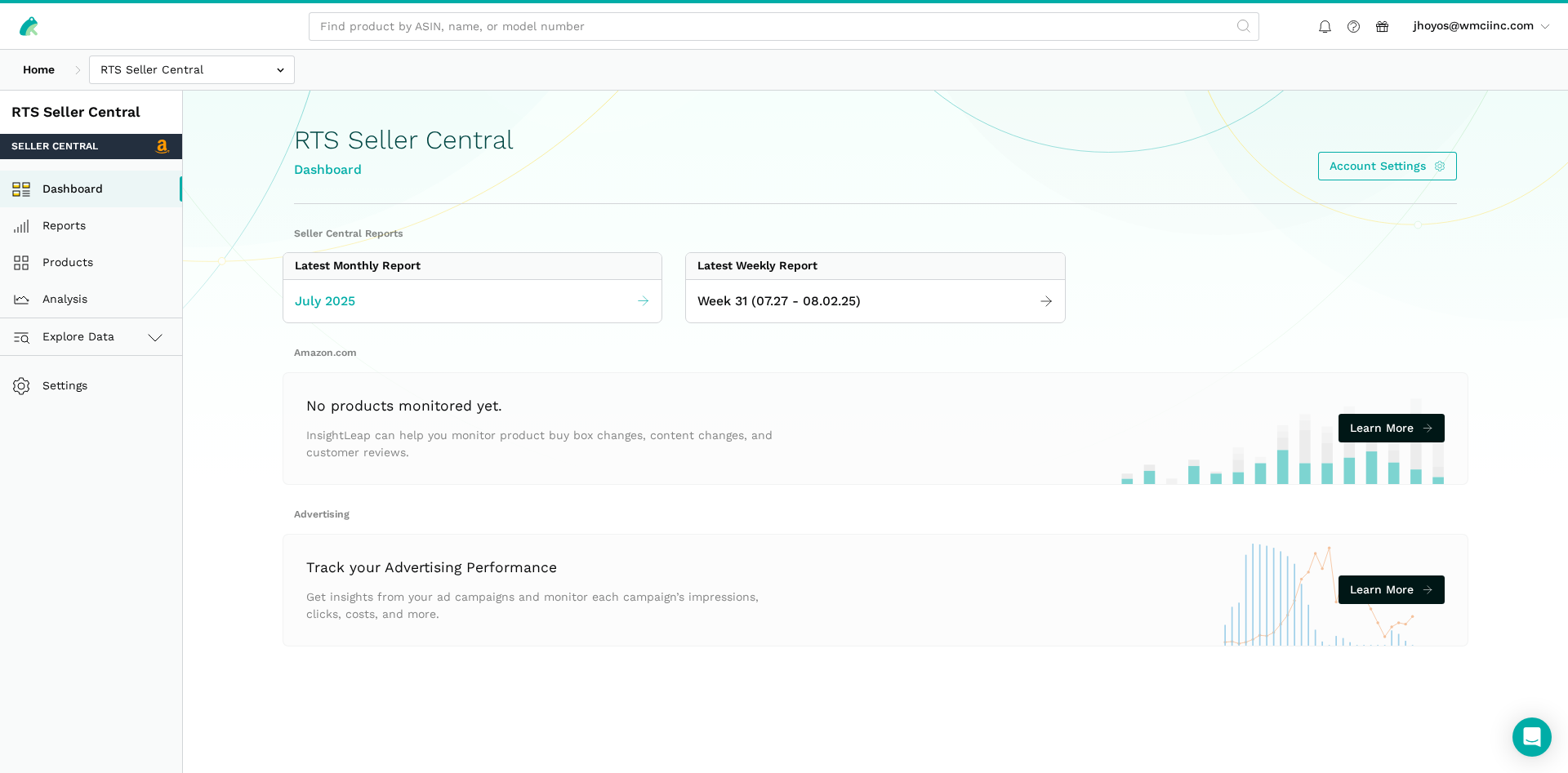 click on "July 2025" at bounding box center (472, 301) 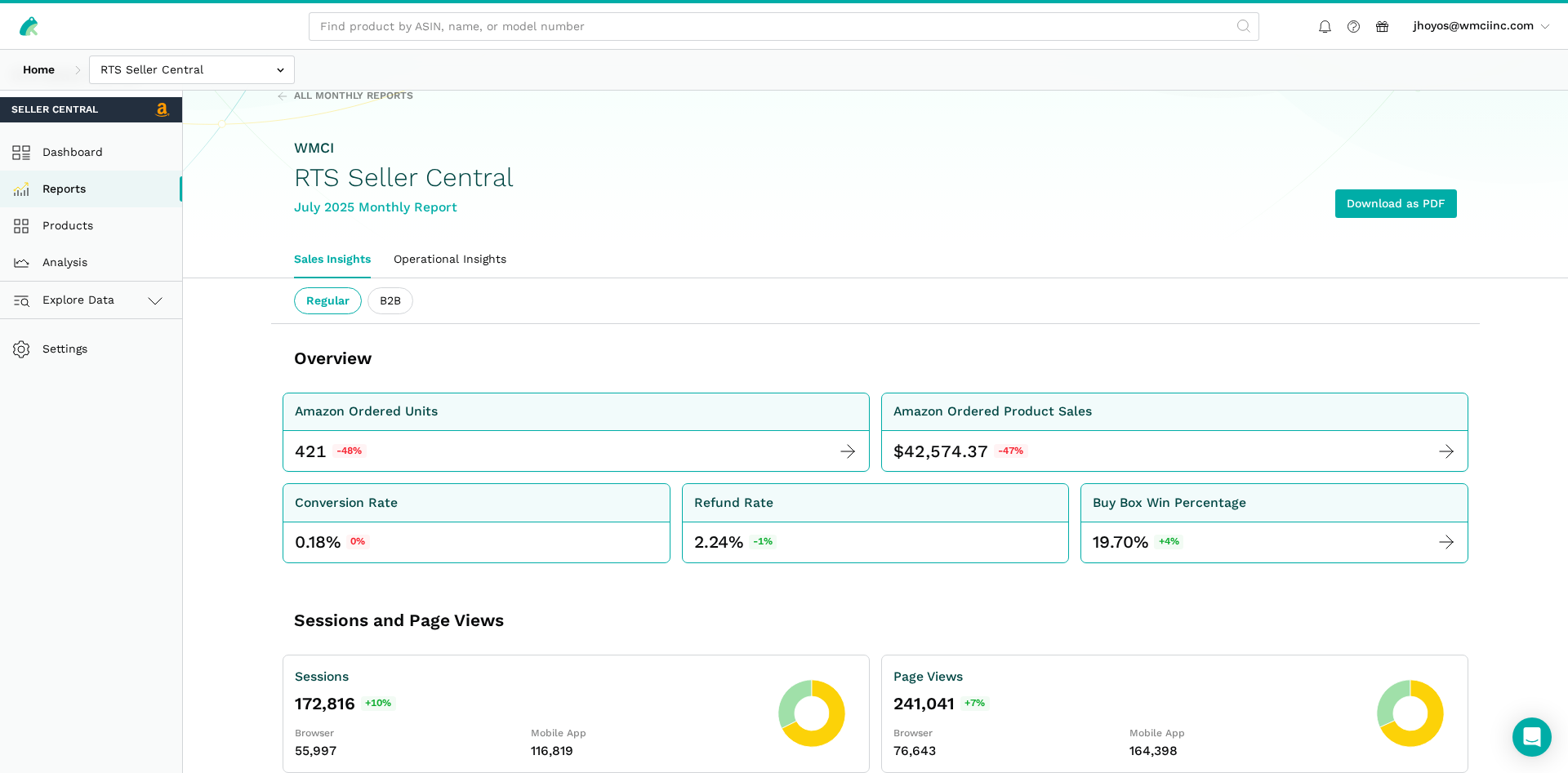 scroll, scrollTop: 0, scrollLeft: 0, axis: both 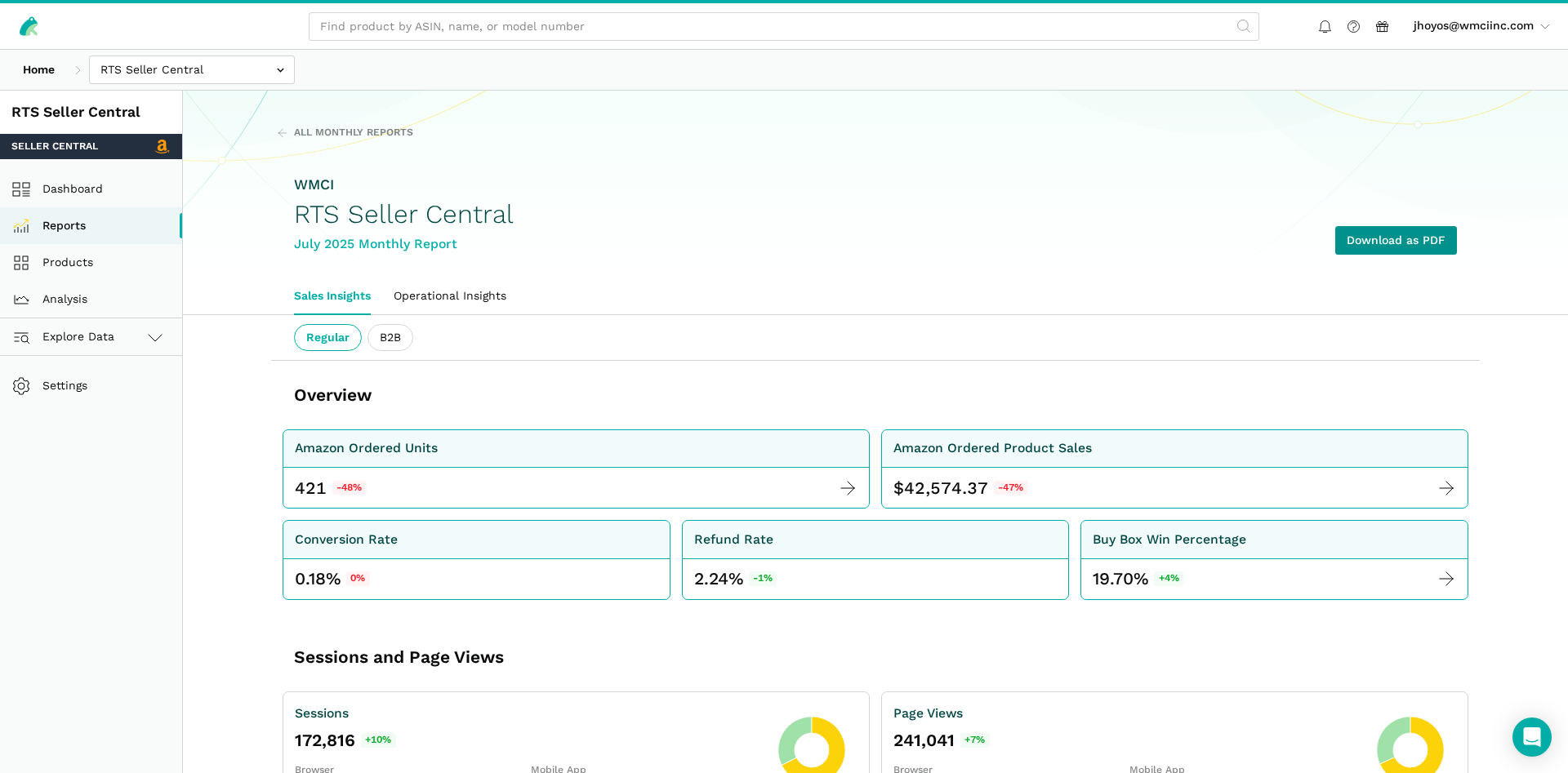 click on "Download as PDF" at bounding box center [1396, 240] 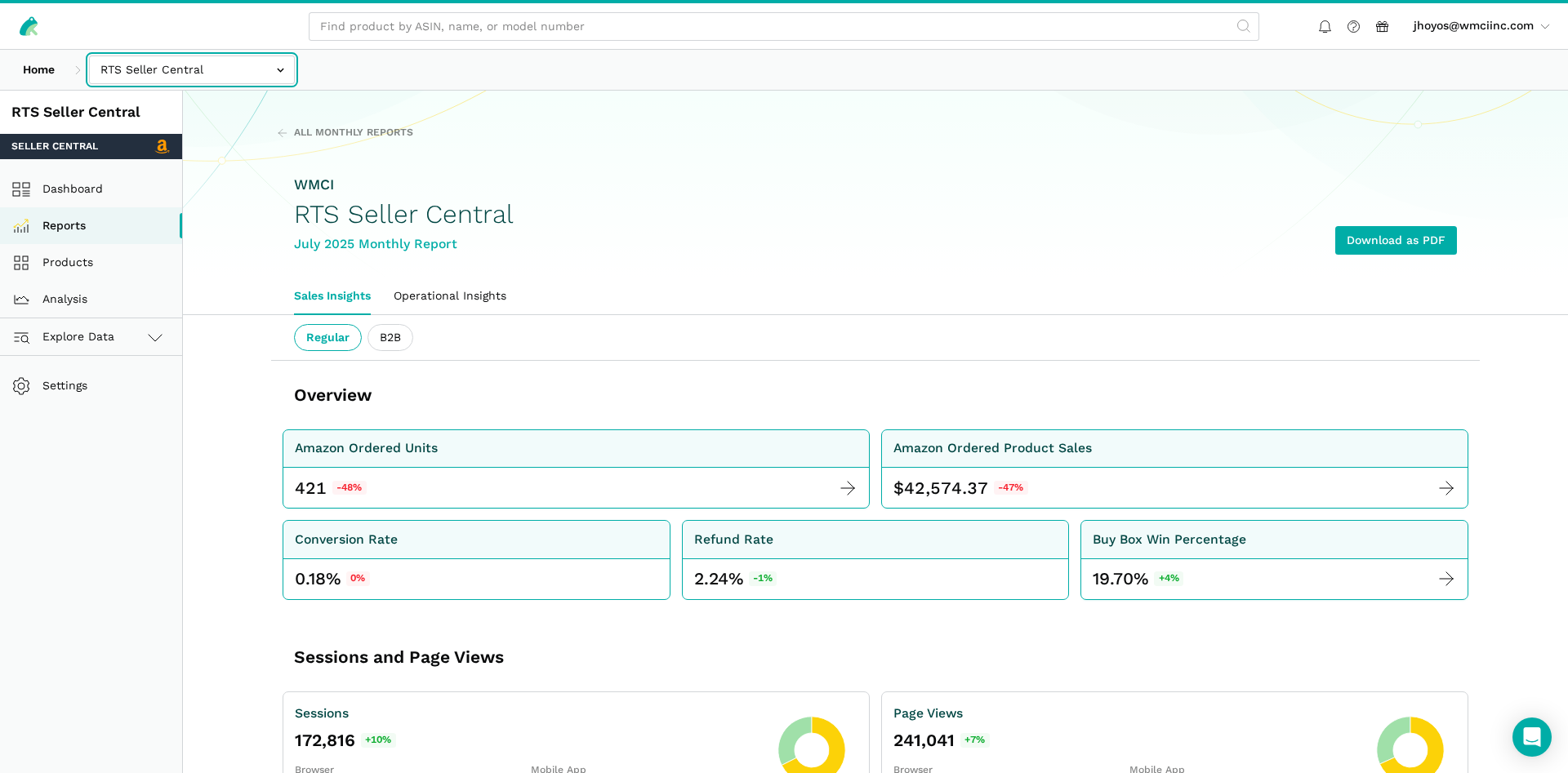 click at bounding box center [192, 69] 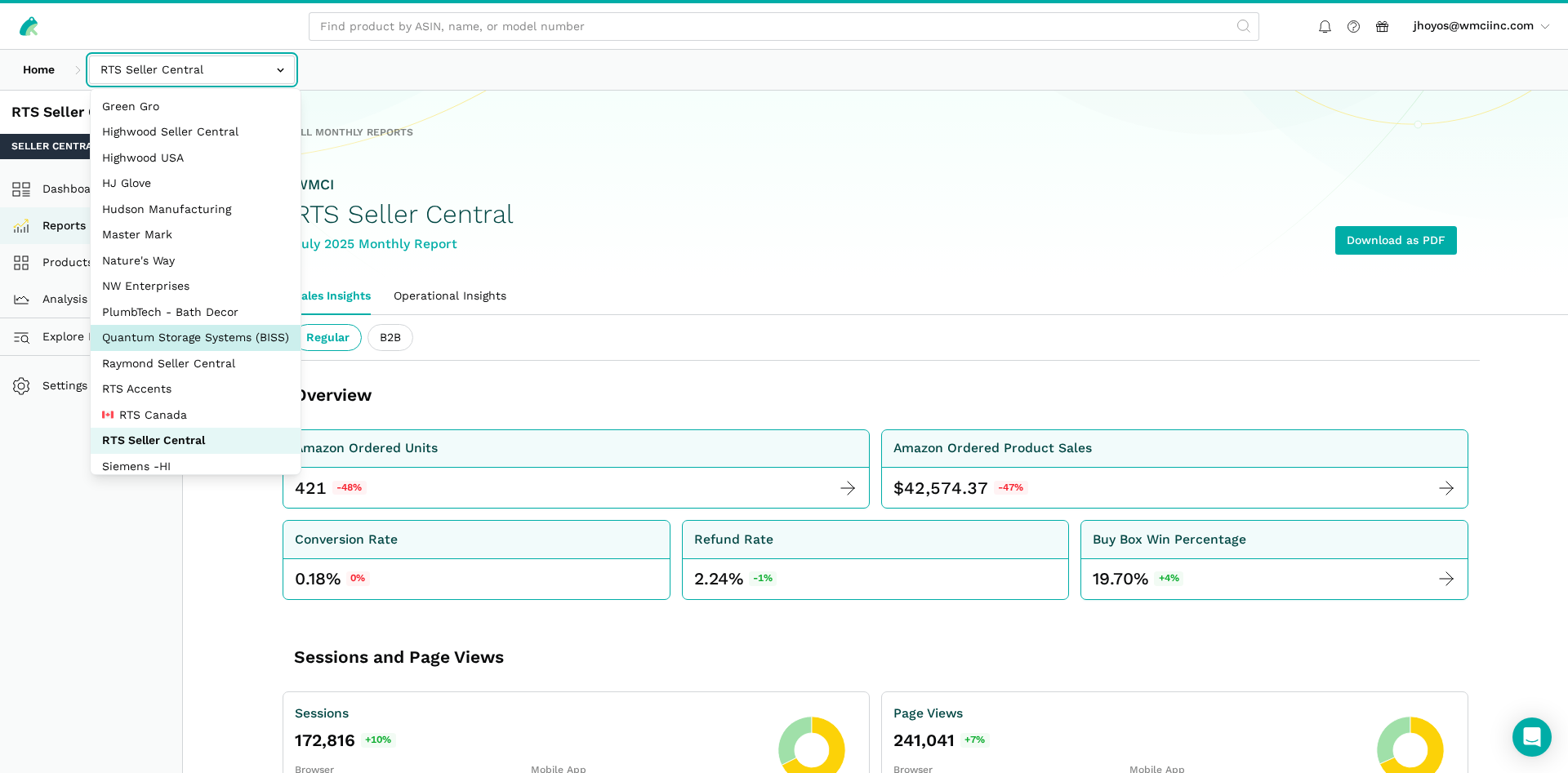 scroll, scrollTop: 218, scrollLeft: 0, axis: vertical 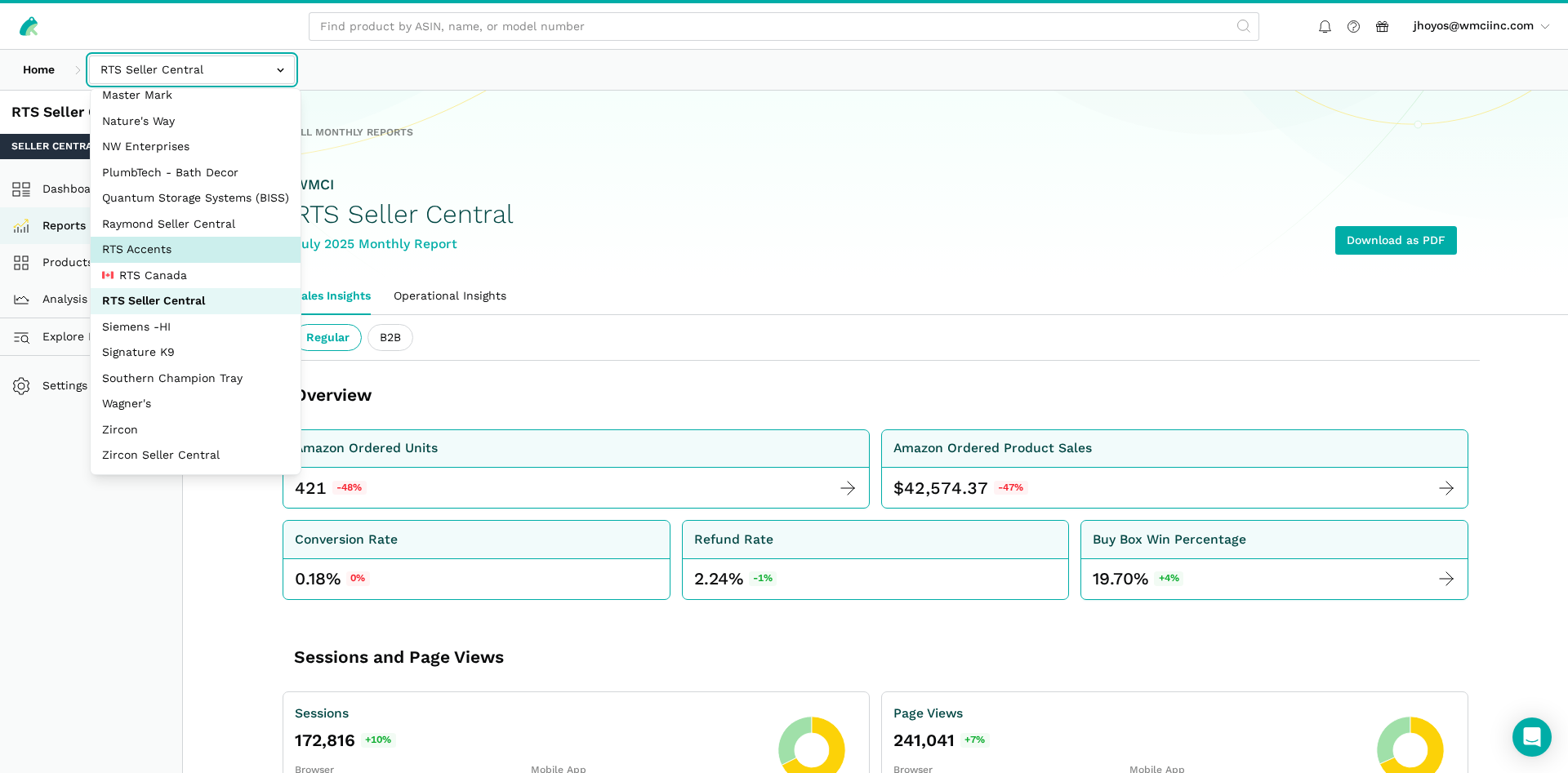 select on "DPHNLGULfjdmZCda3GrCfans" 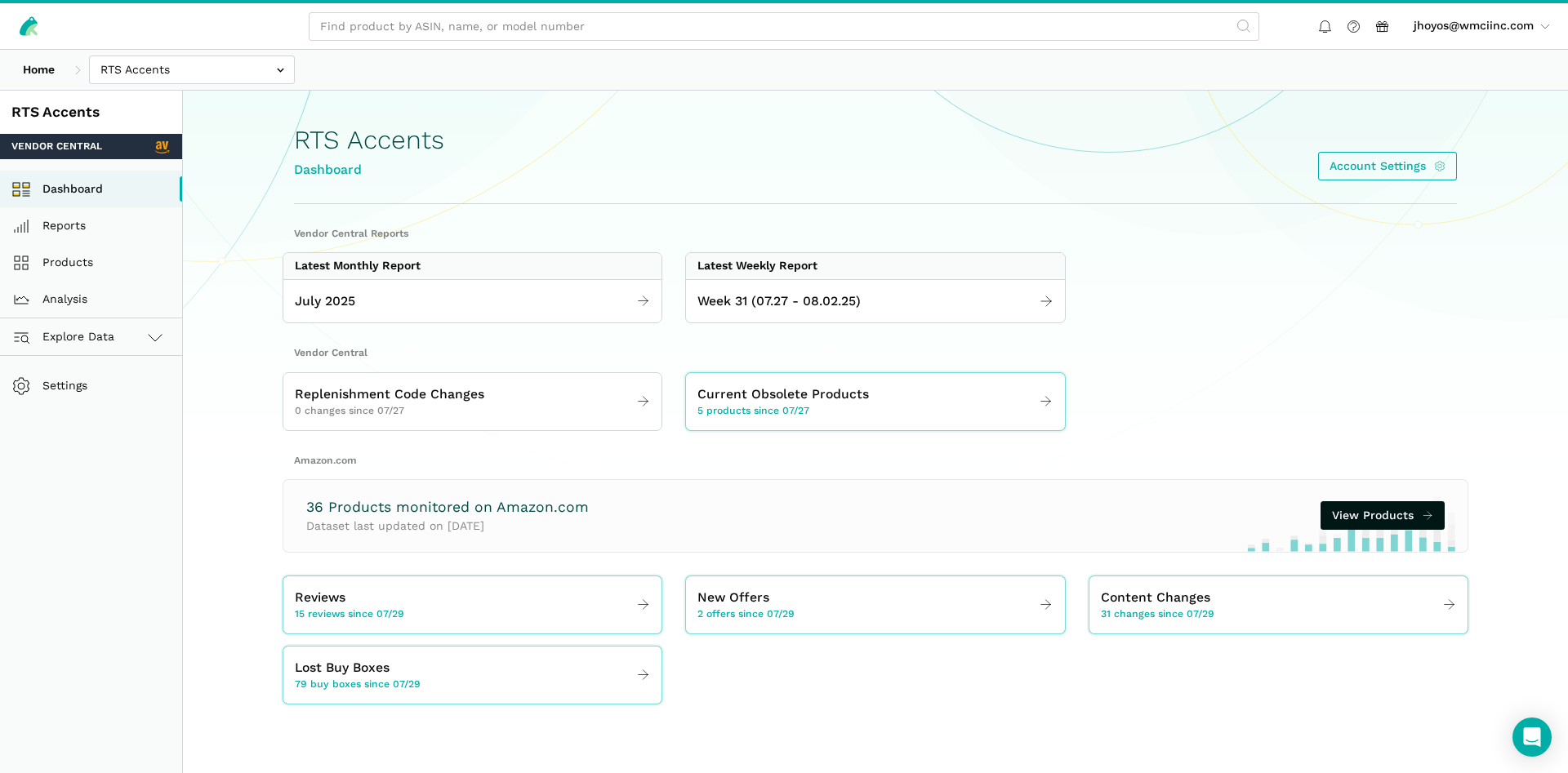 scroll, scrollTop: 0, scrollLeft: 0, axis: both 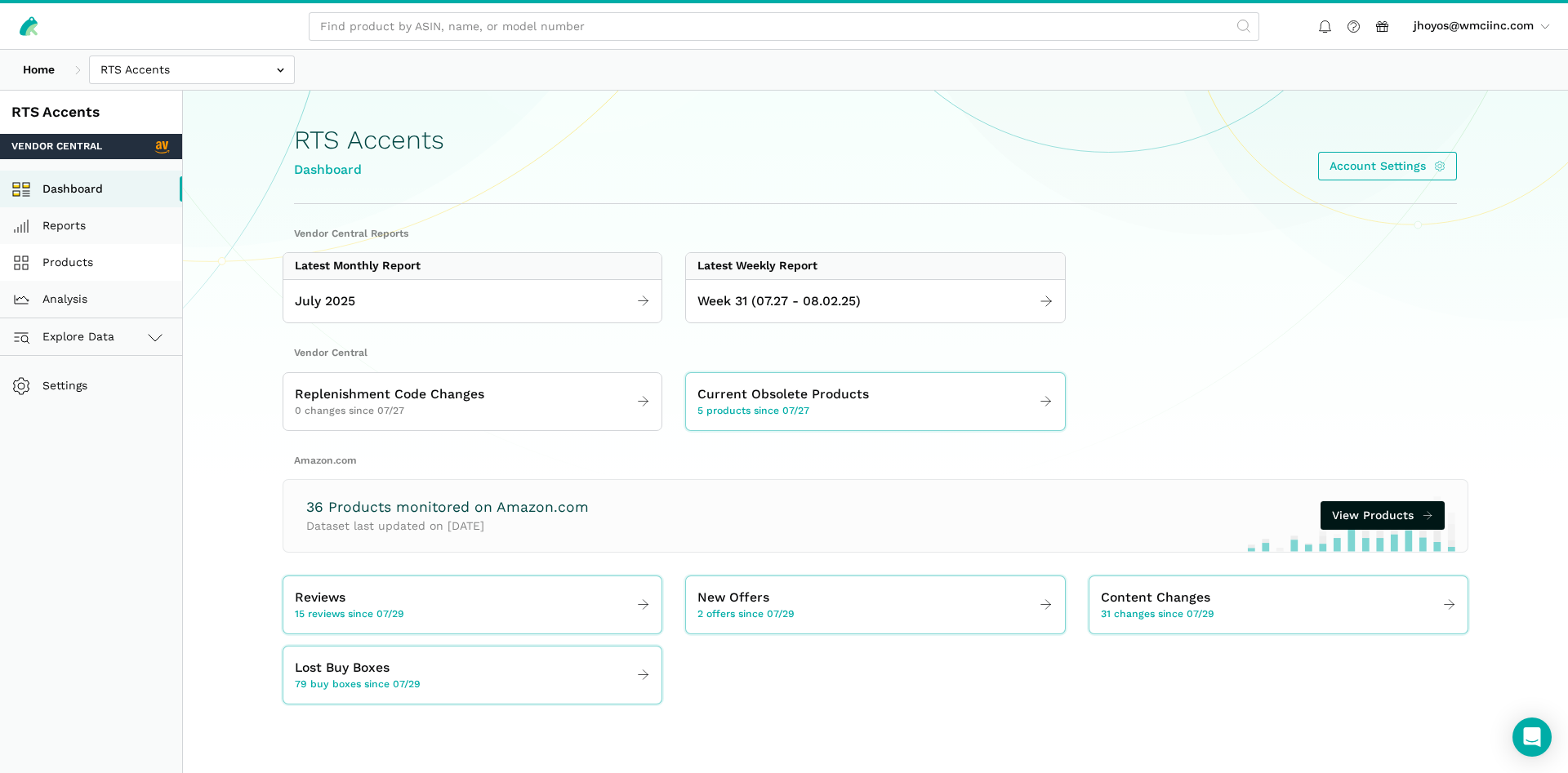 click on "Products" at bounding box center [91, 262] 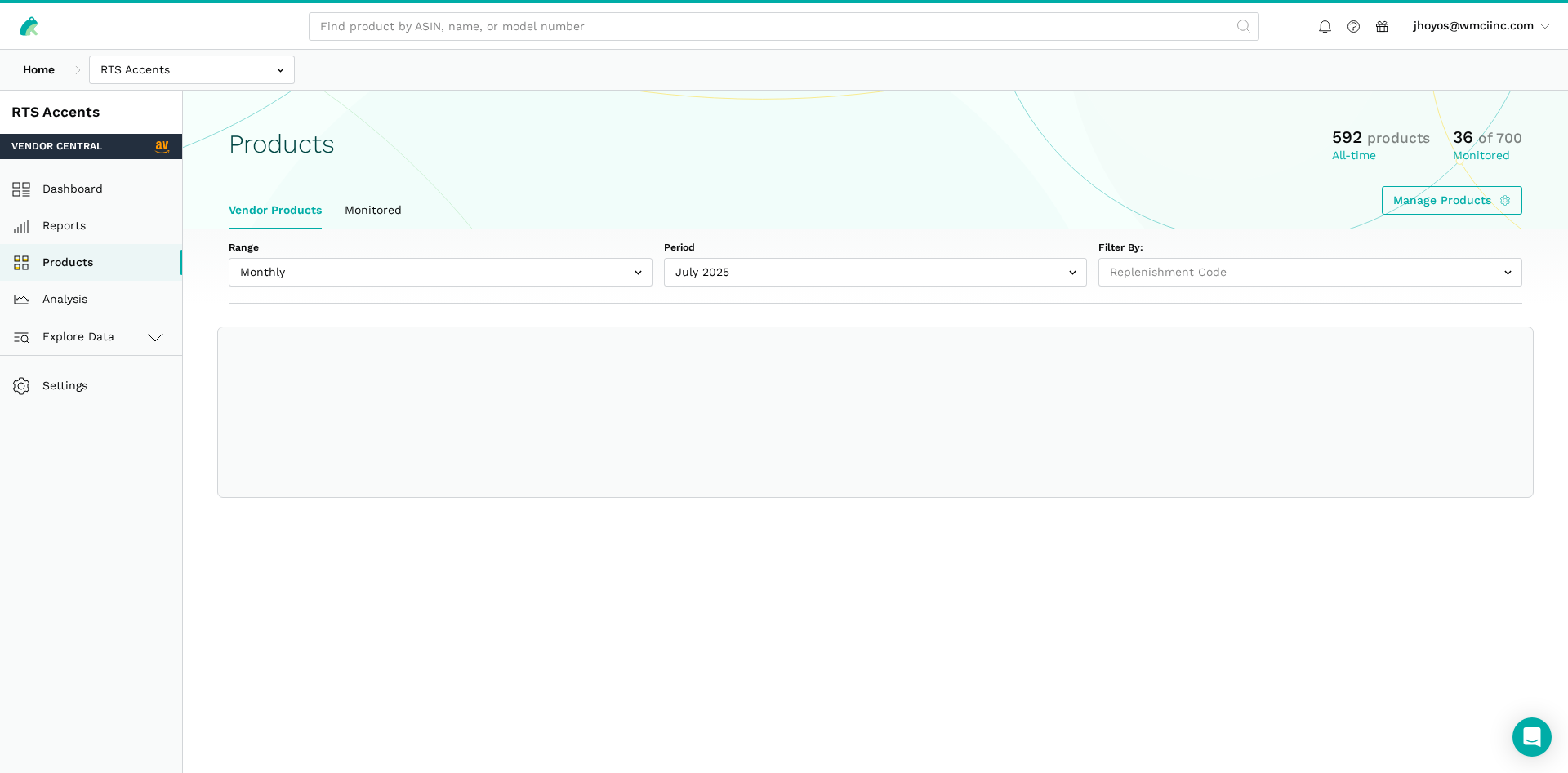 select 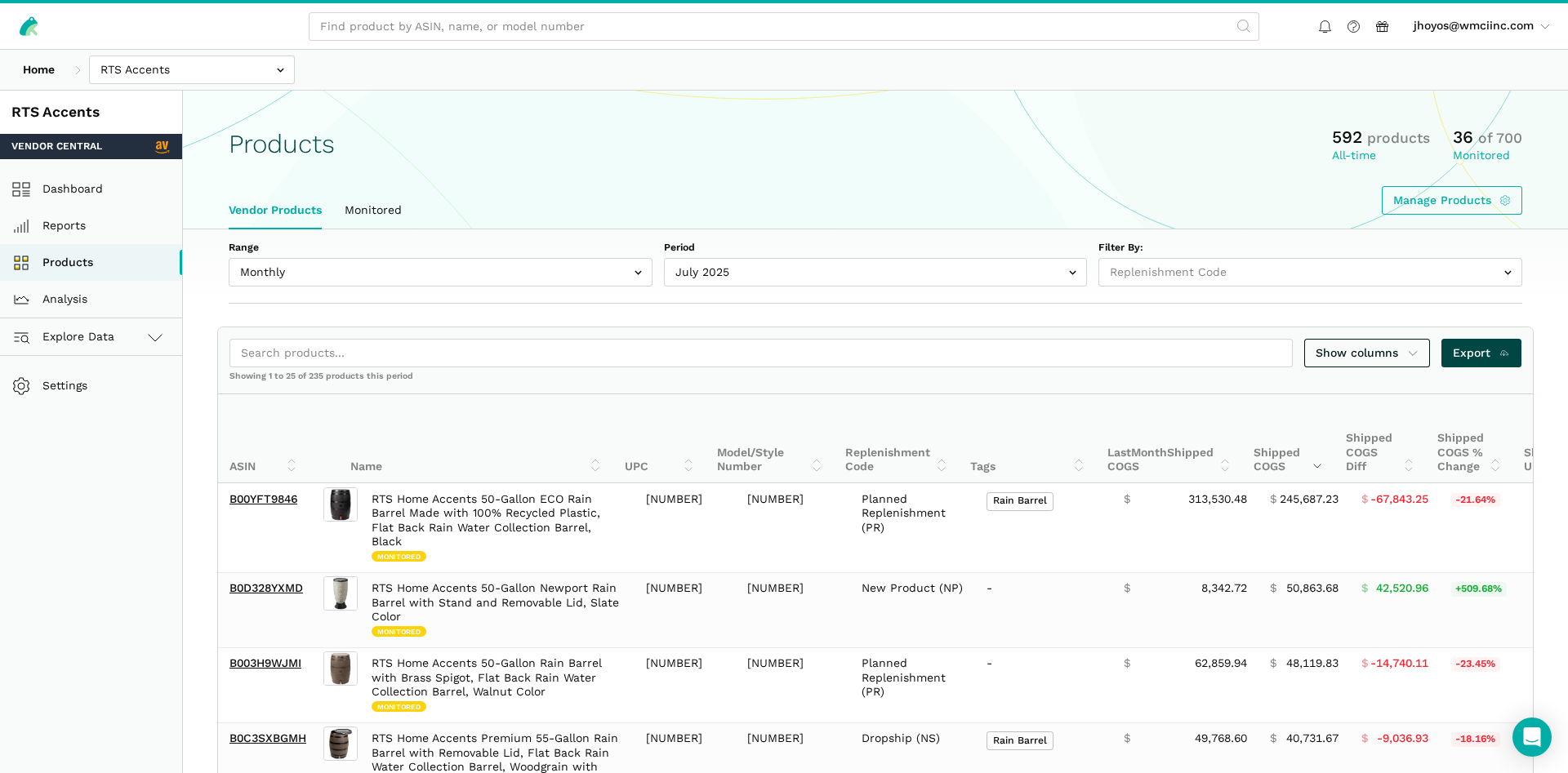 click on "Export" at bounding box center (1481, 353) 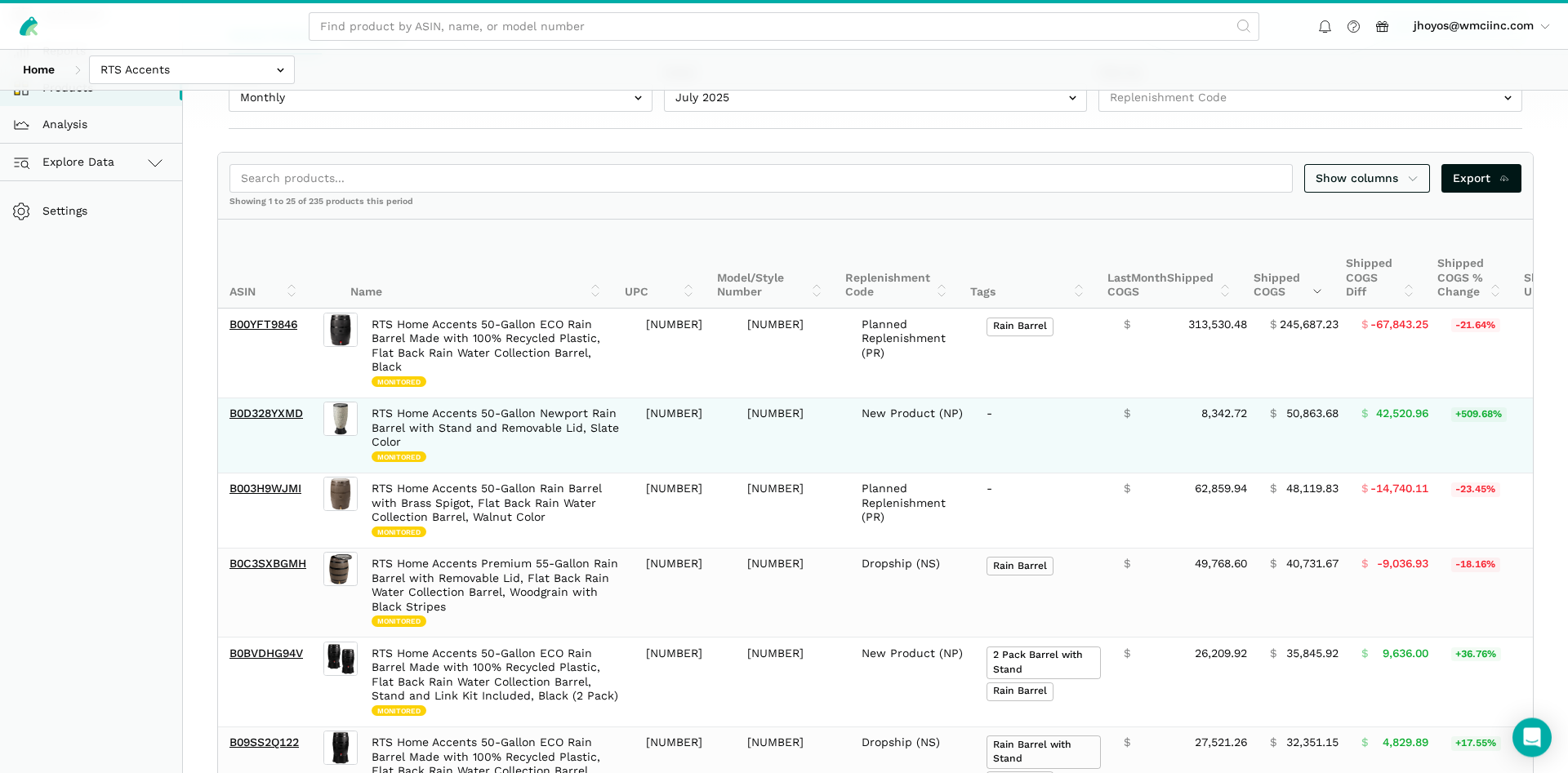 scroll, scrollTop: 0, scrollLeft: 0, axis: both 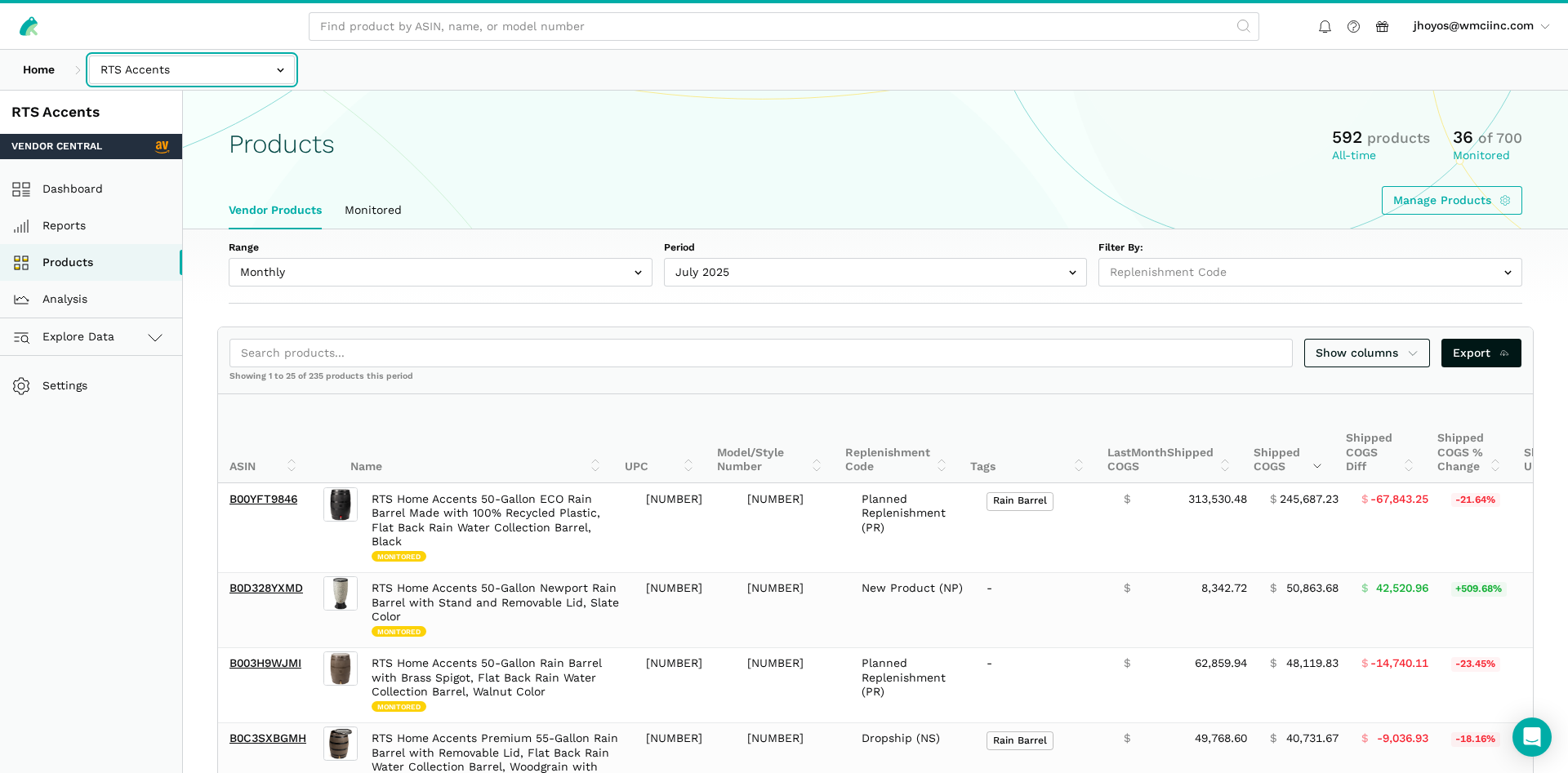 click at bounding box center [192, 69] 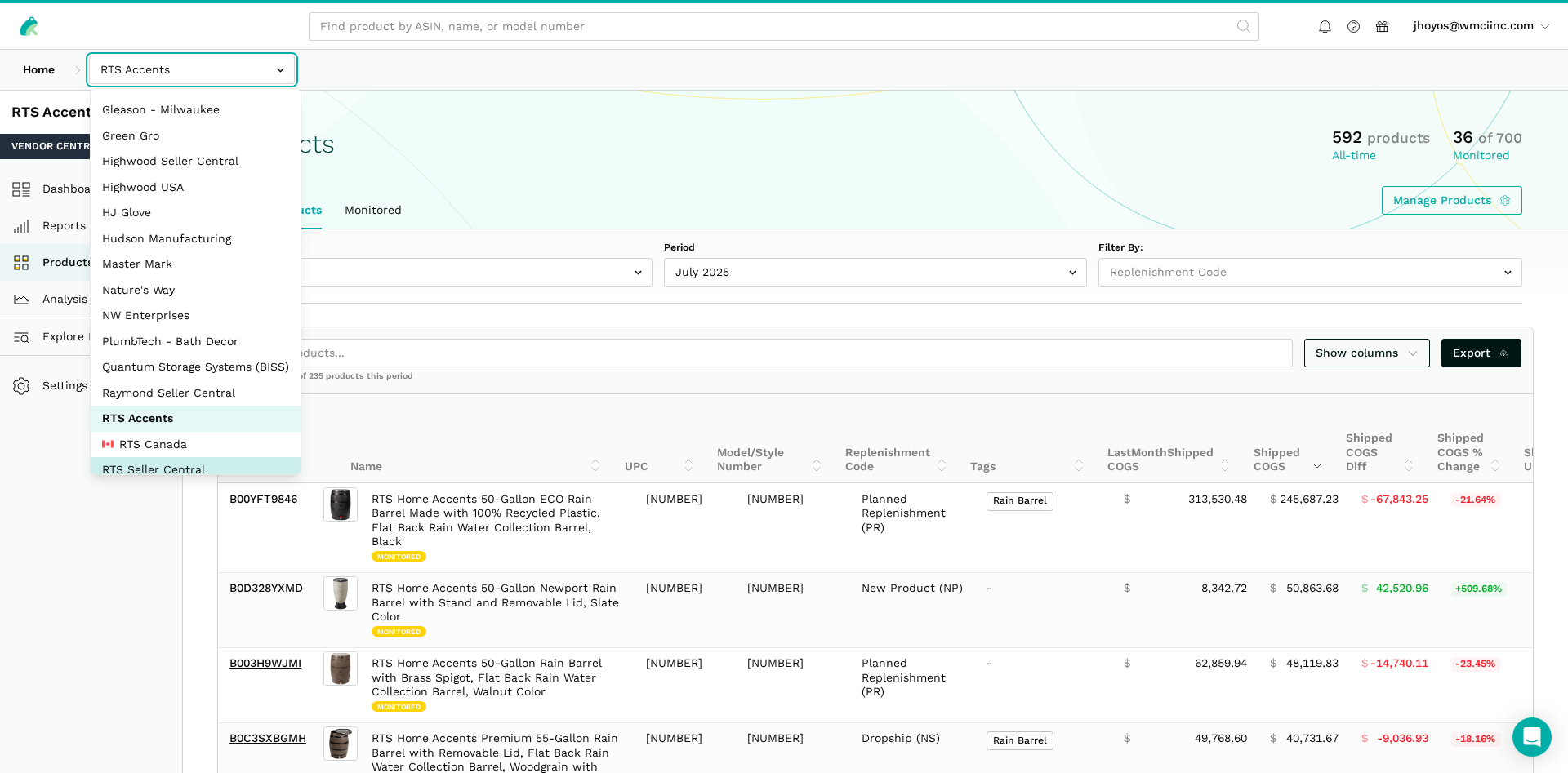 scroll, scrollTop: 0, scrollLeft: 0, axis: both 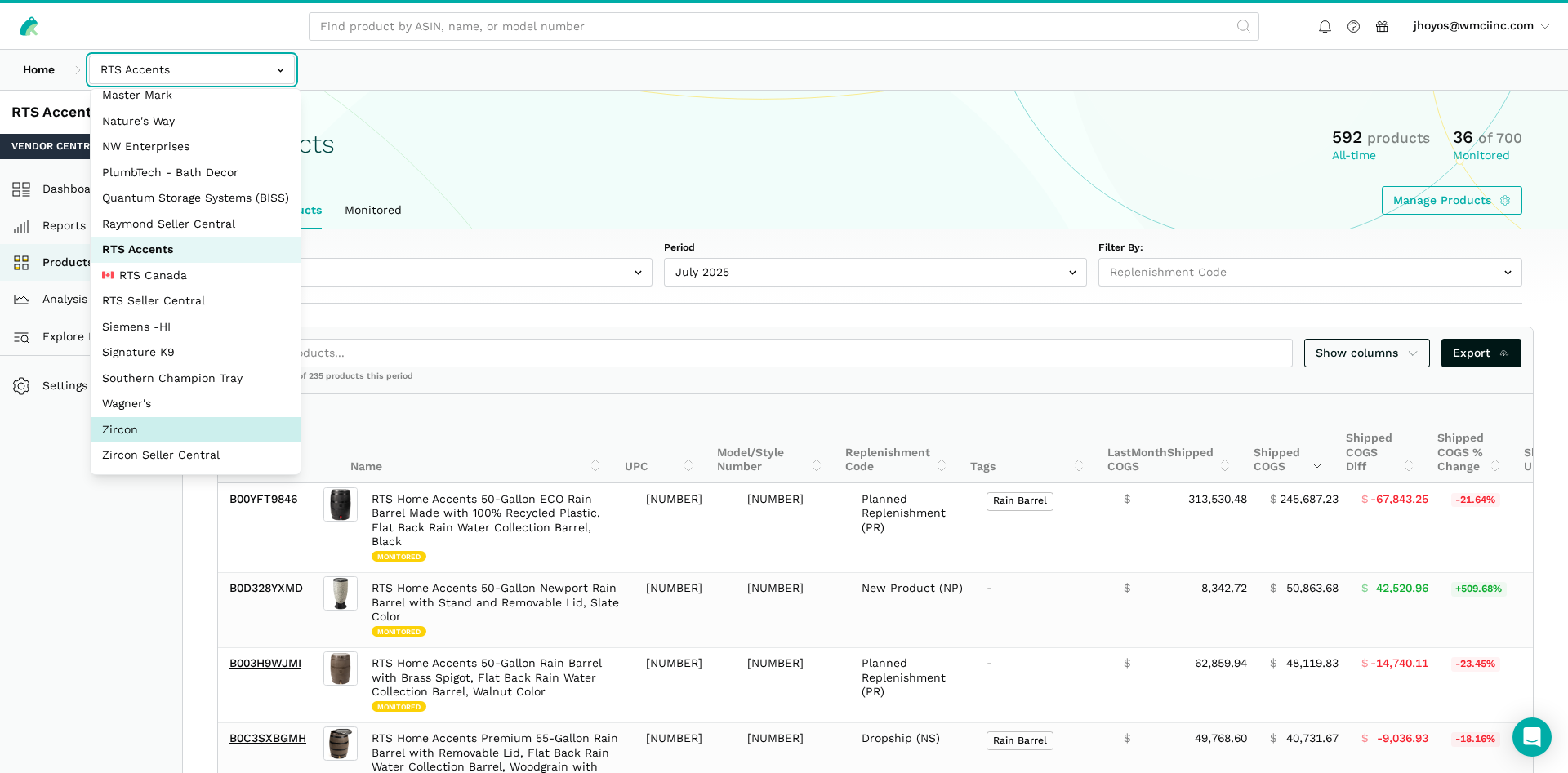 select on "DM38AQ3CPtVJ89bBDkVCzKzE" 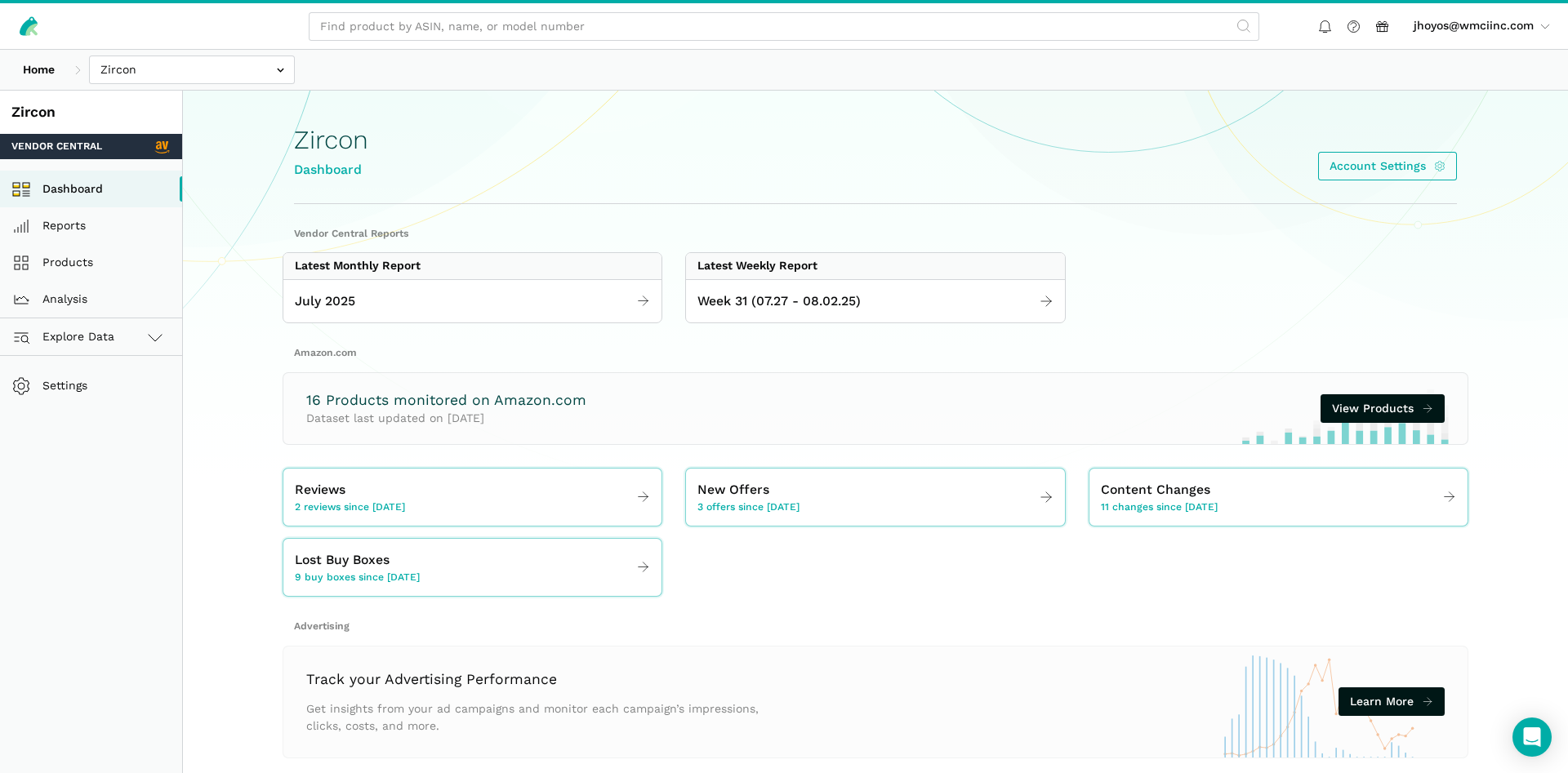 scroll, scrollTop: 0, scrollLeft: 0, axis: both 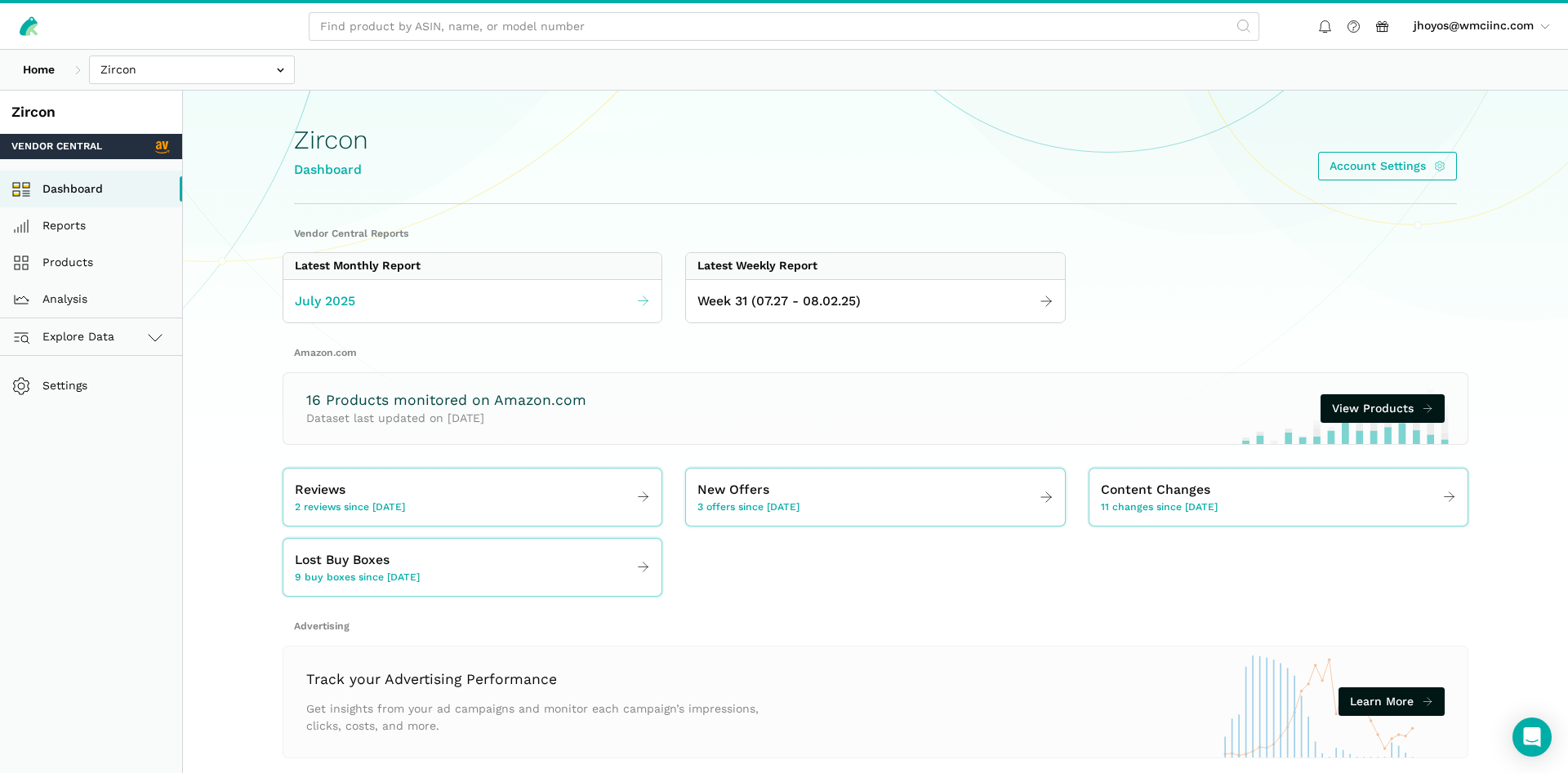 click on "July 2025" at bounding box center (472, 301) 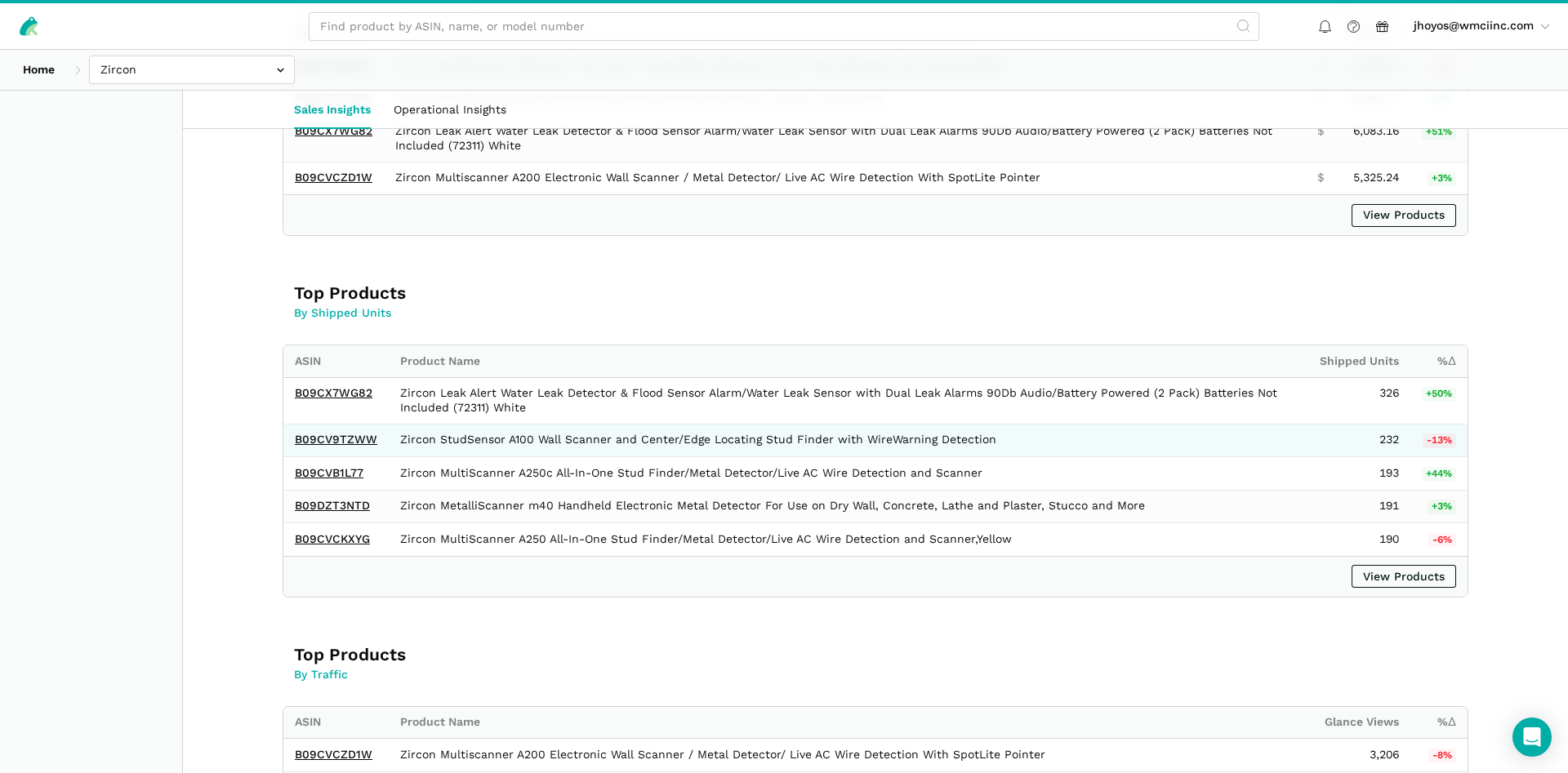 scroll, scrollTop: 538, scrollLeft: 0, axis: vertical 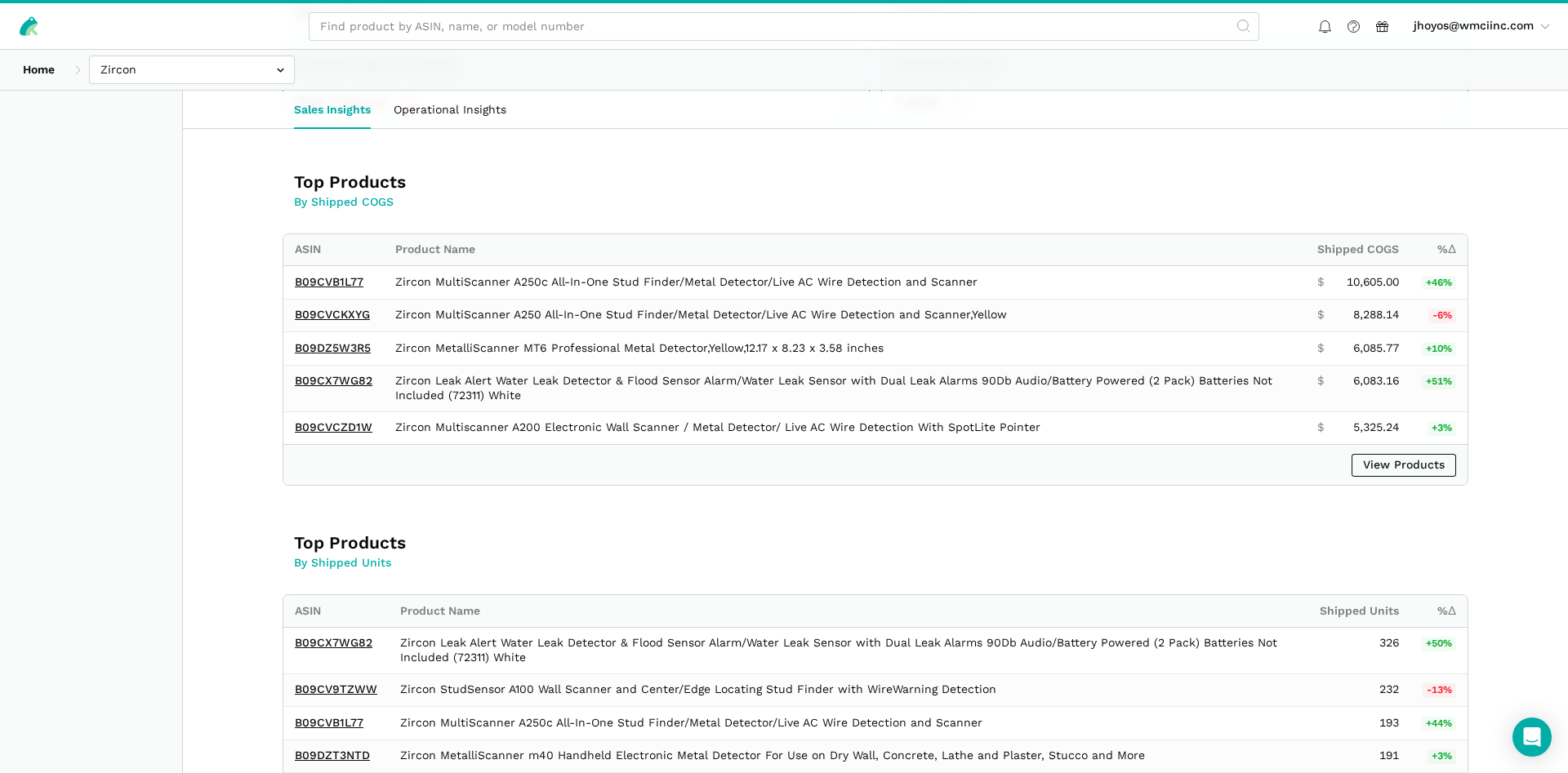 click on "Home
[CITY]
[CITY] Seller Central
Gleason - [CITY]
Green Gro
Highwood Seller Central
Highwood USA
HJ Glove
Hudson Manufacturing
Master Mark
Nature's Way
NW Enterprises
PlumbTech - Bath Decor
Quantum Storage Systems (BISS)
Raymond Seller Central
RTS Accents
RTS Canada" at bounding box center (784, 69) 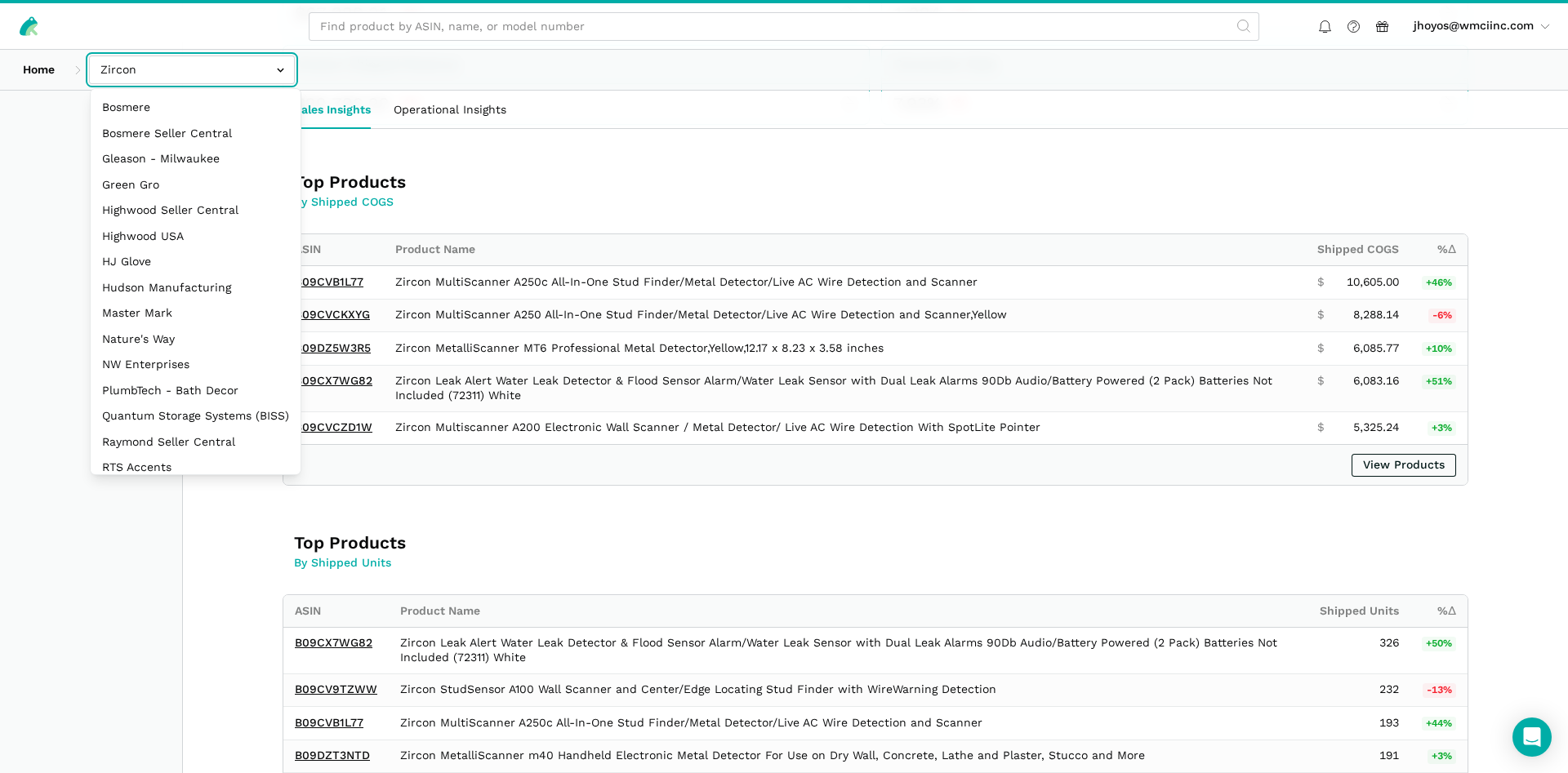 click at bounding box center (192, 69) 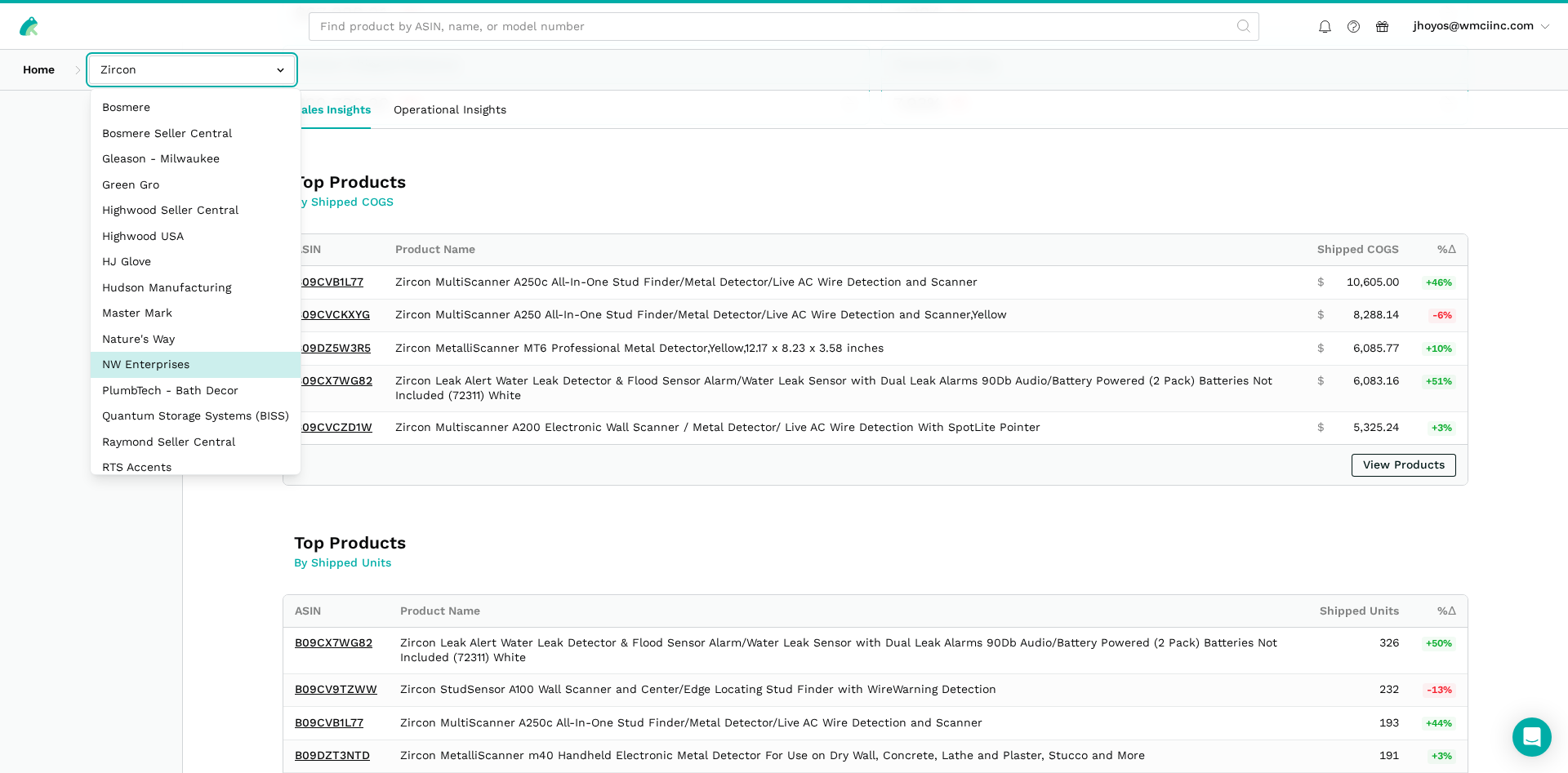 select on "8KcbEGzBHiJ2C1zNfhAn1h3U" 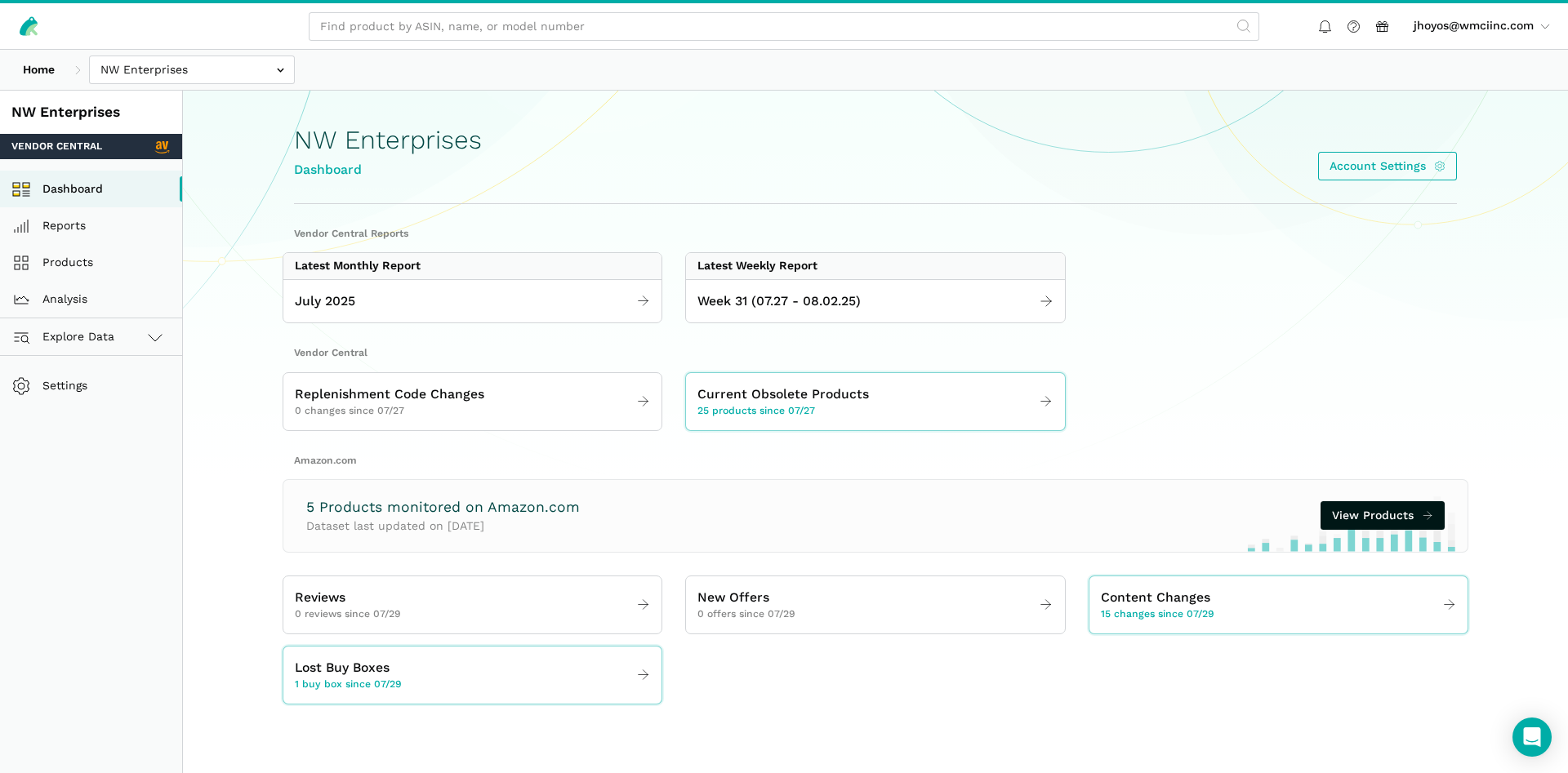 scroll, scrollTop: 0, scrollLeft: 0, axis: both 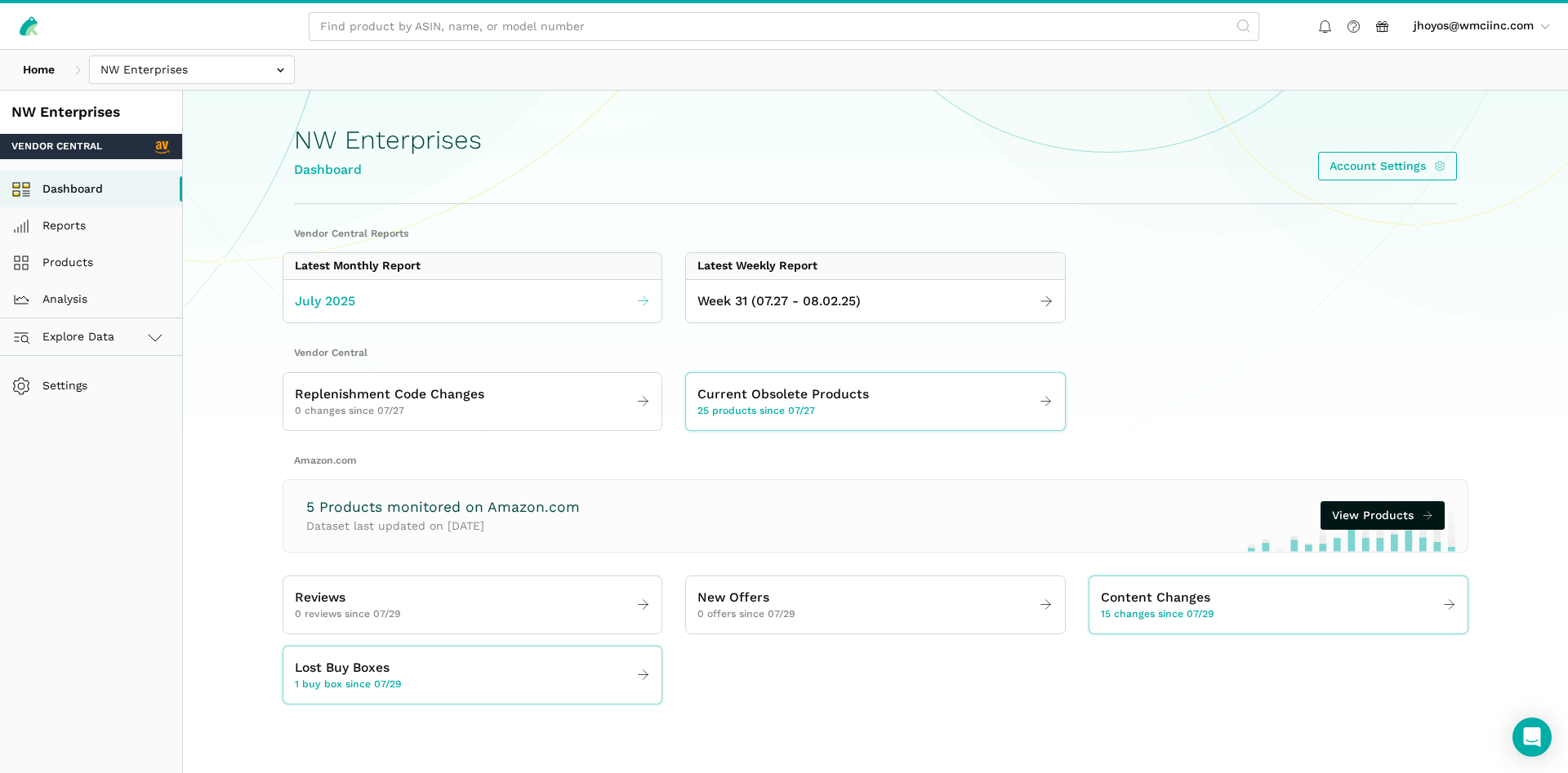 click on "July 2025" at bounding box center (472, 301) 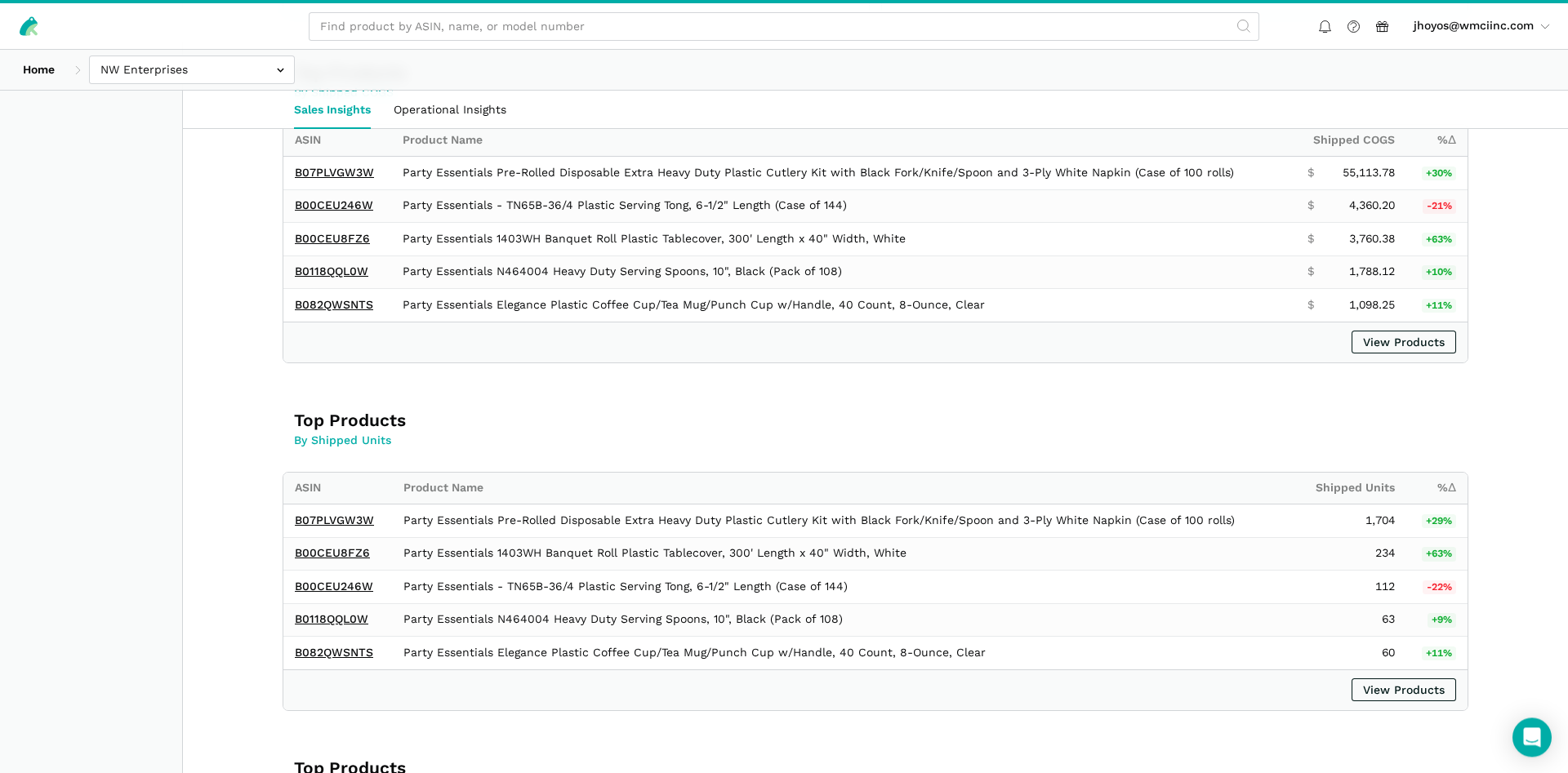 scroll, scrollTop: 540, scrollLeft: 0, axis: vertical 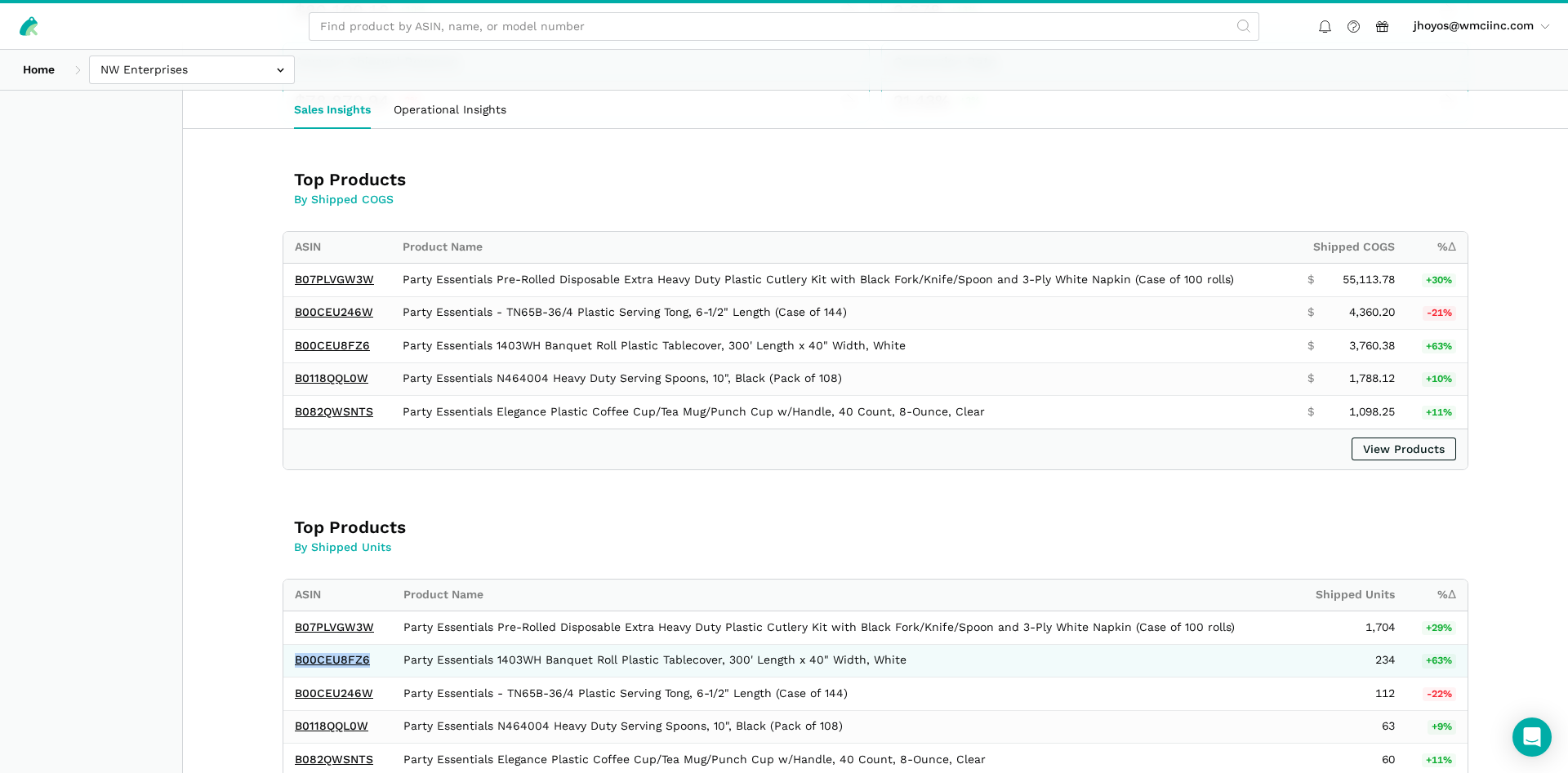 drag, startPoint x: 378, startPoint y: 666, endPoint x: 294, endPoint y: 669, distance: 84.05355 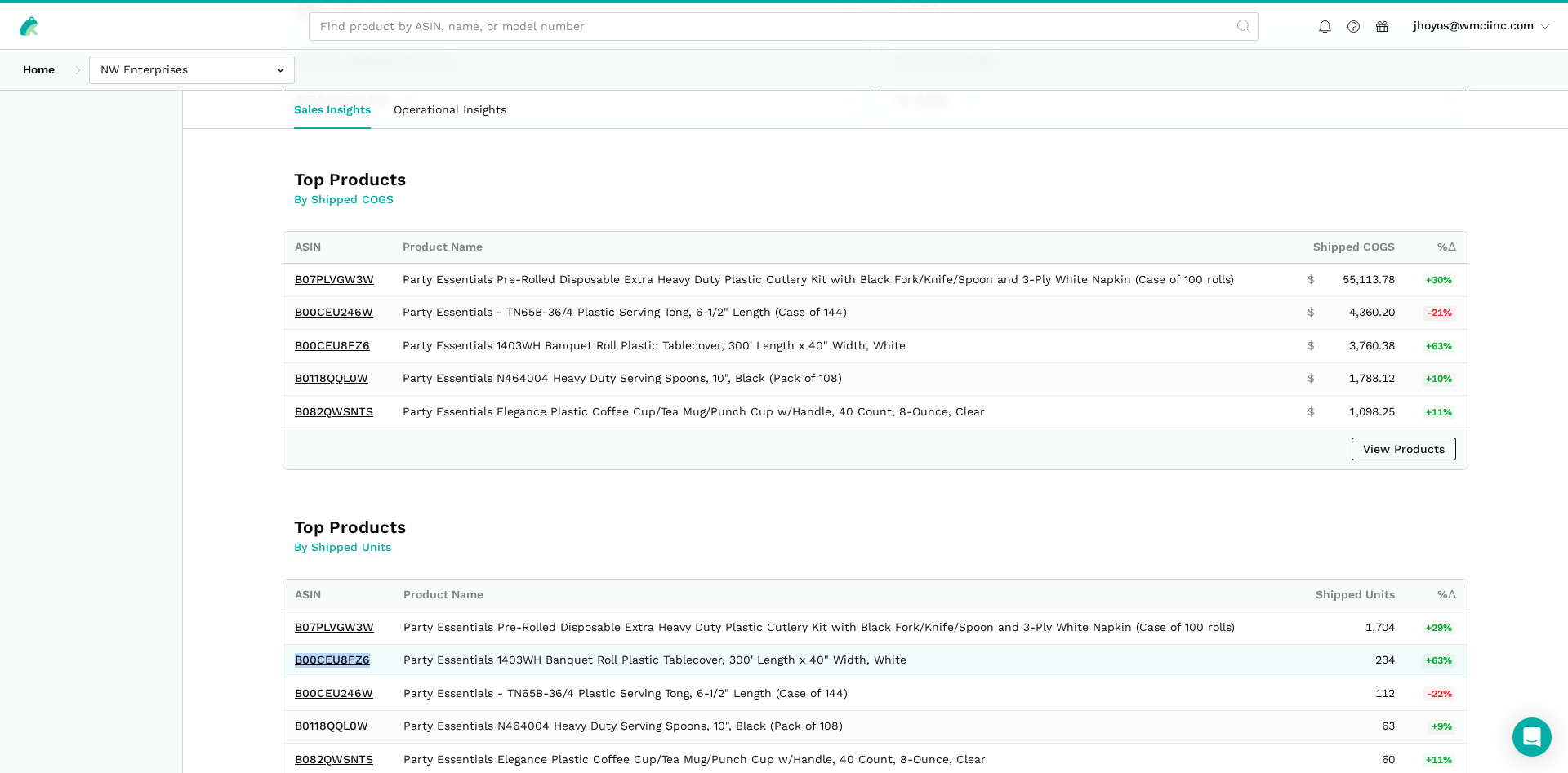 click on "B00CEU8FZ6" at bounding box center (337, 660) 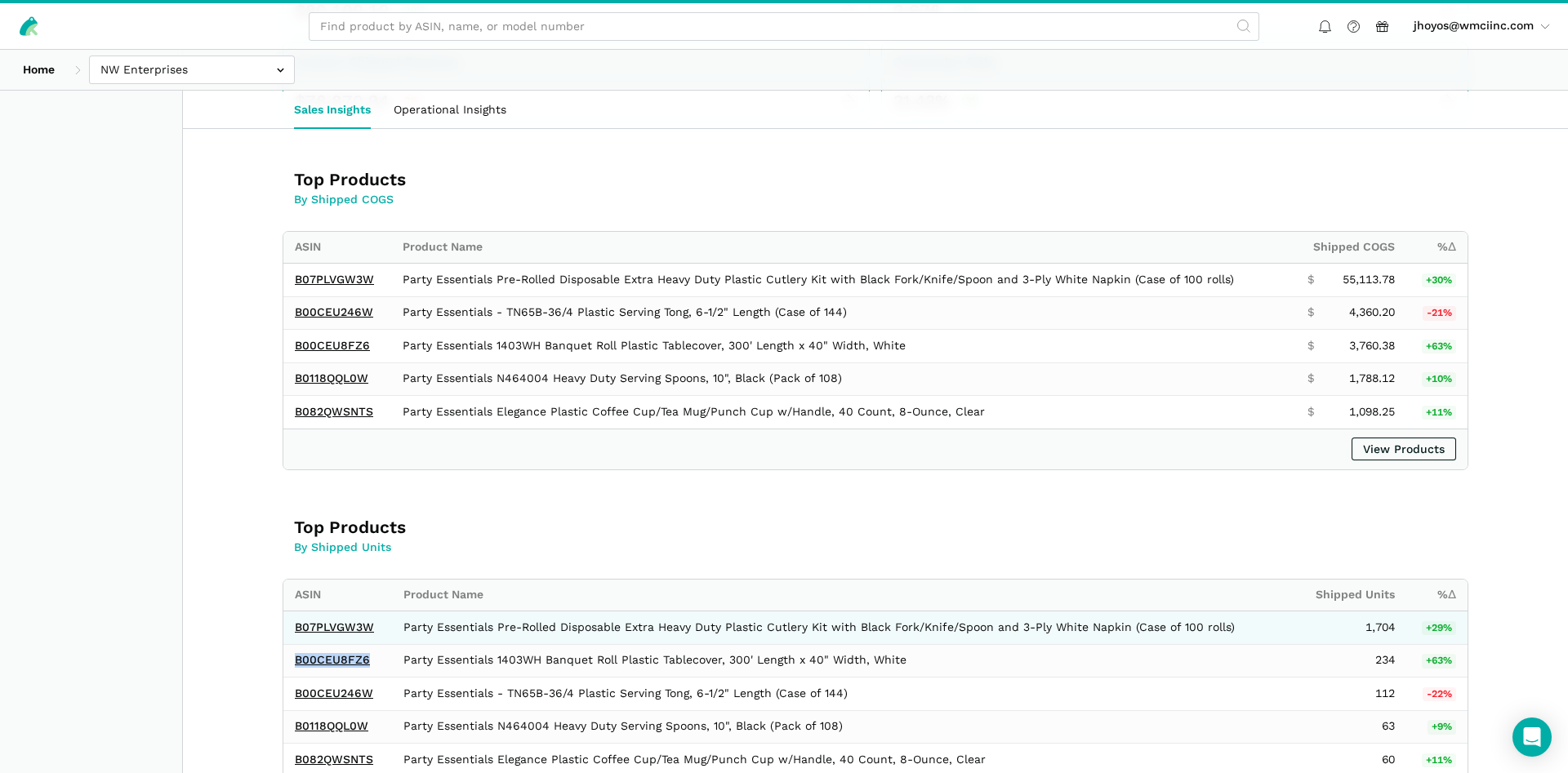 copy on "B00CEU8FZ6" 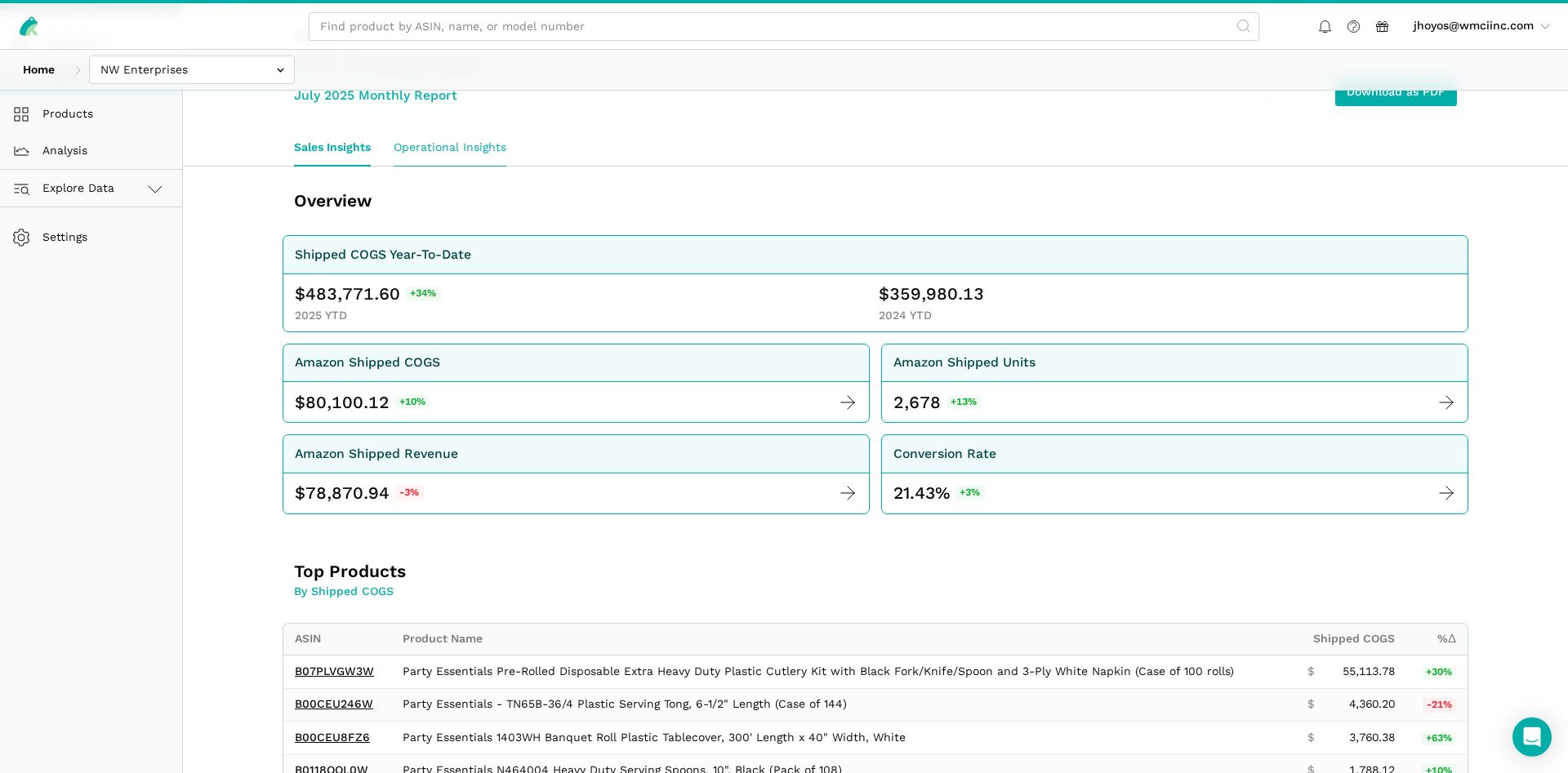 scroll, scrollTop: 124, scrollLeft: 0, axis: vertical 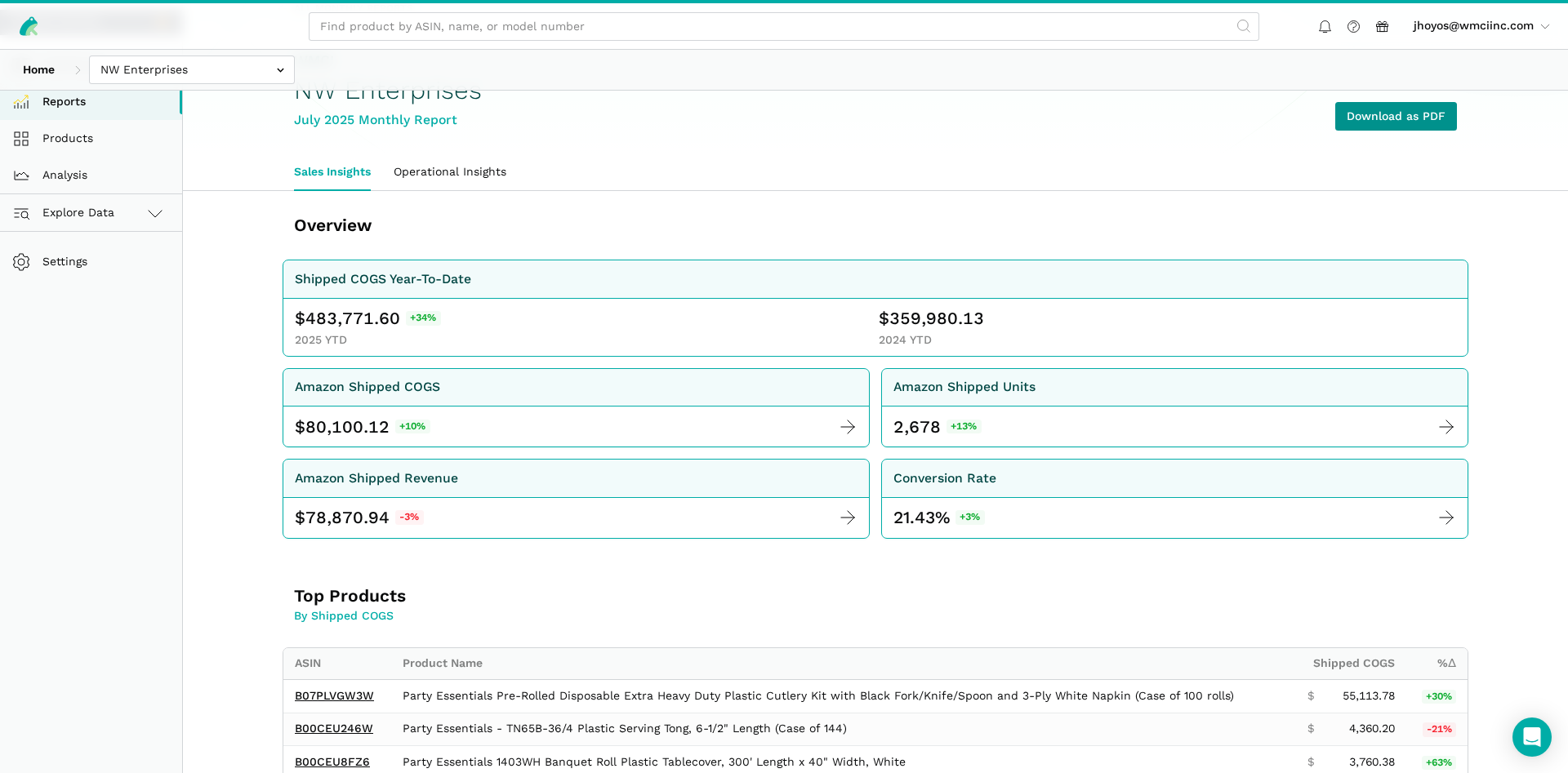 click on "Download as PDF" at bounding box center [1396, 116] 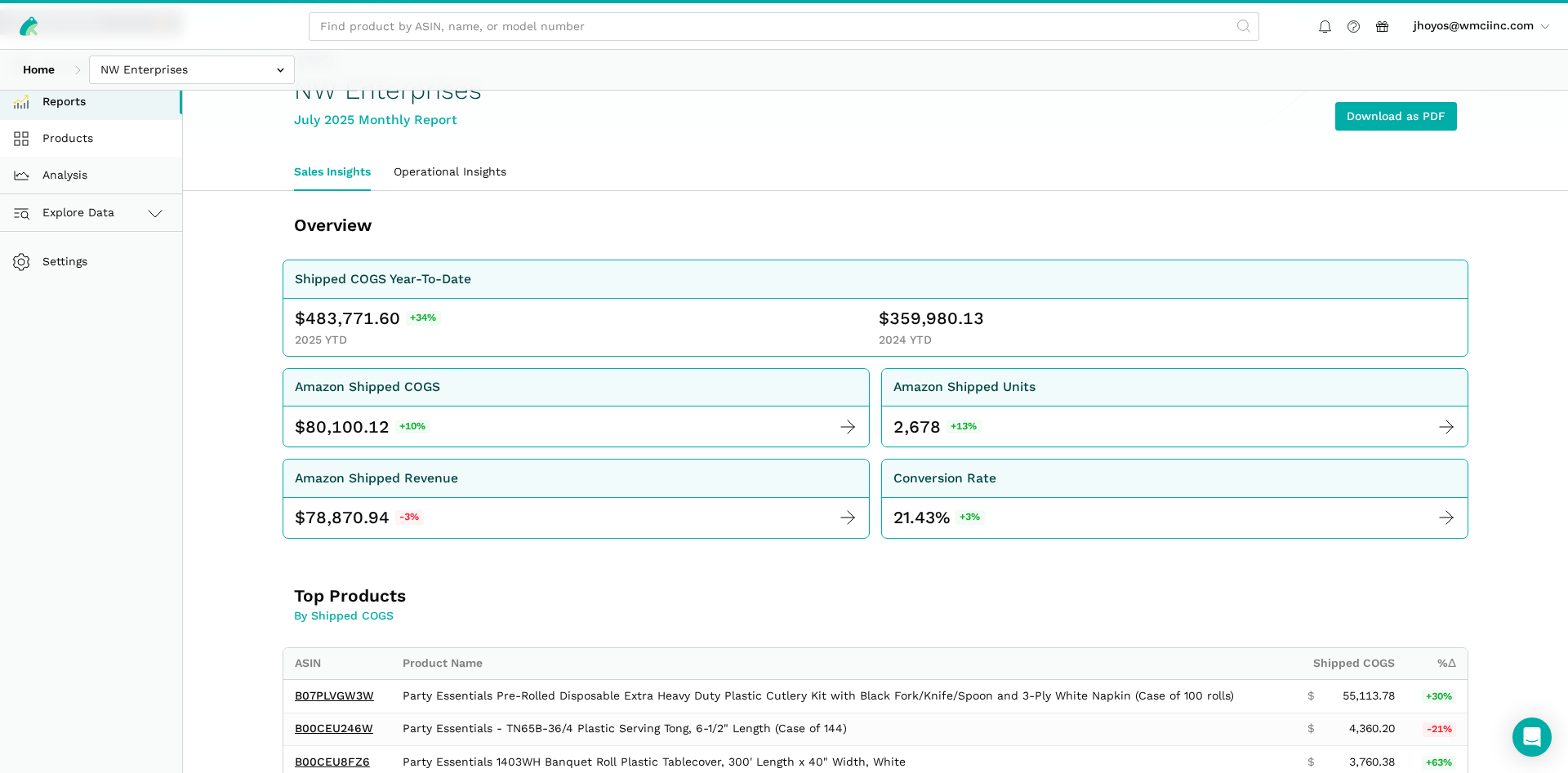 click on "Products" at bounding box center (91, 138) 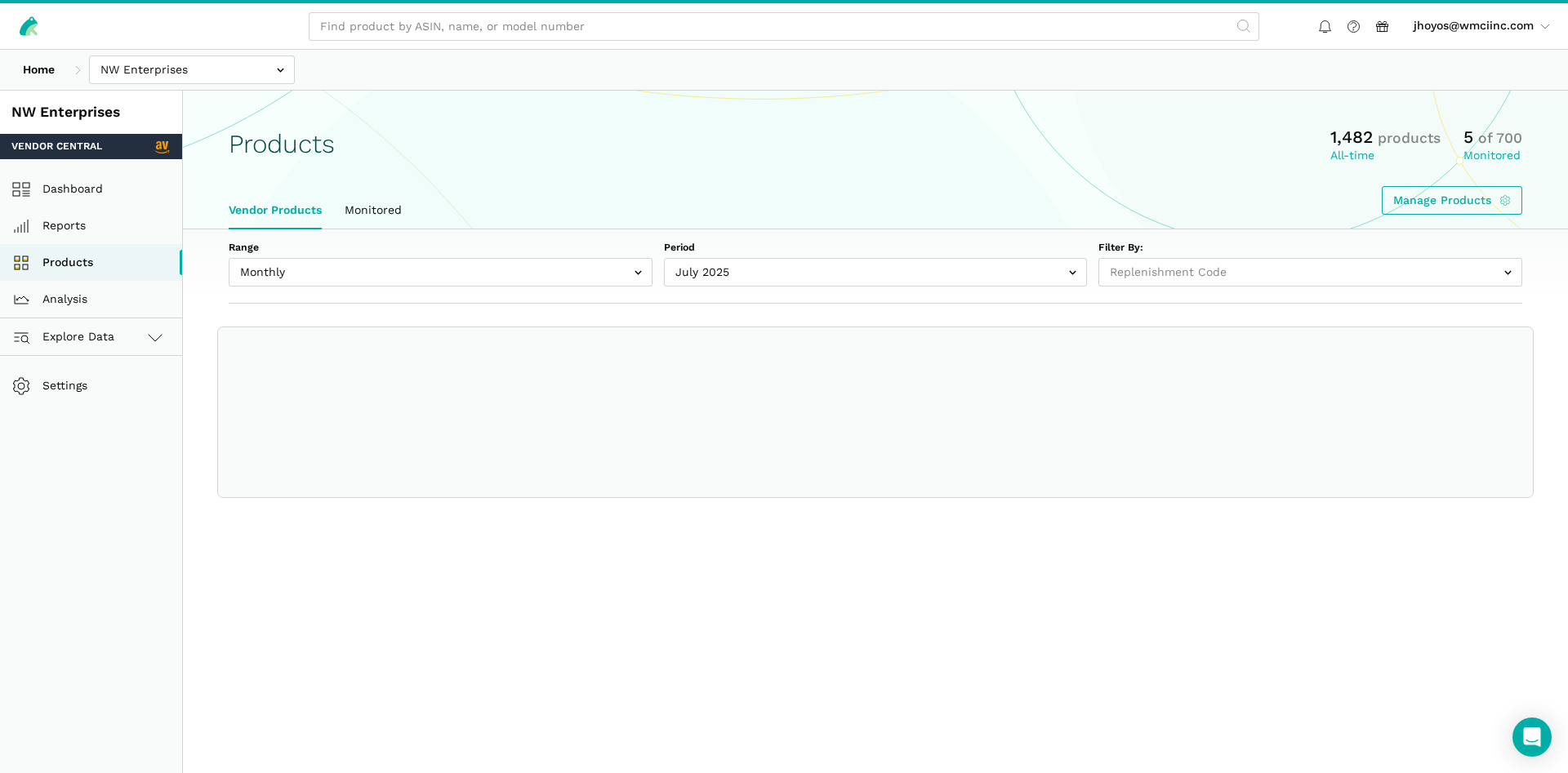 select 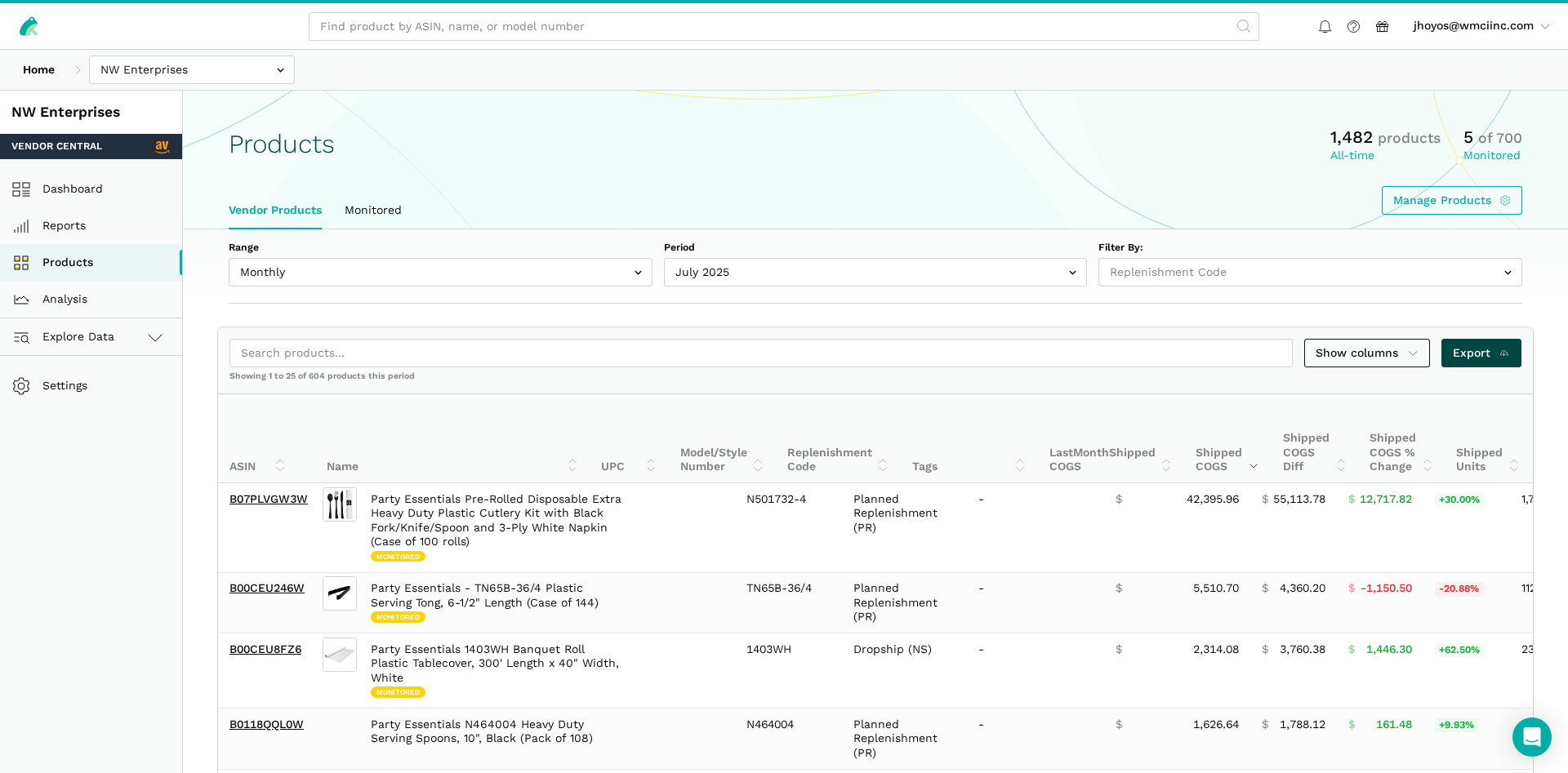 click on "Export" at bounding box center [1481, 353] 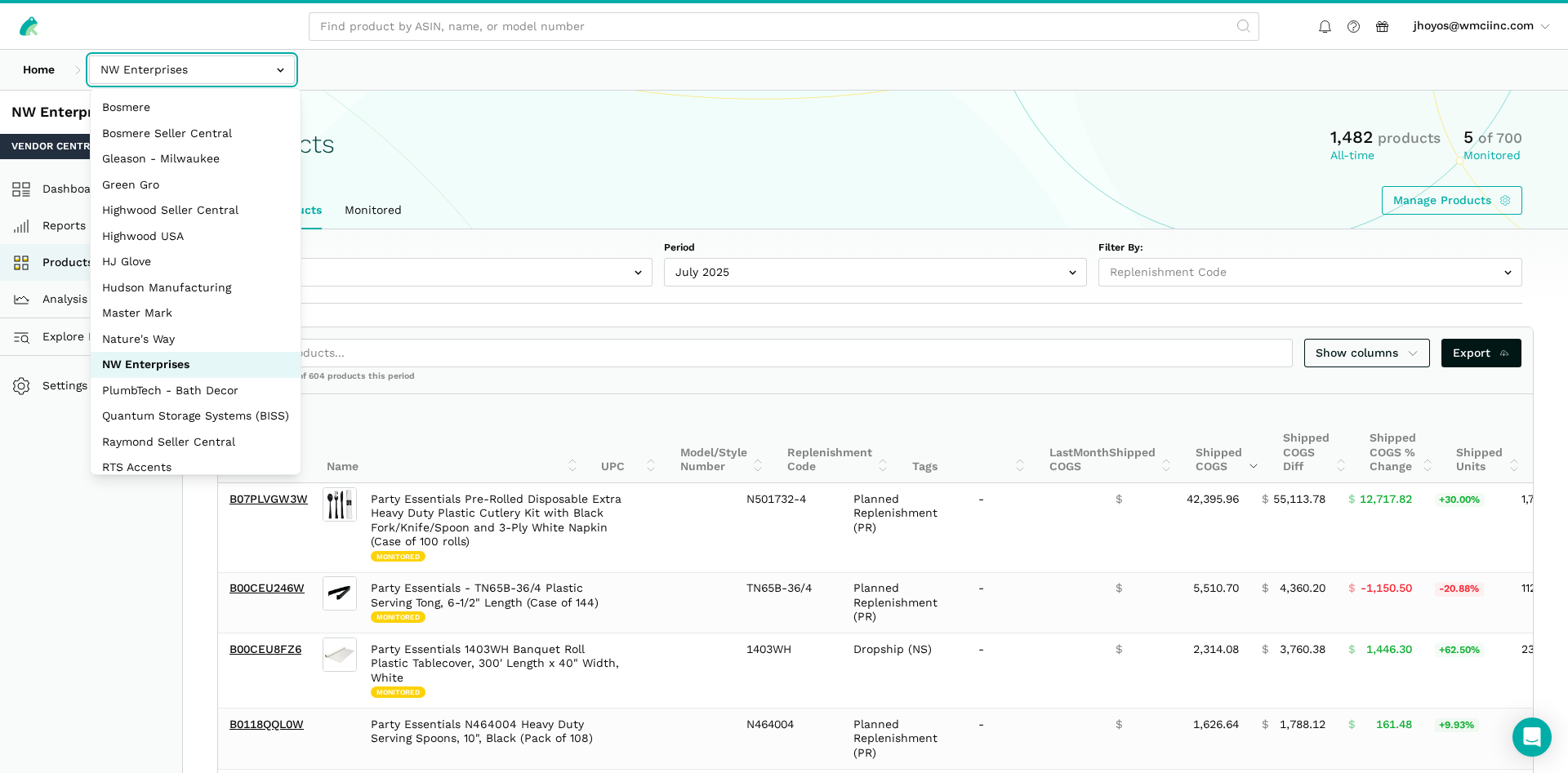 click at bounding box center (192, 69) 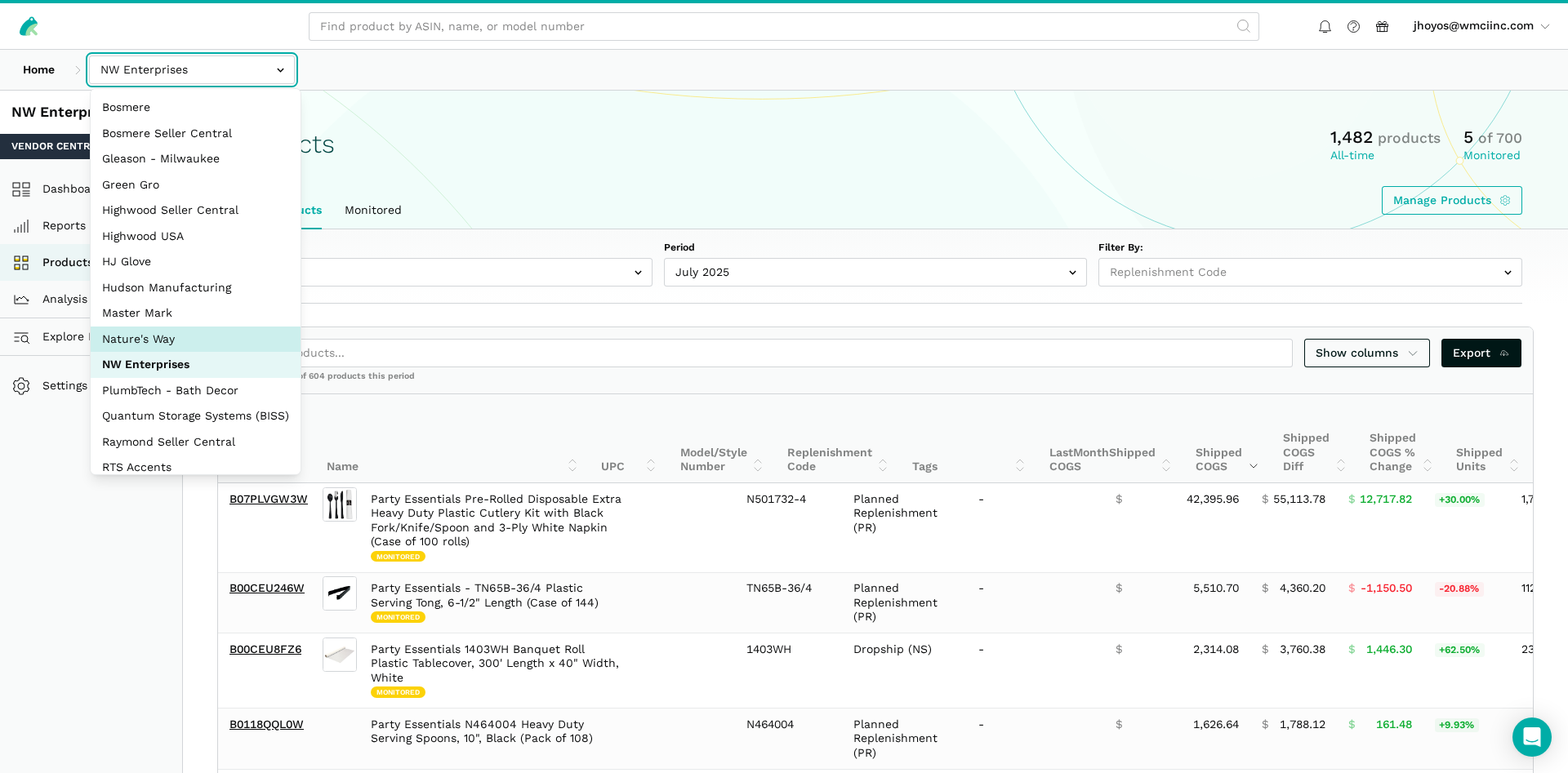 select on "3t6bg6GamSTDovWwD6pnZB2o" 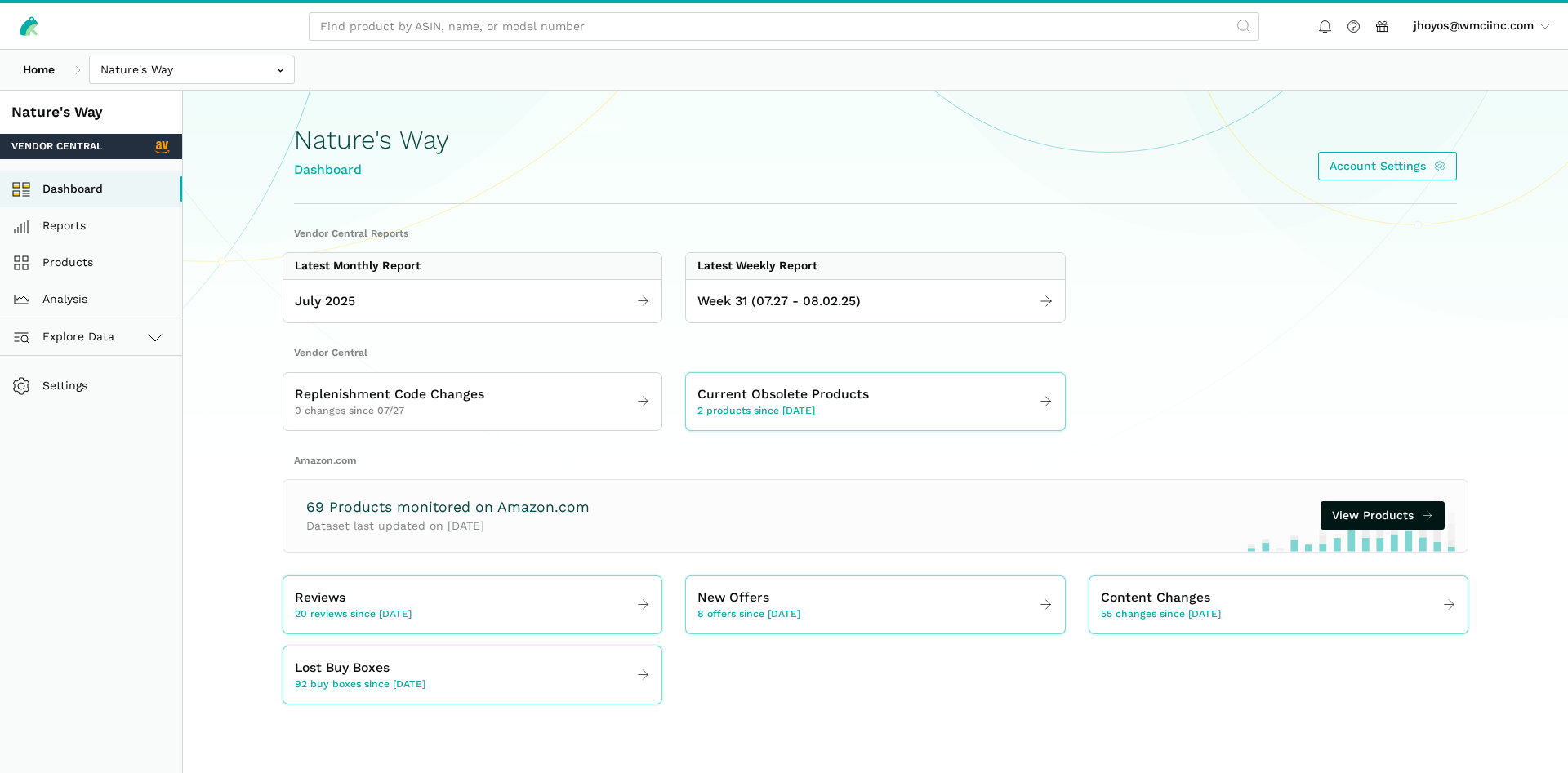 scroll, scrollTop: 0, scrollLeft: 0, axis: both 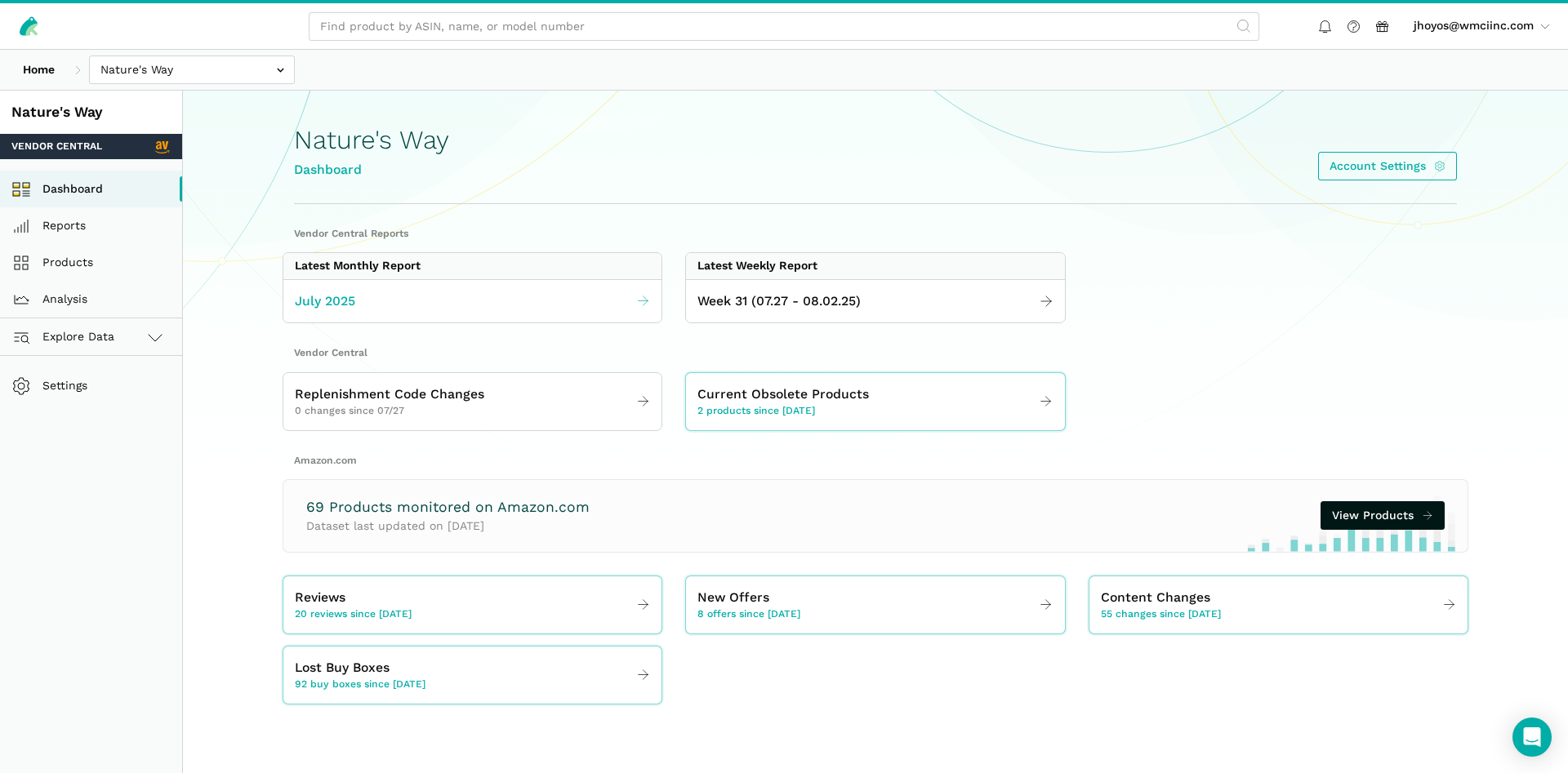 click on "July 2025" at bounding box center [472, 301] 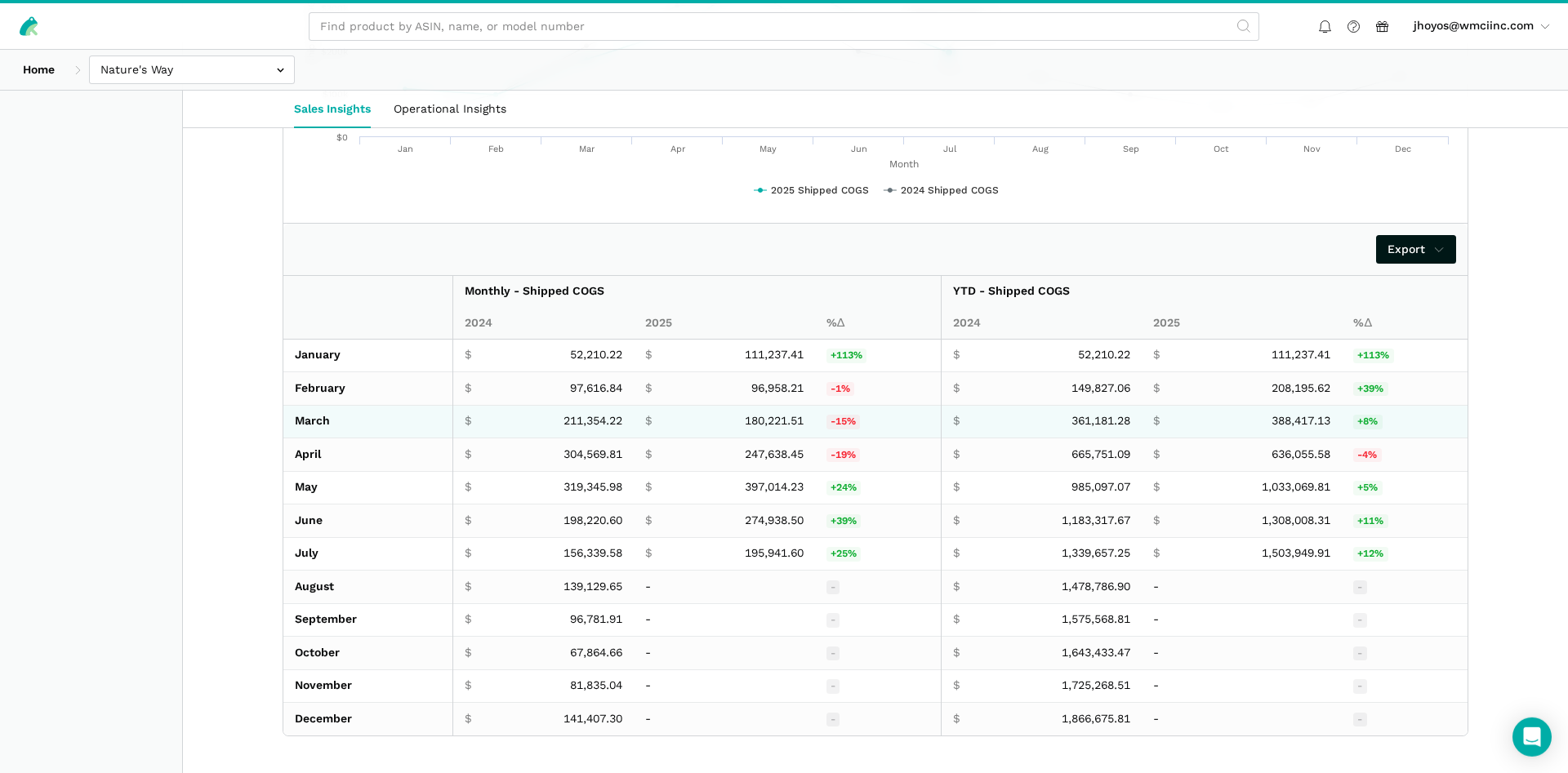 scroll, scrollTop: 2636, scrollLeft: 0, axis: vertical 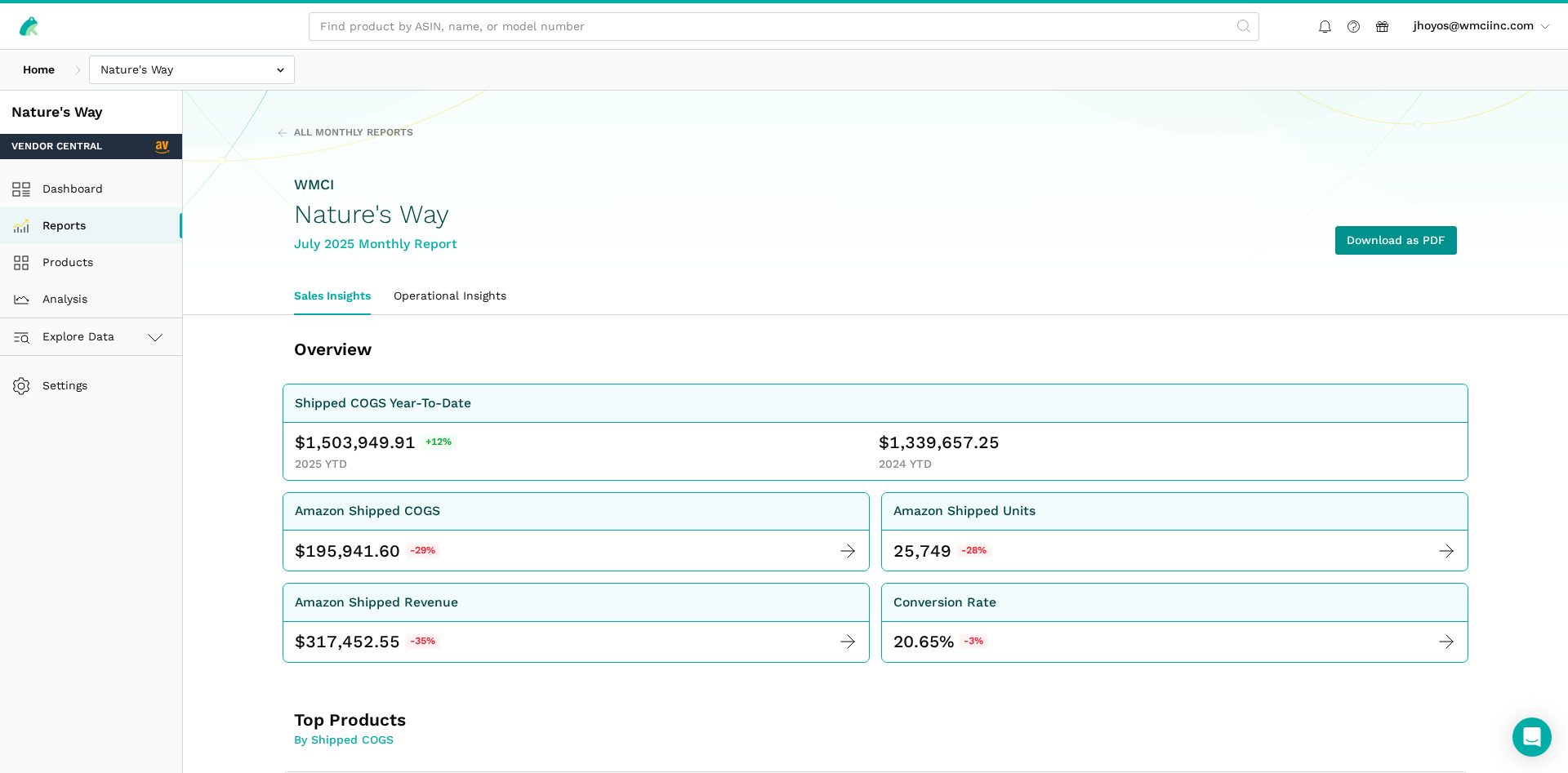 click on "Download as PDF" at bounding box center [1396, 240] 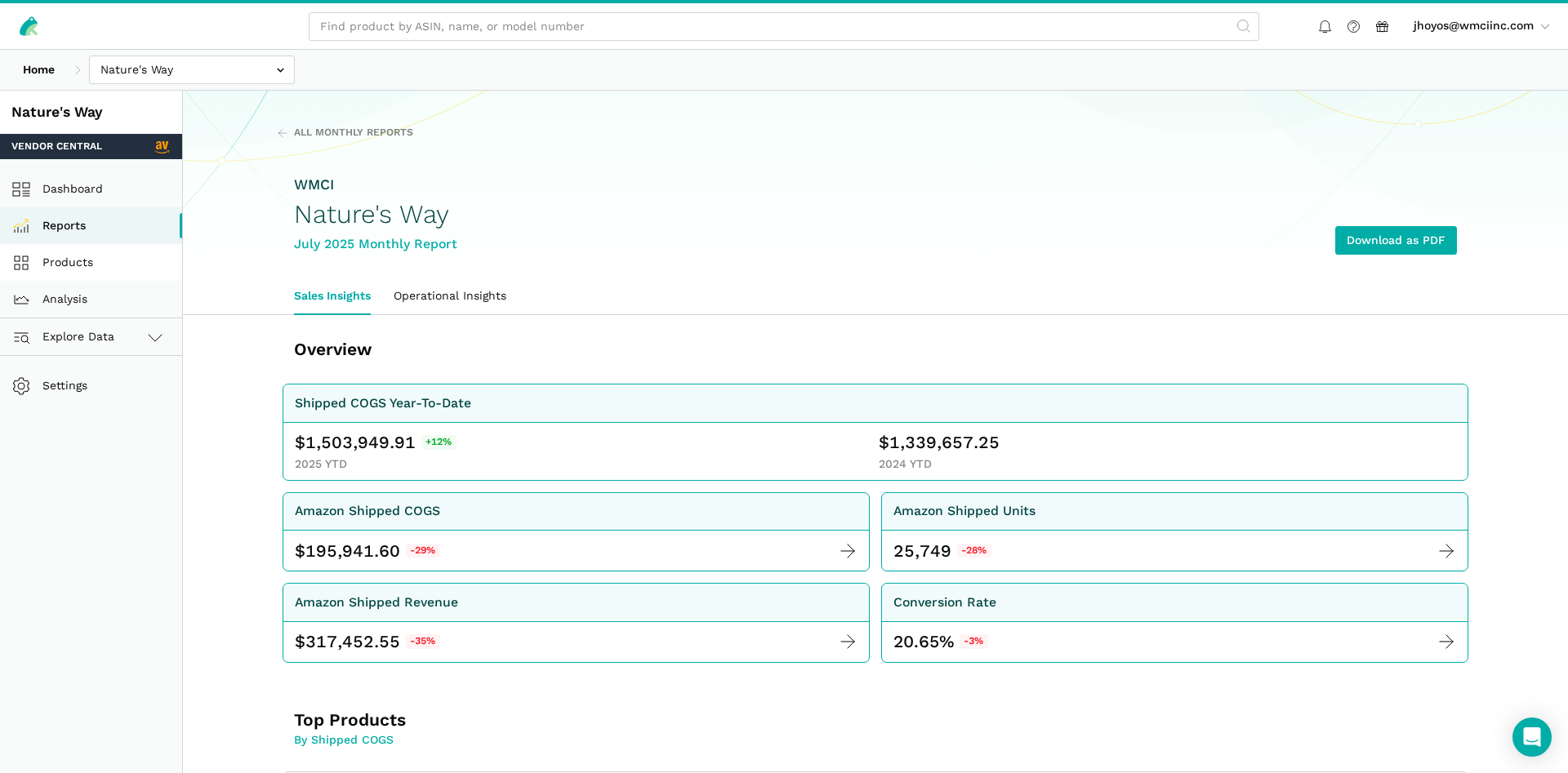 click on "Products" at bounding box center [91, 262] 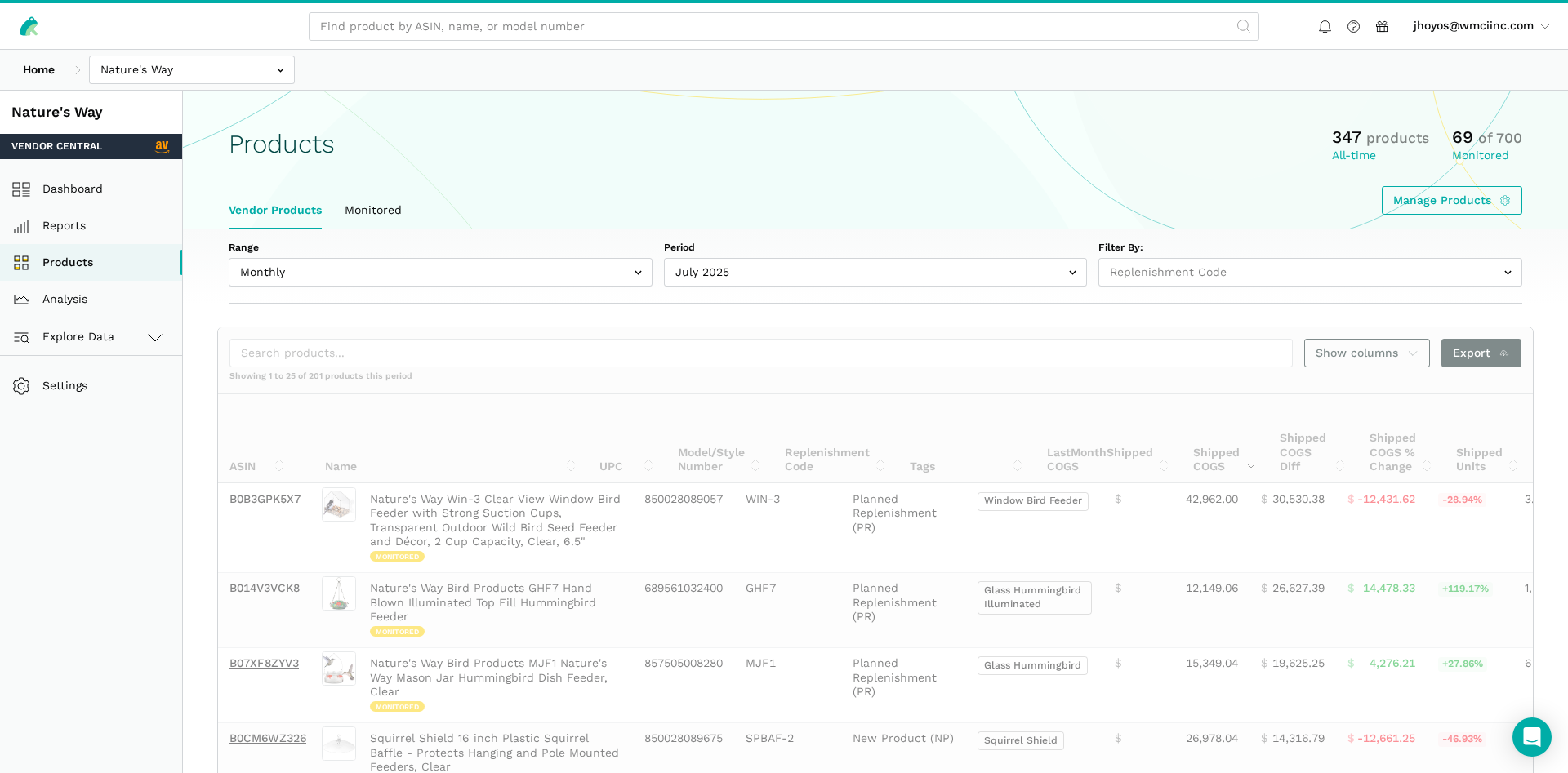 select 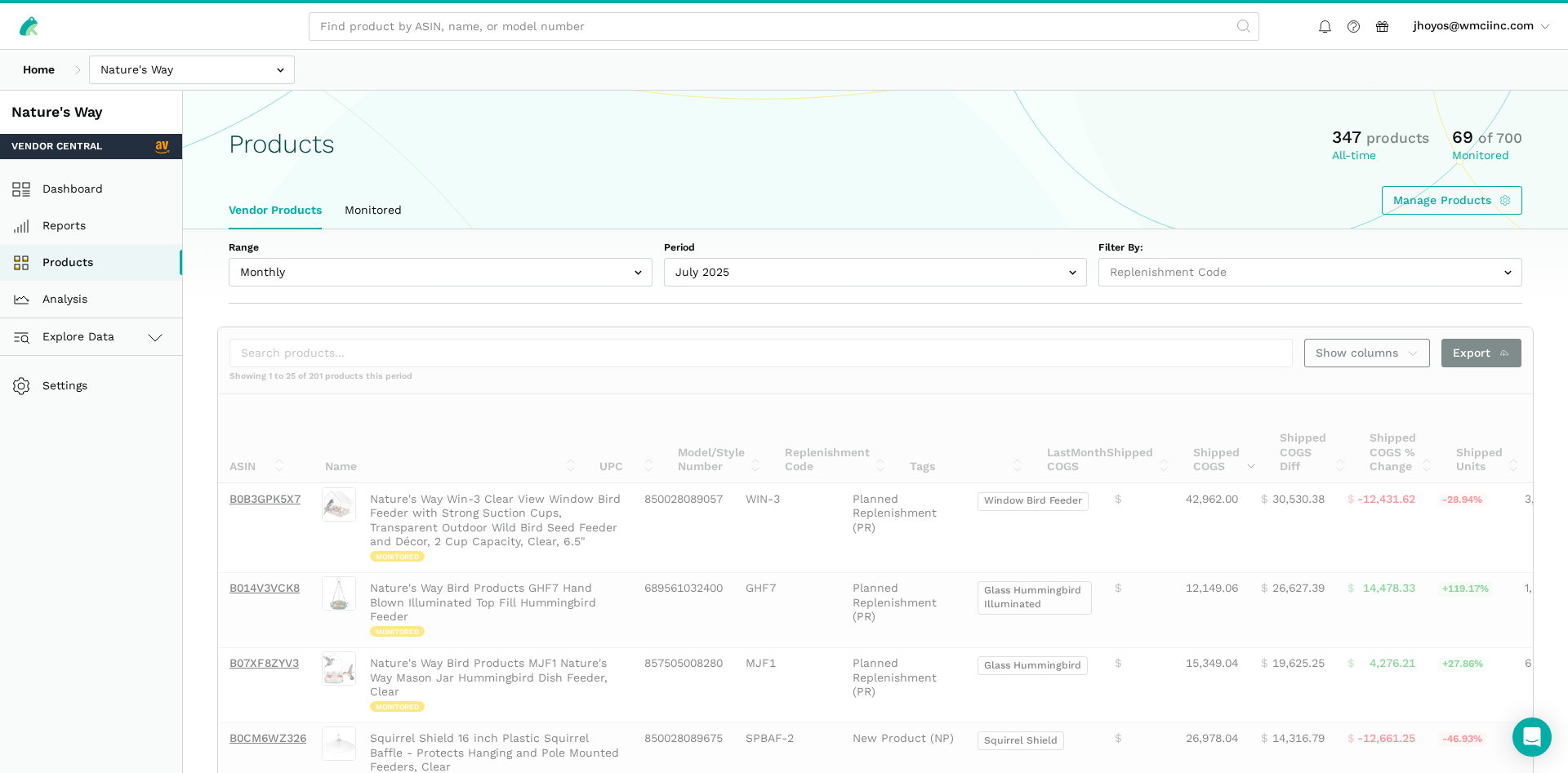 scroll, scrollTop: 0, scrollLeft: 0, axis: both 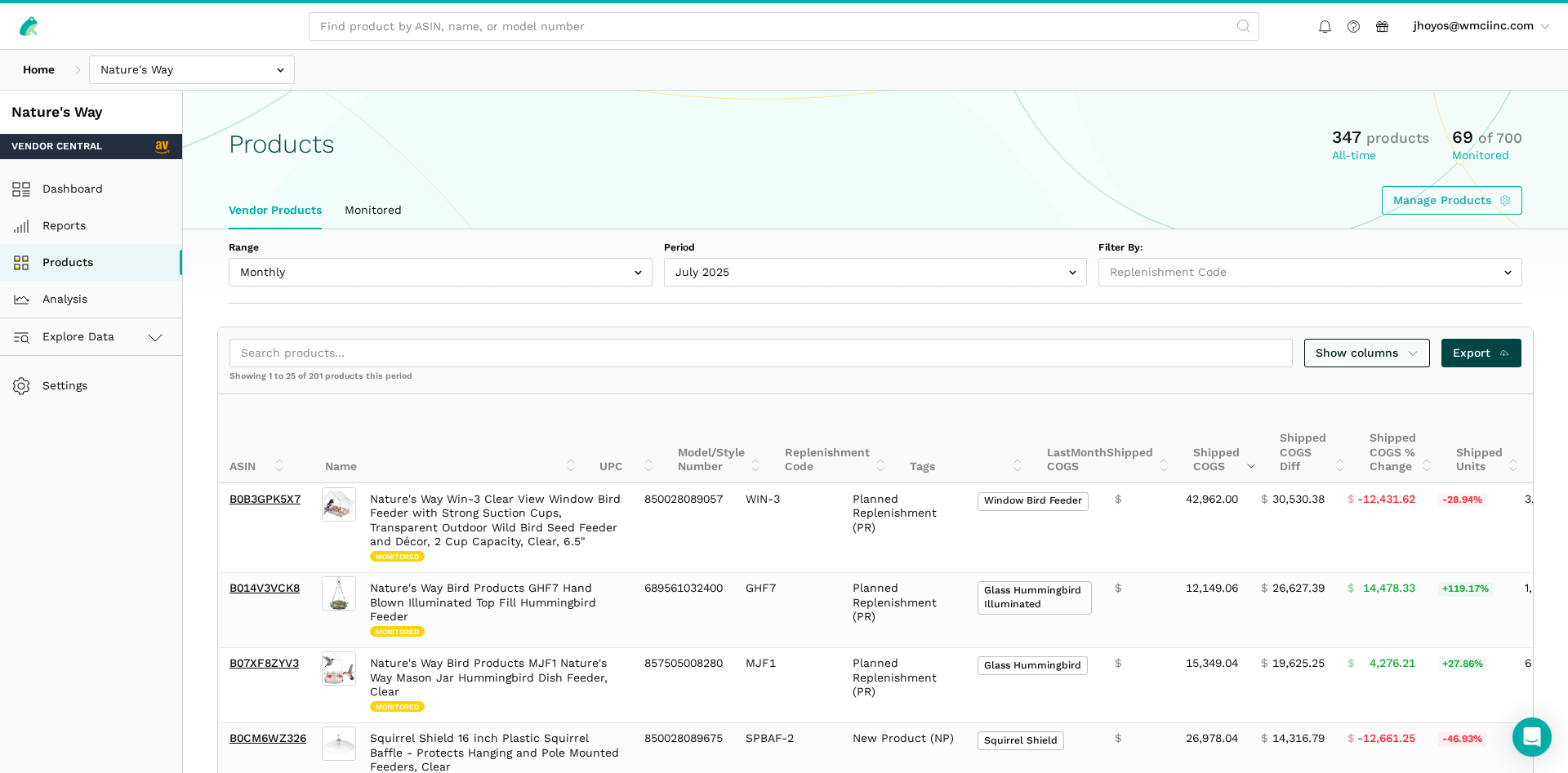click on "Export" at bounding box center (1481, 353) 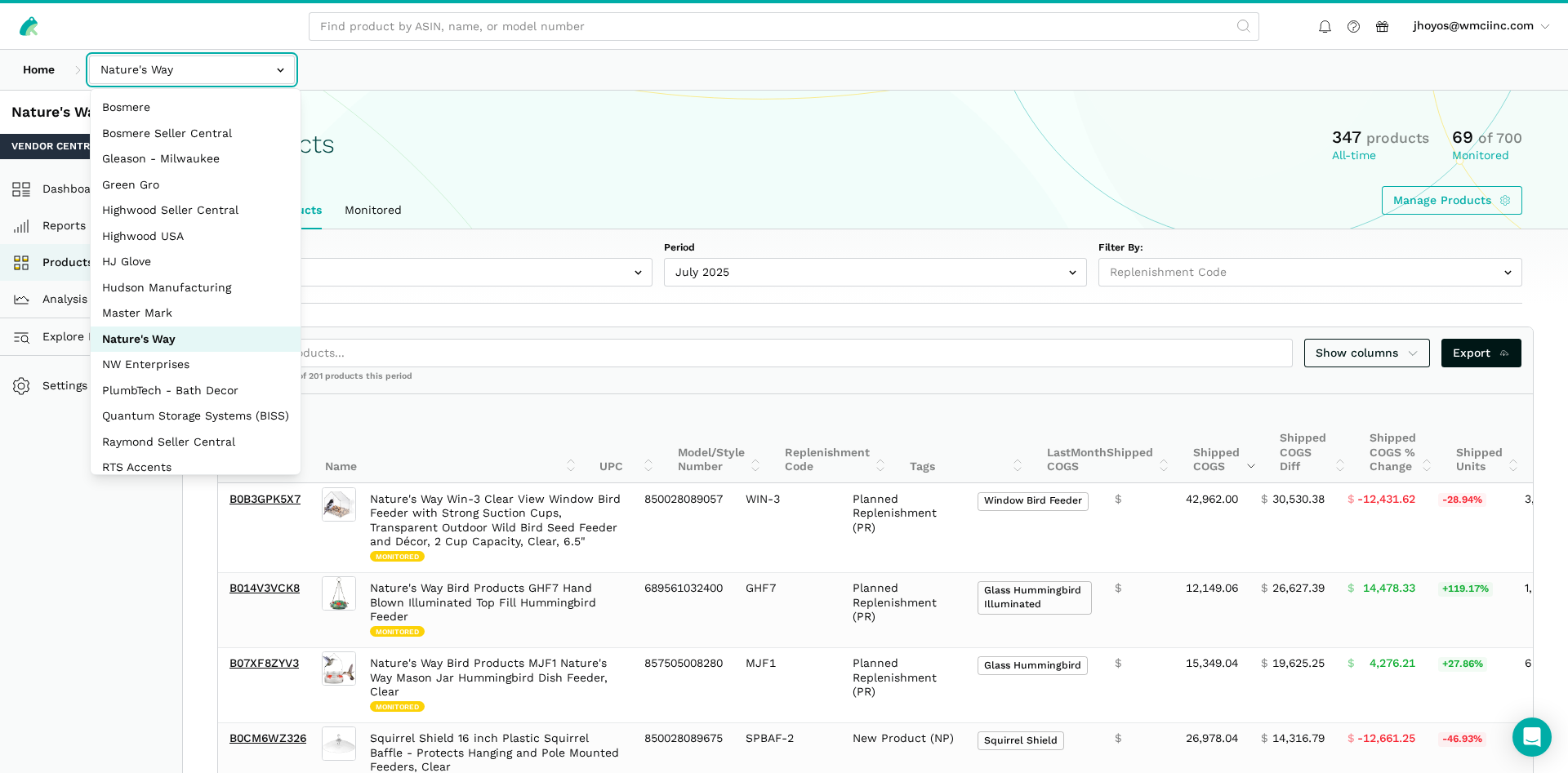 click at bounding box center [192, 69] 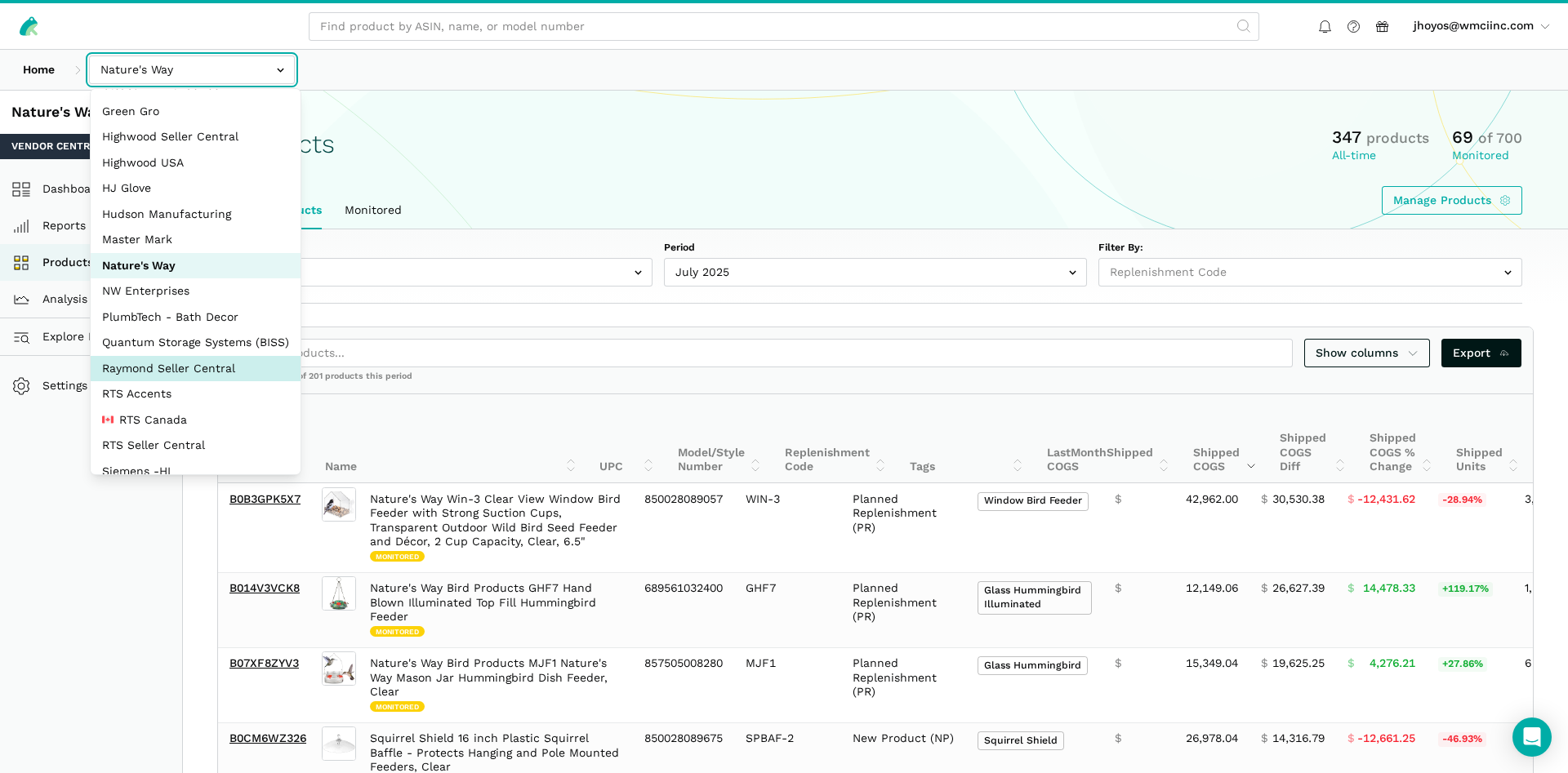 scroll, scrollTop: 218, scrollLeft: 0, axis: vertical 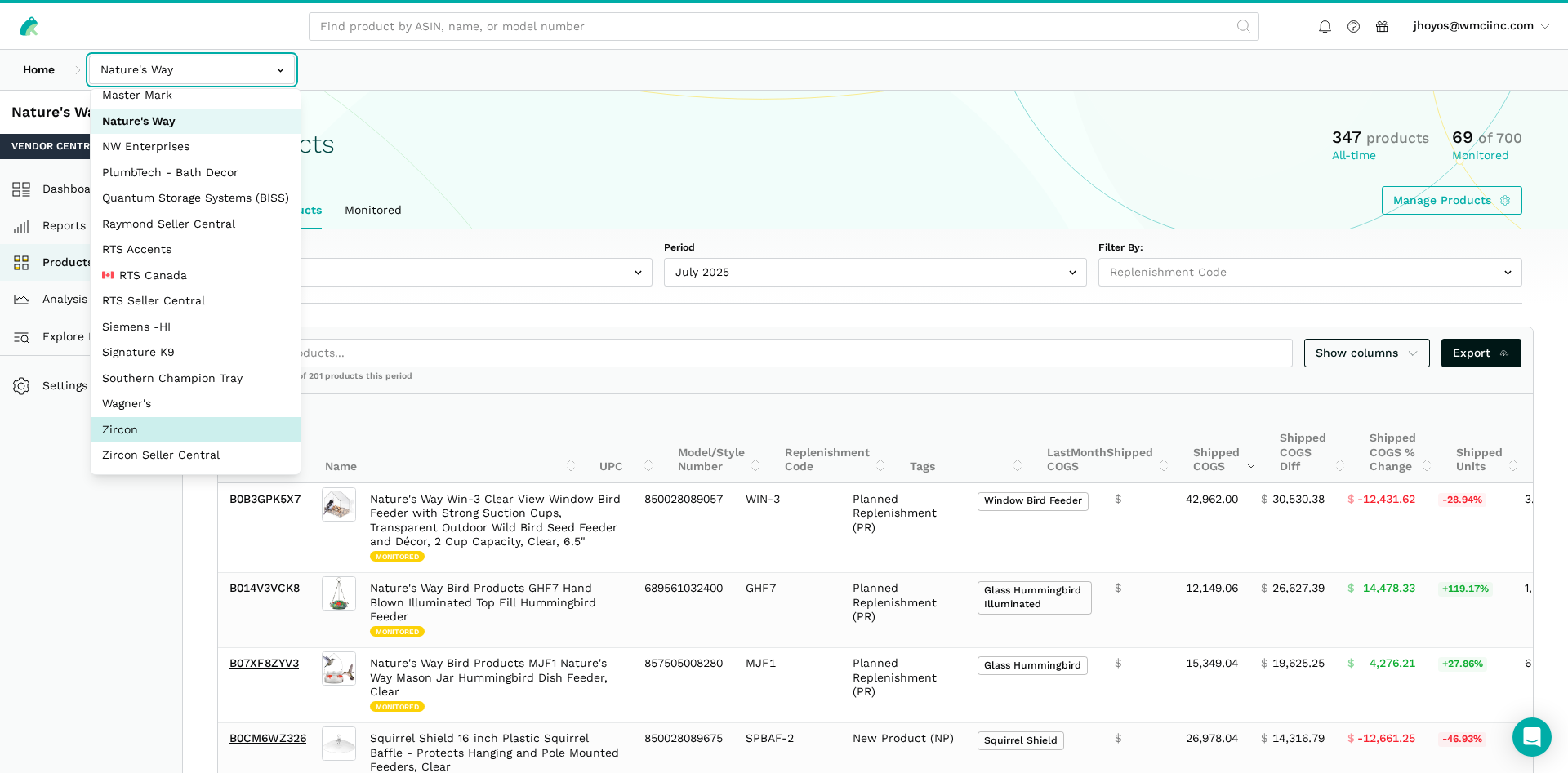 select on "DM38AQ3CPtVJ89bBDkVCzKzE" 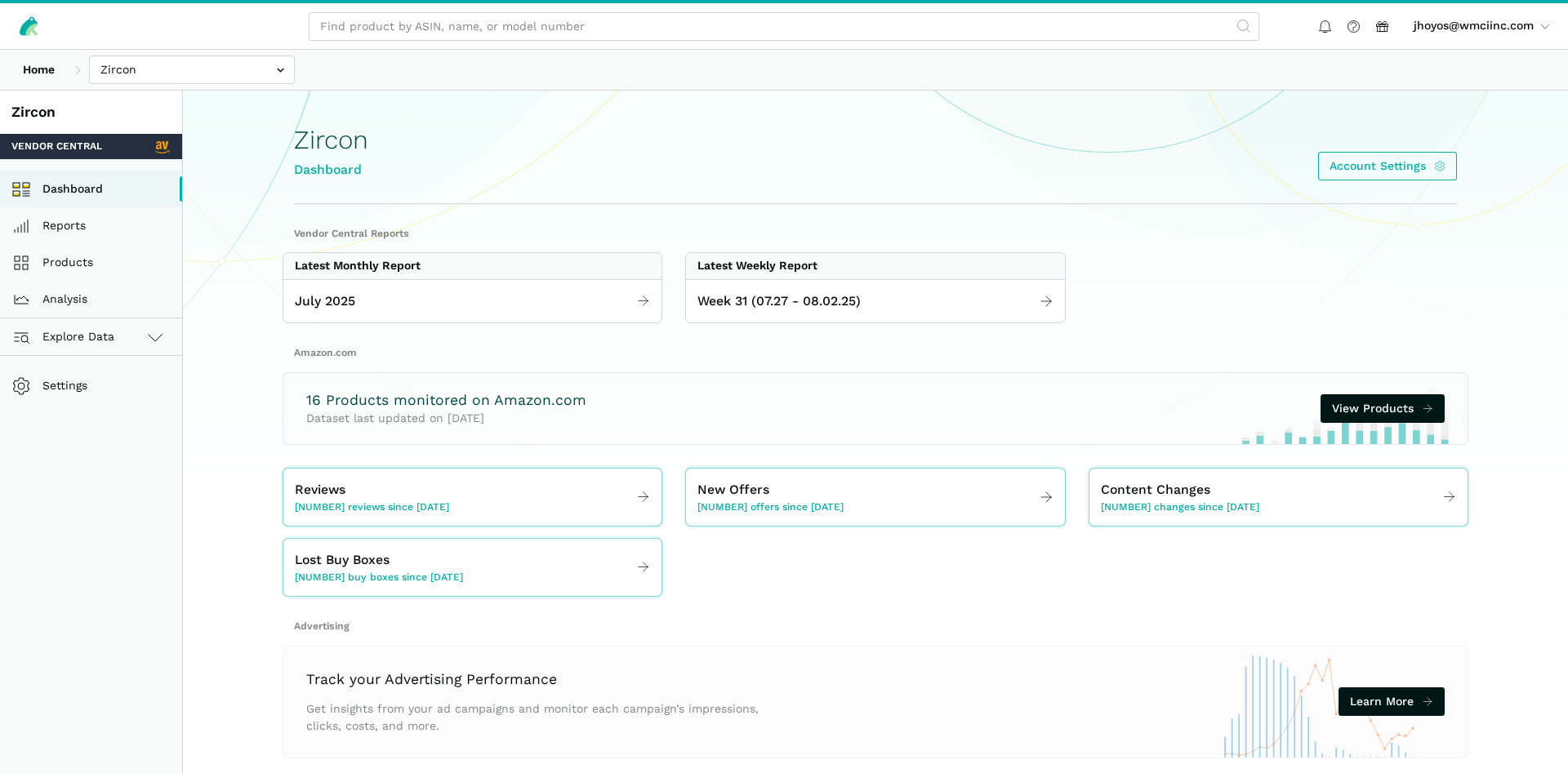 scroll, scrollTop: 0, scrollLeft: 0, axis: both 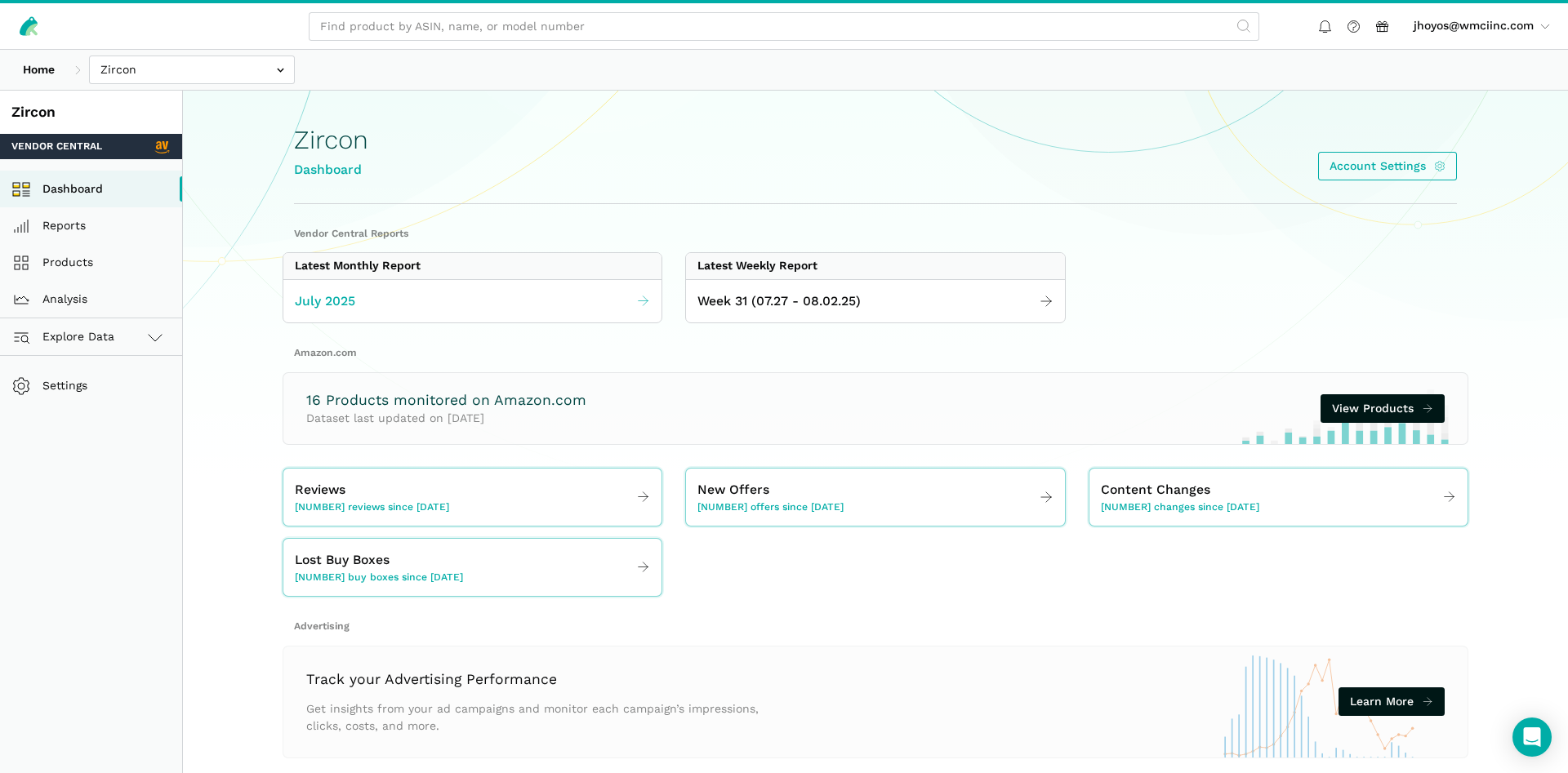 click on "July 2025" at bounding box center [472, 301] 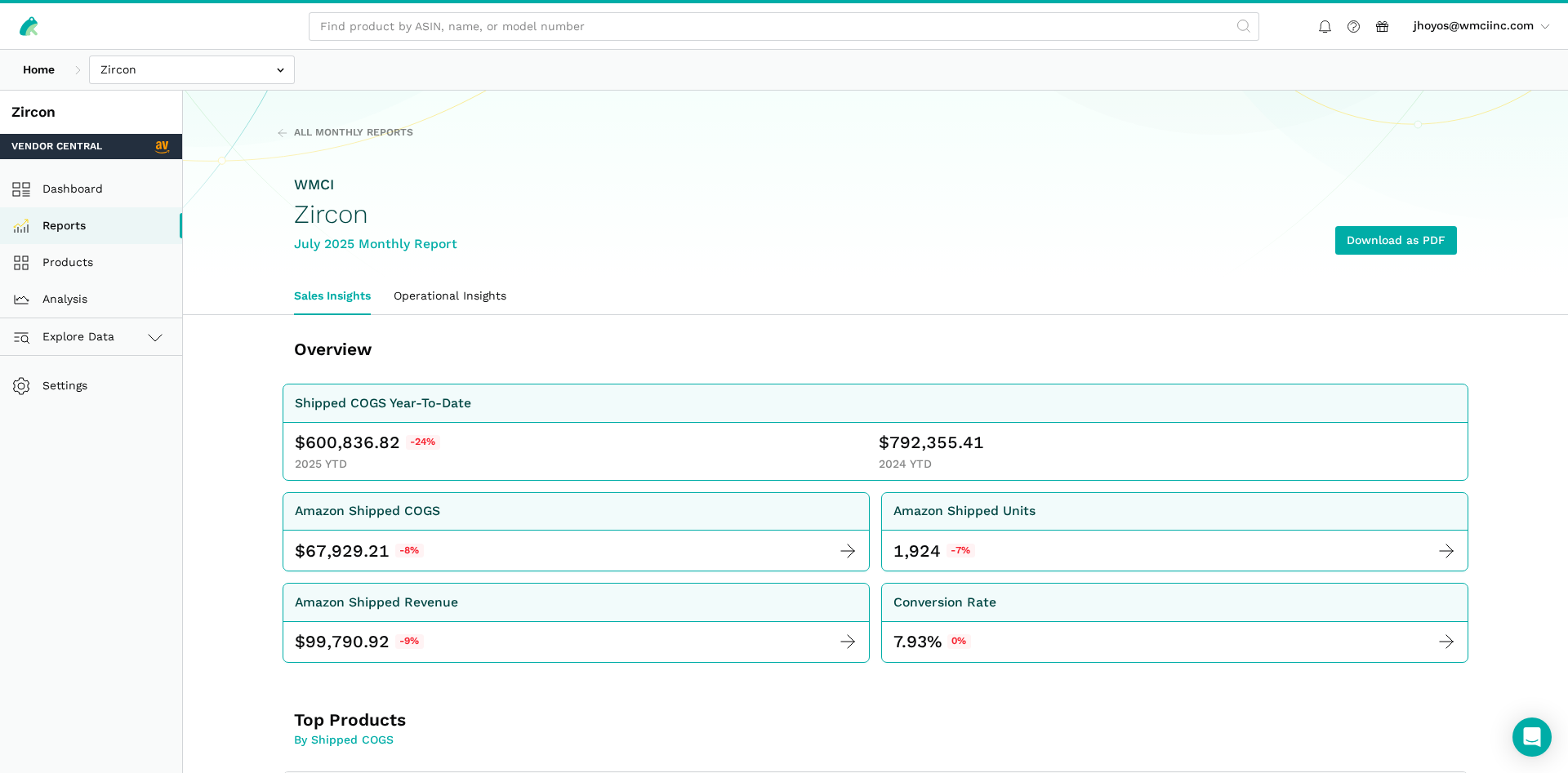 scroll, scrollTop: 0, scrollLeft: 0, axis: both 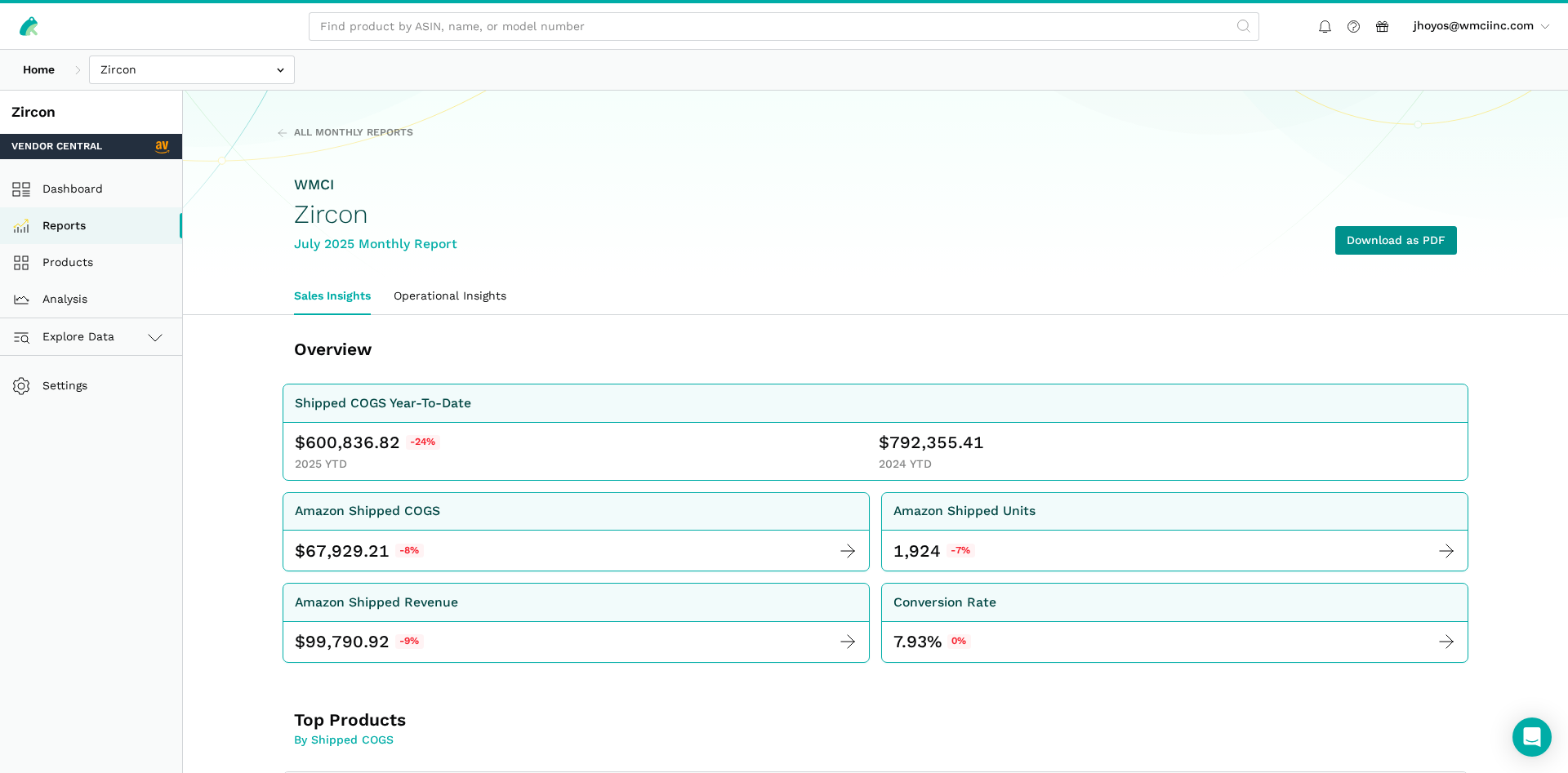 click on "Download as PDF" at bounding box center (1396, 240) 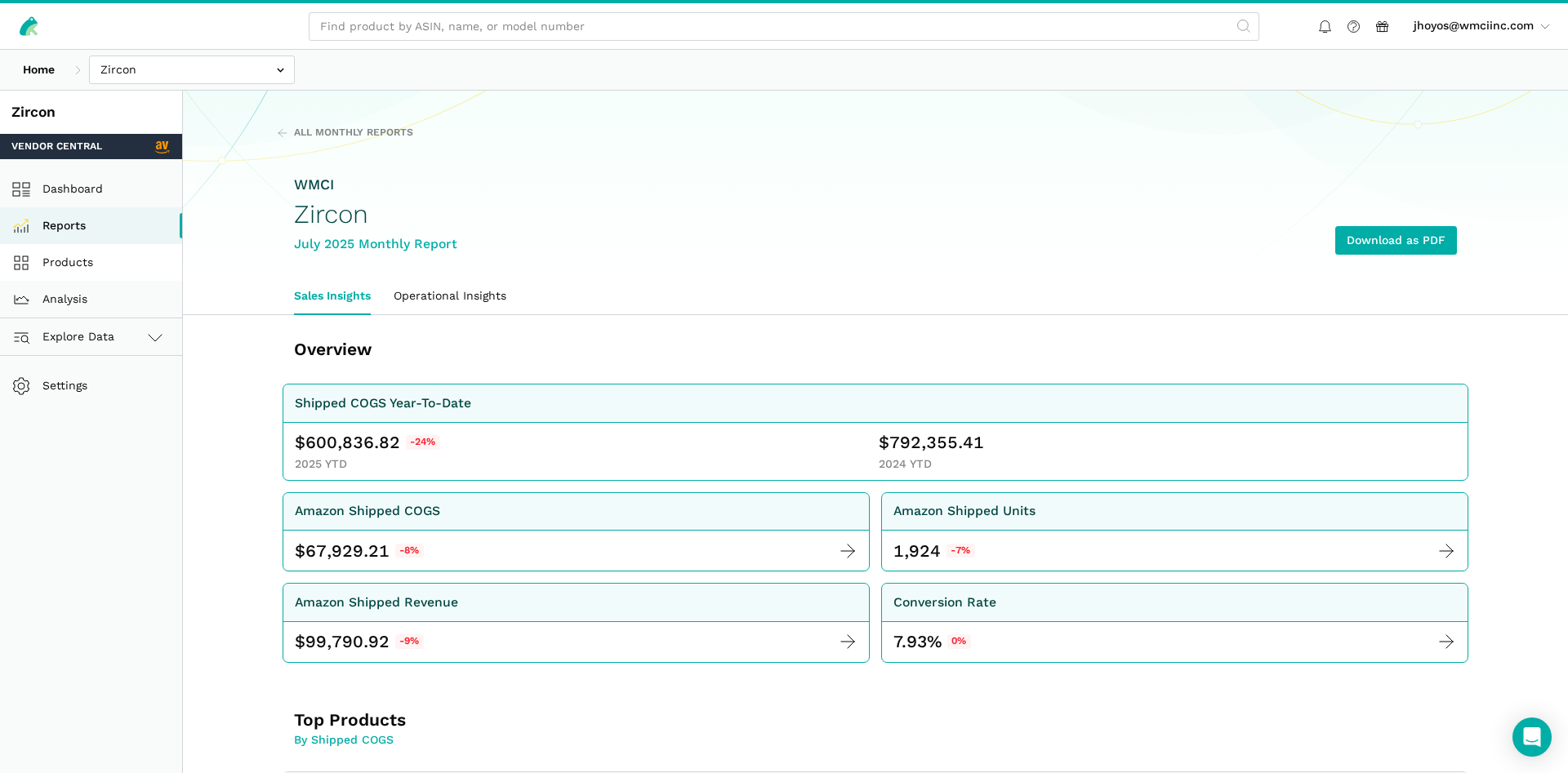 click on "Products" at bounding box center (91, 262) 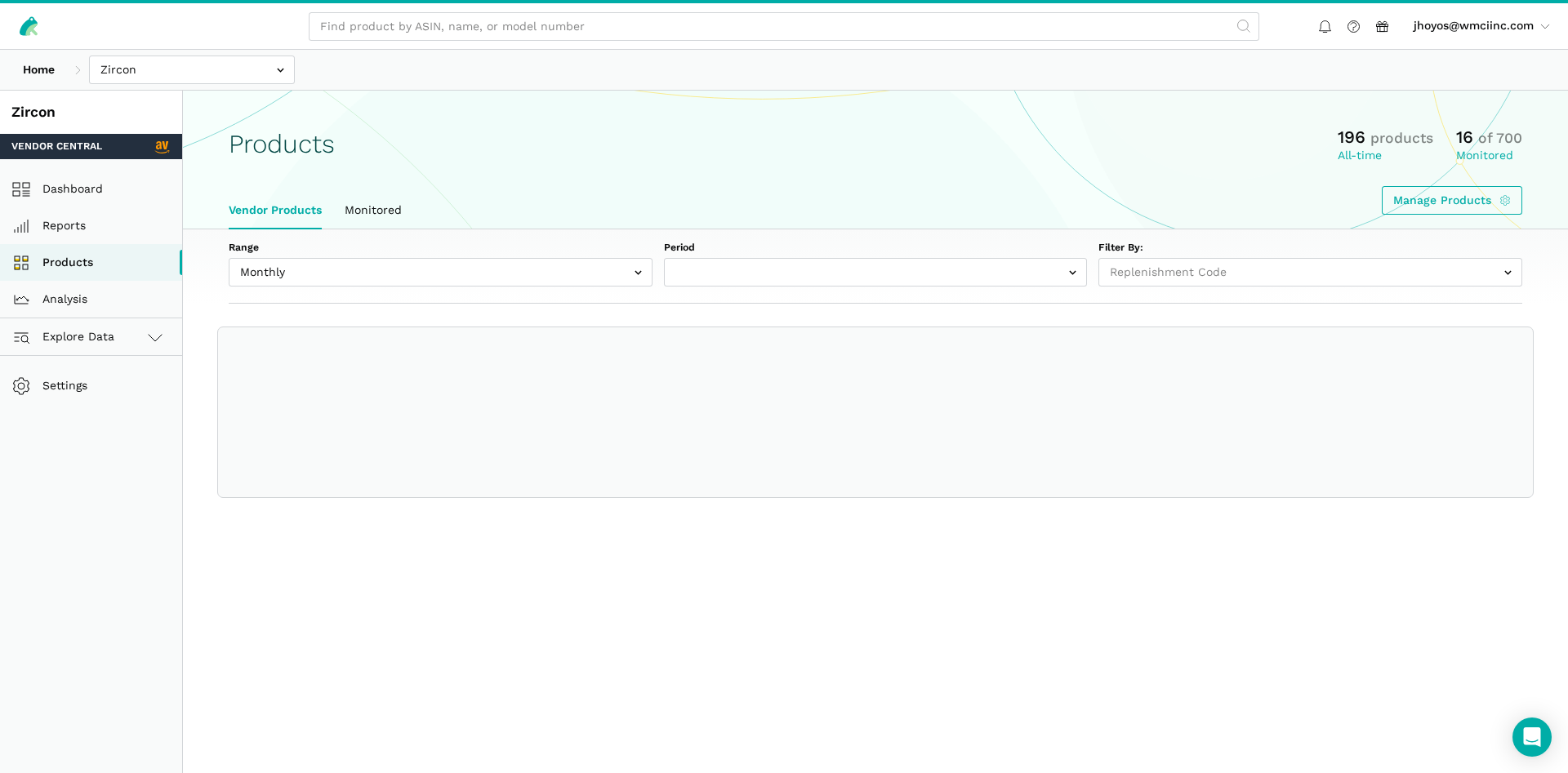 select 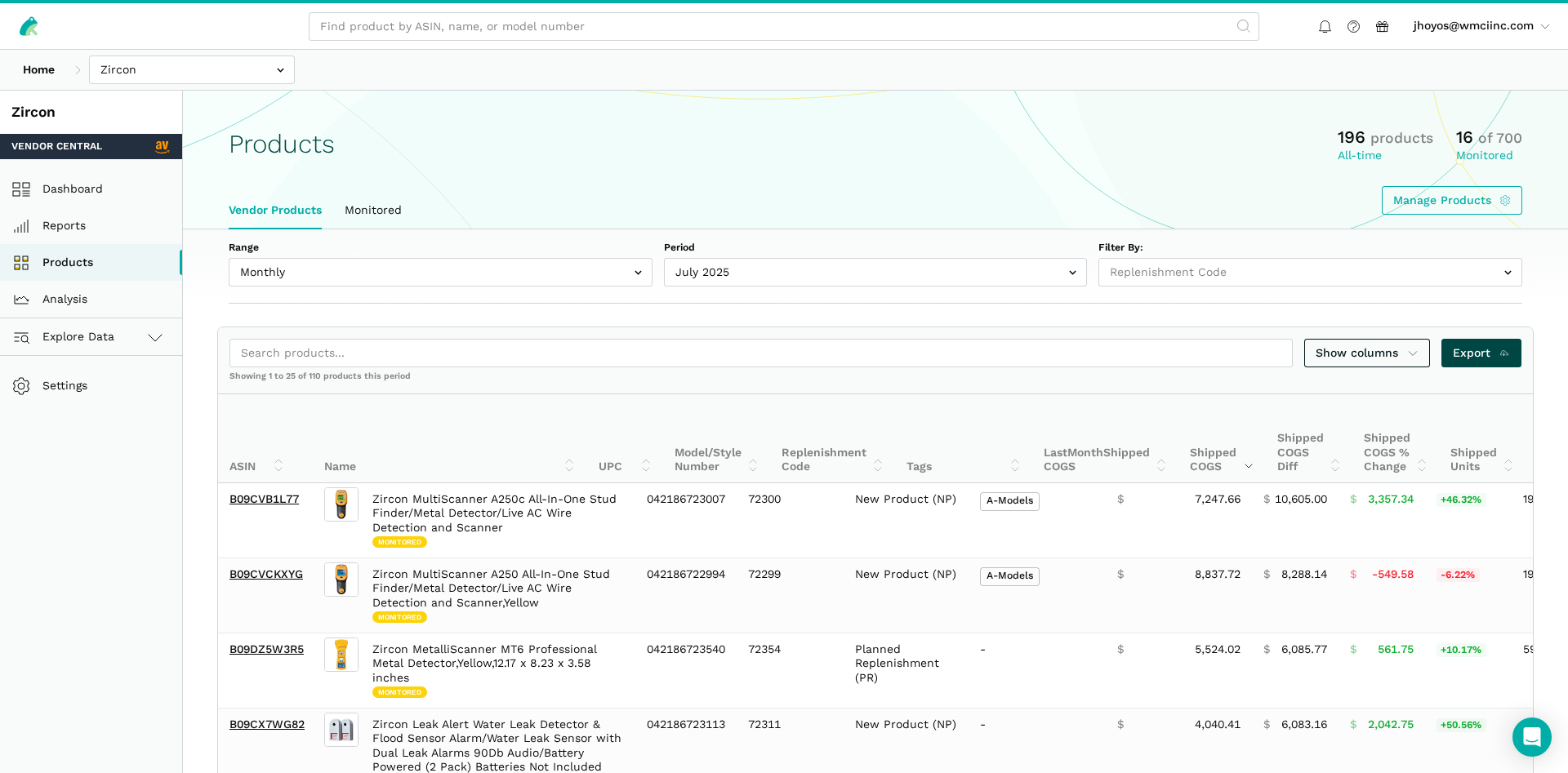 click on "Export" at bounding box center [1481, 353] 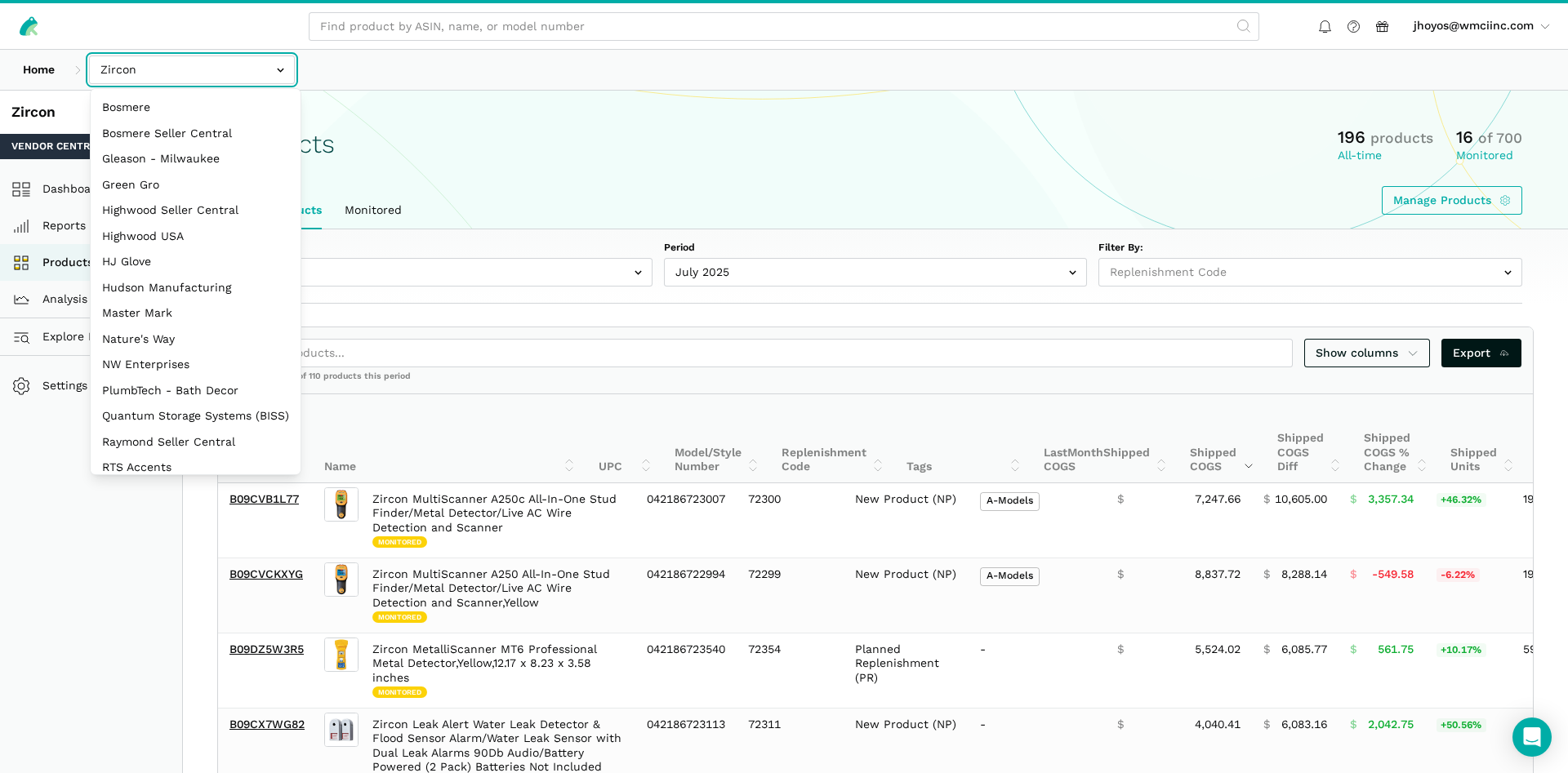 click at bounding box center (192, 69) 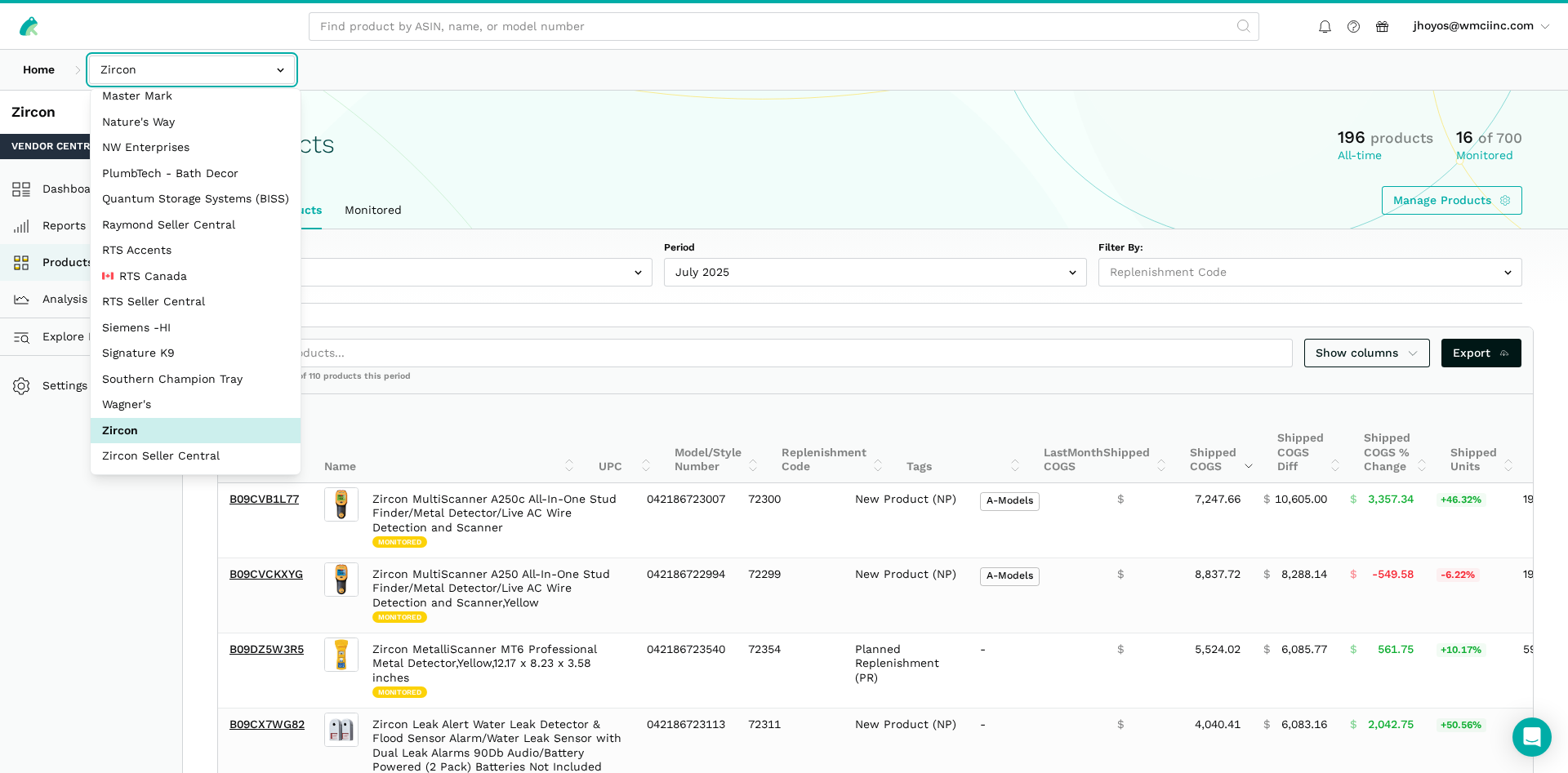 scroll, scrollTop: 218, scrollLeft: 0, axis: vertical 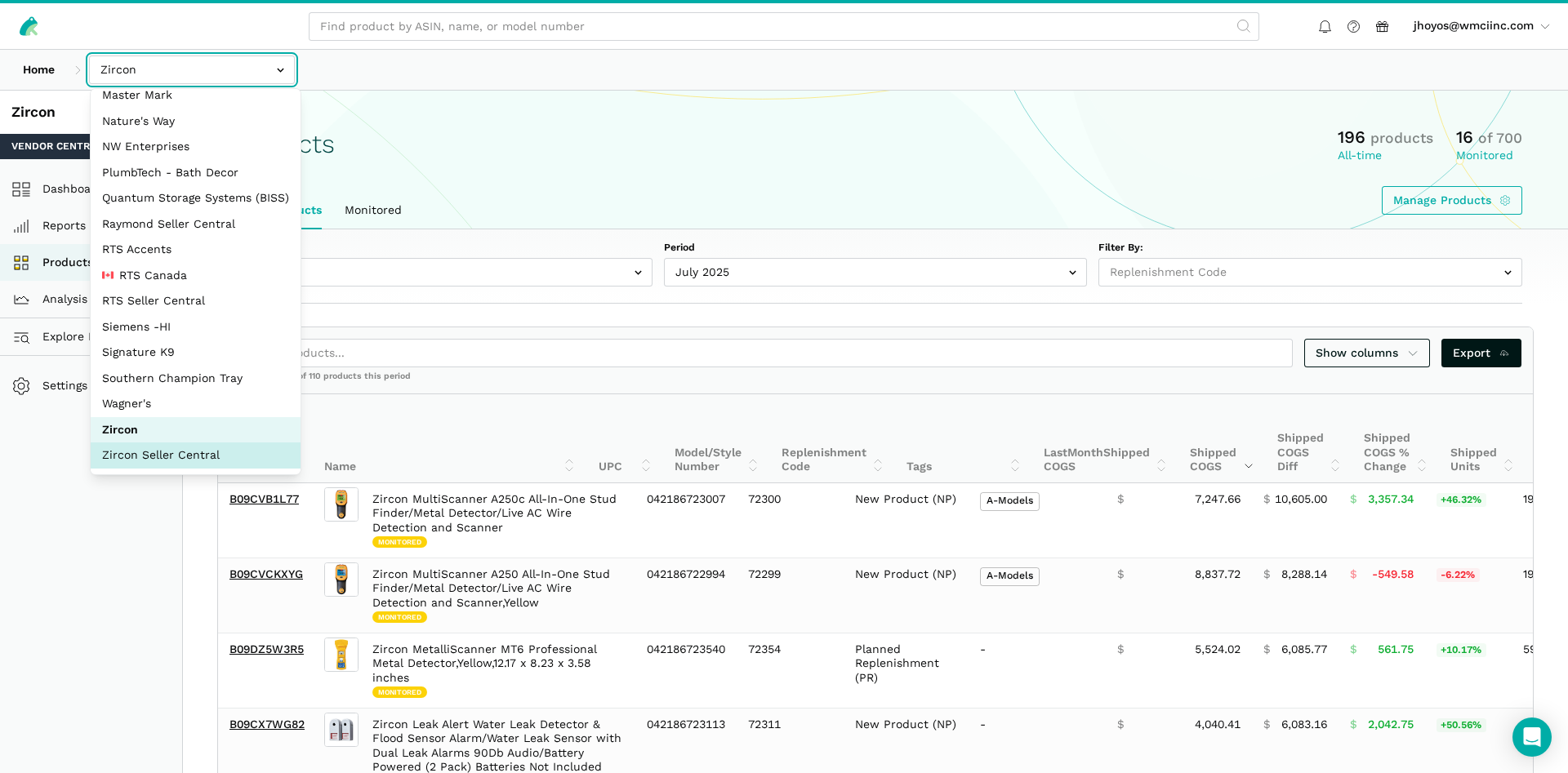 select on "sxXy7QUnd3DBseUermwZGXsL" 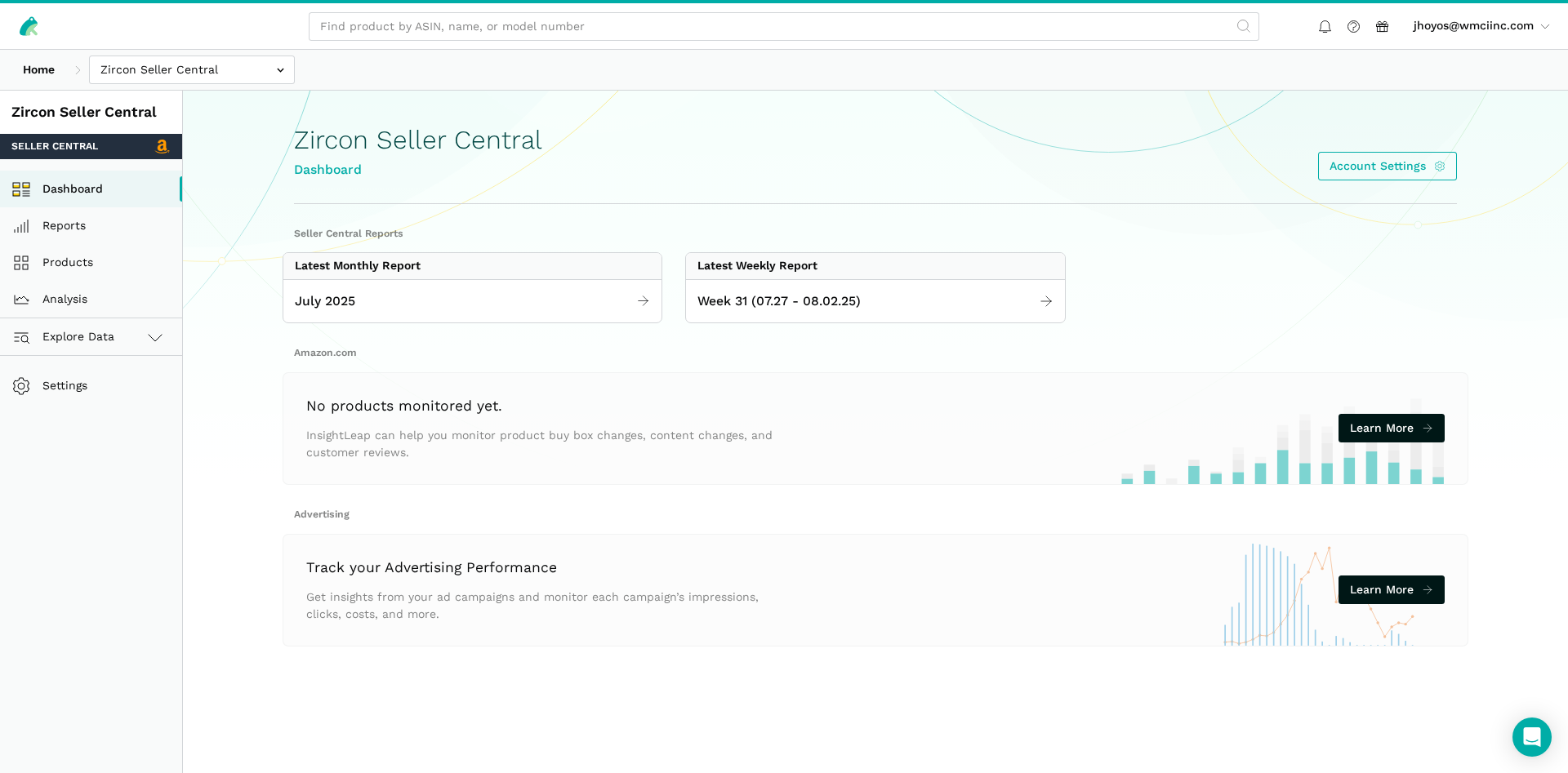 scroll, scrollTop: 0, scrollLeft: 0, axis: both 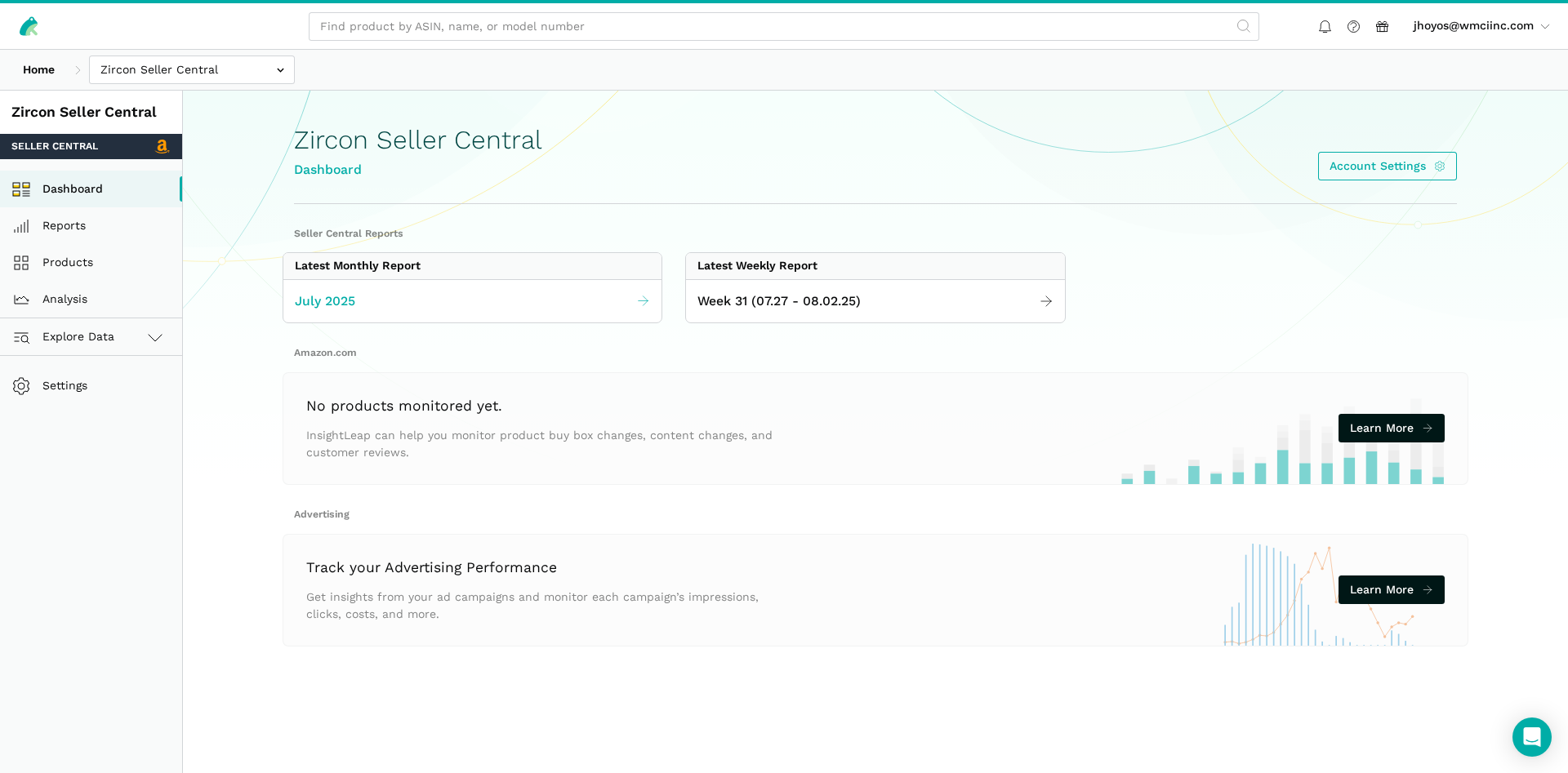 click on "July 2025" at bounding box center (472, 301) 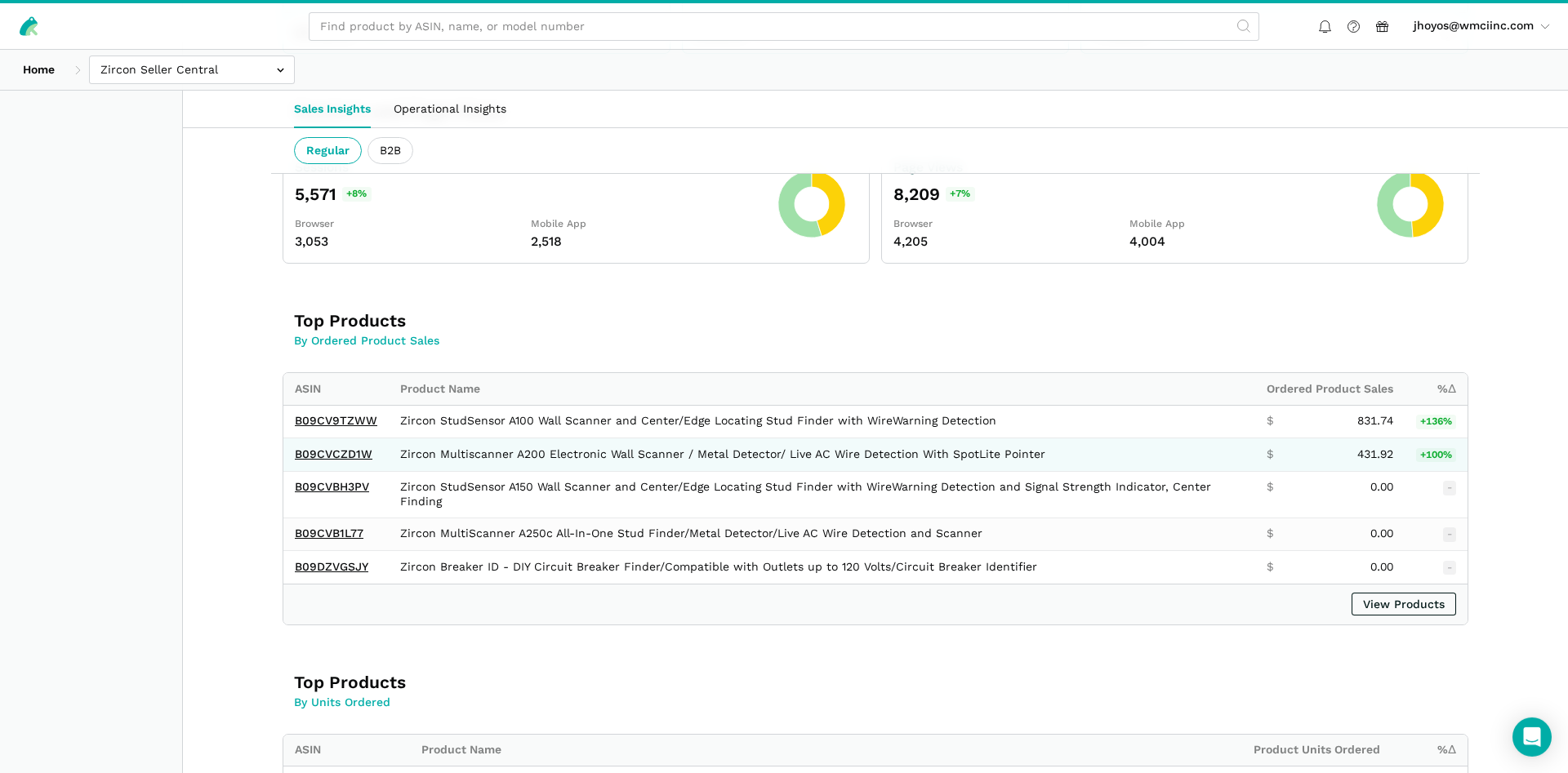 scroll, scrollTop: 0, scrollLeft: 0, axis: both 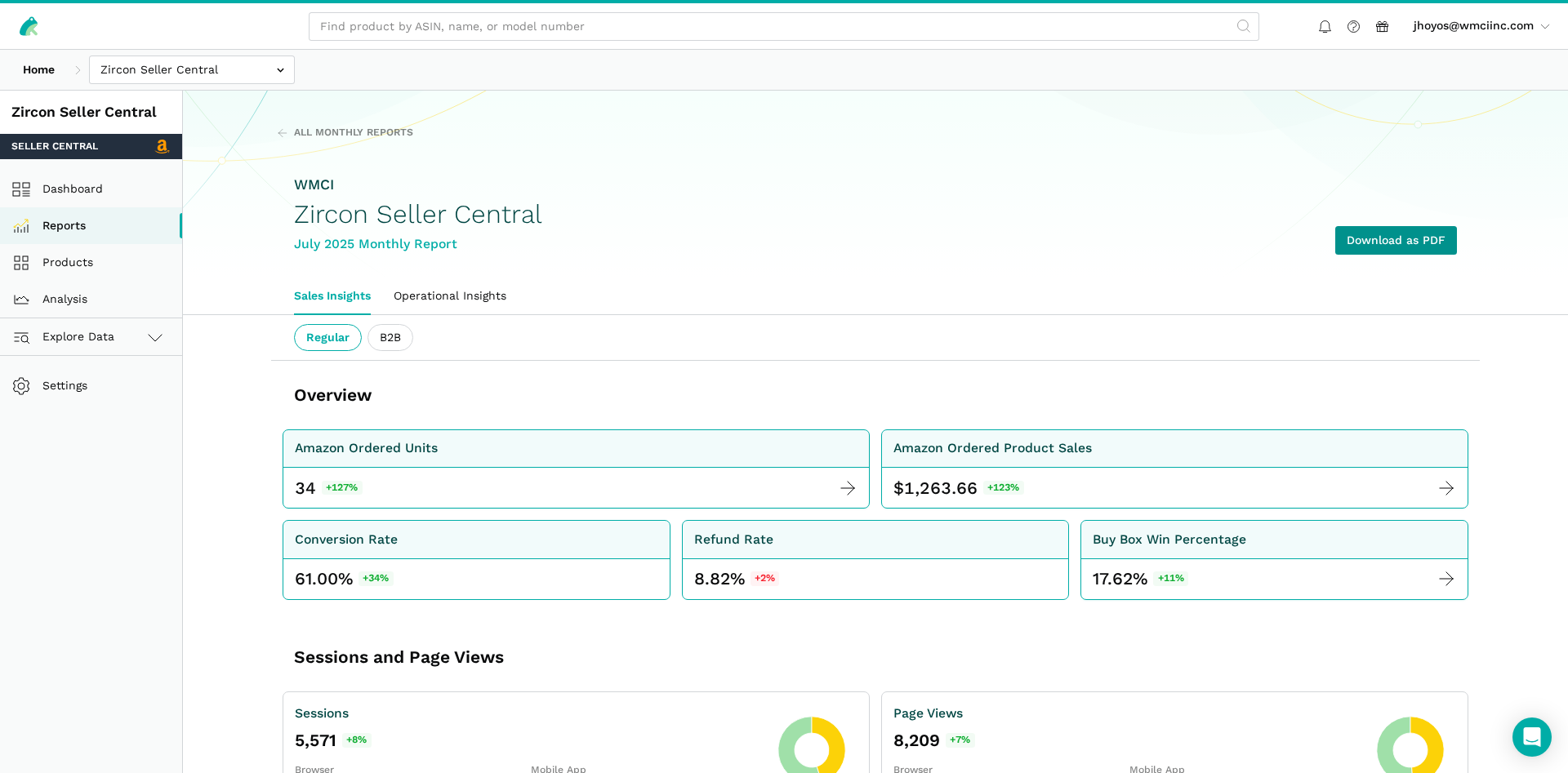 click on "Download as PDF" at bounding box center (1396, 240) 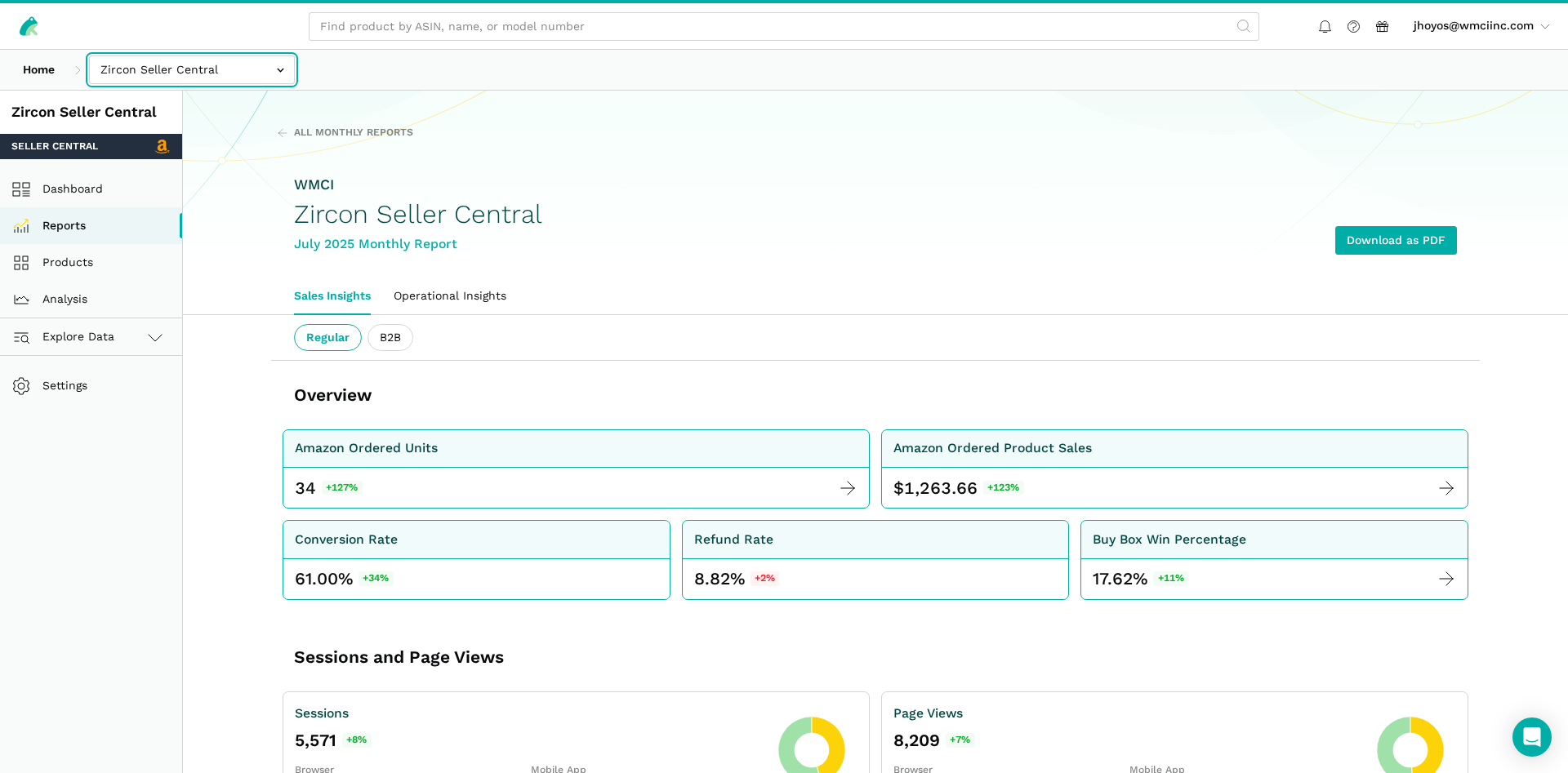 click at bounding box center [192, 69] 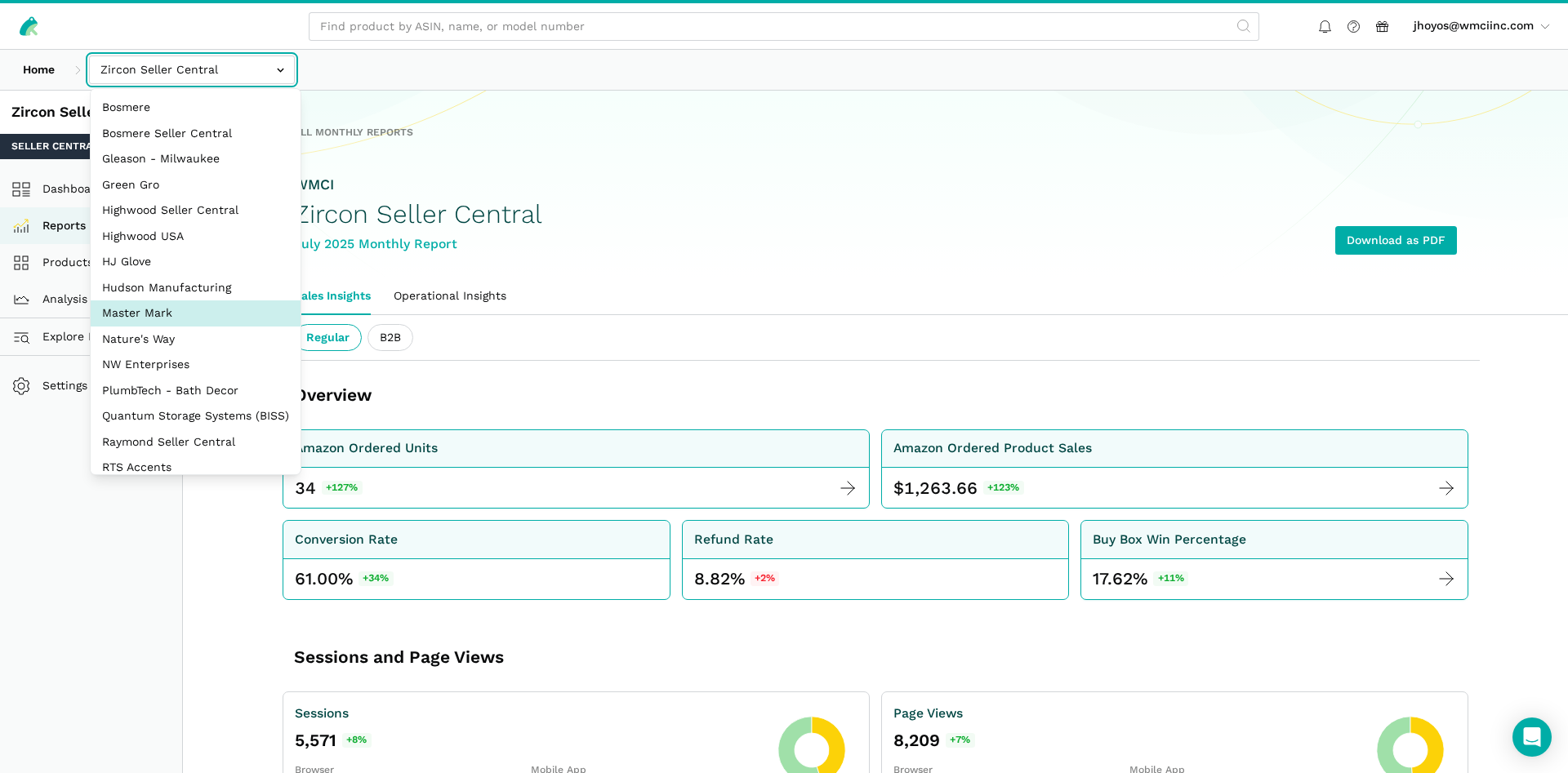 select on "ZsdjZB9W7DRA5a2dt3EdZNCw" 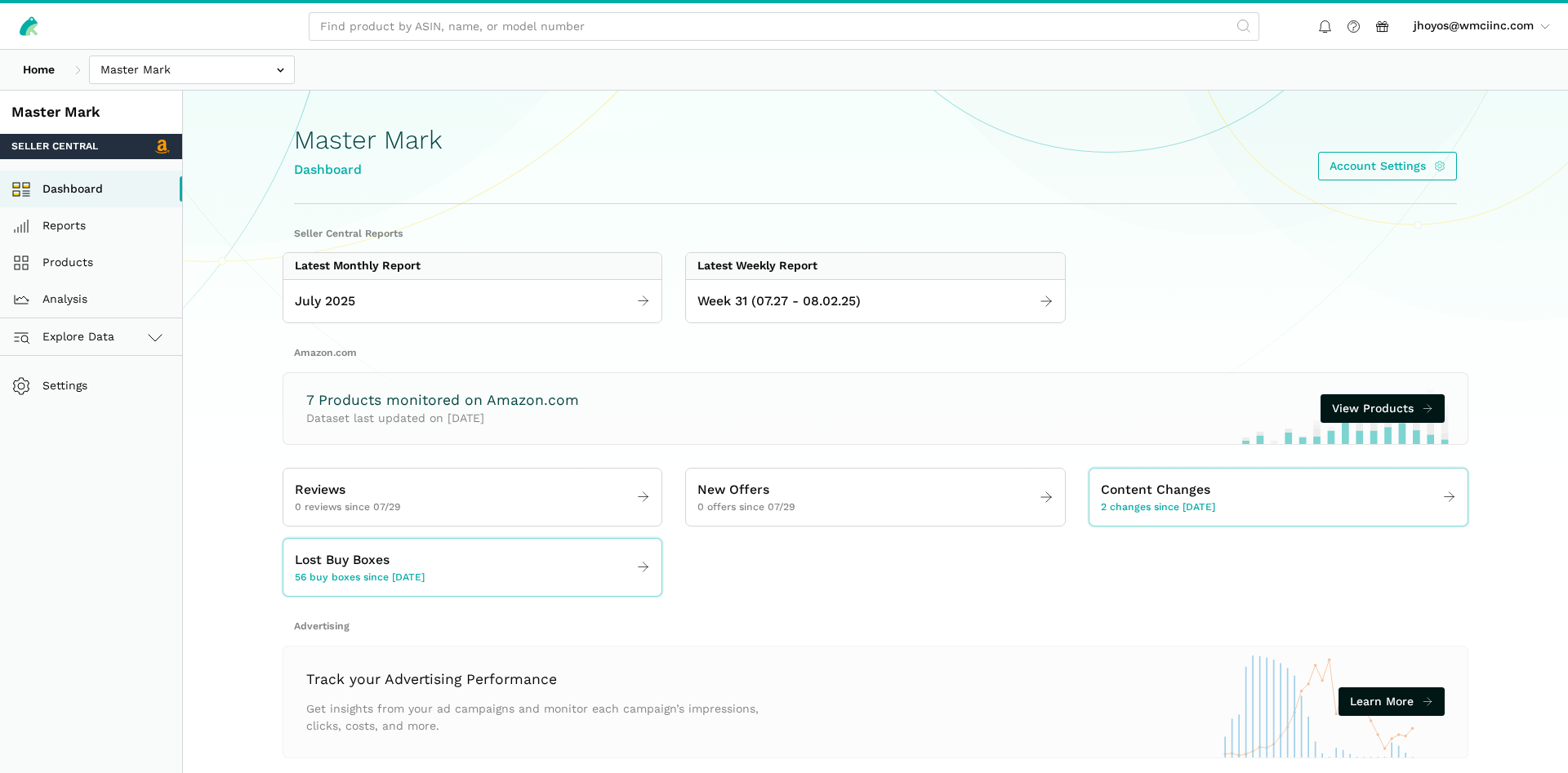 scroll, scrollTop: 0, scrollLeft: 0, axis: both 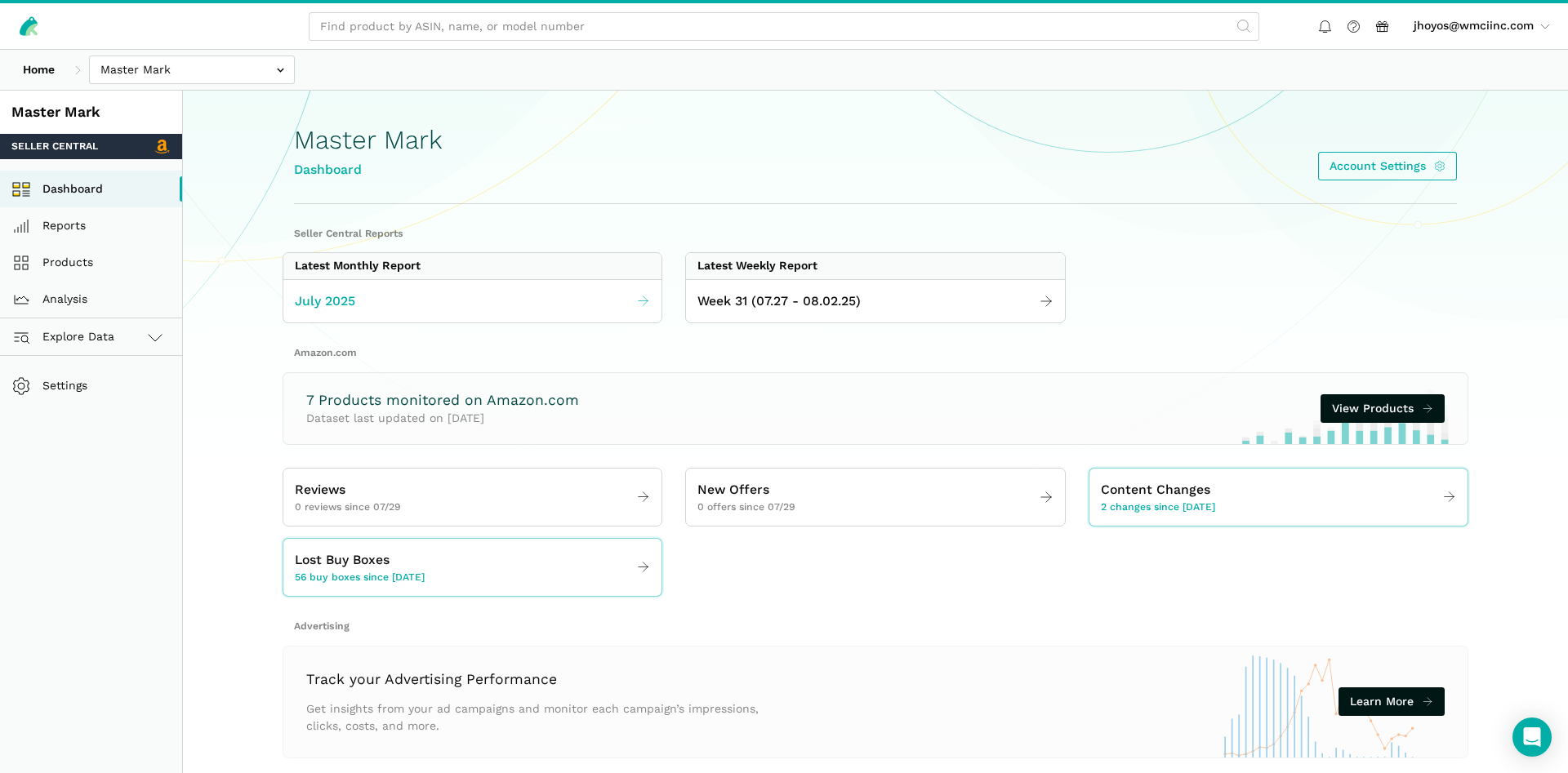 click on "July 2025" at bounding box center (472, 301) 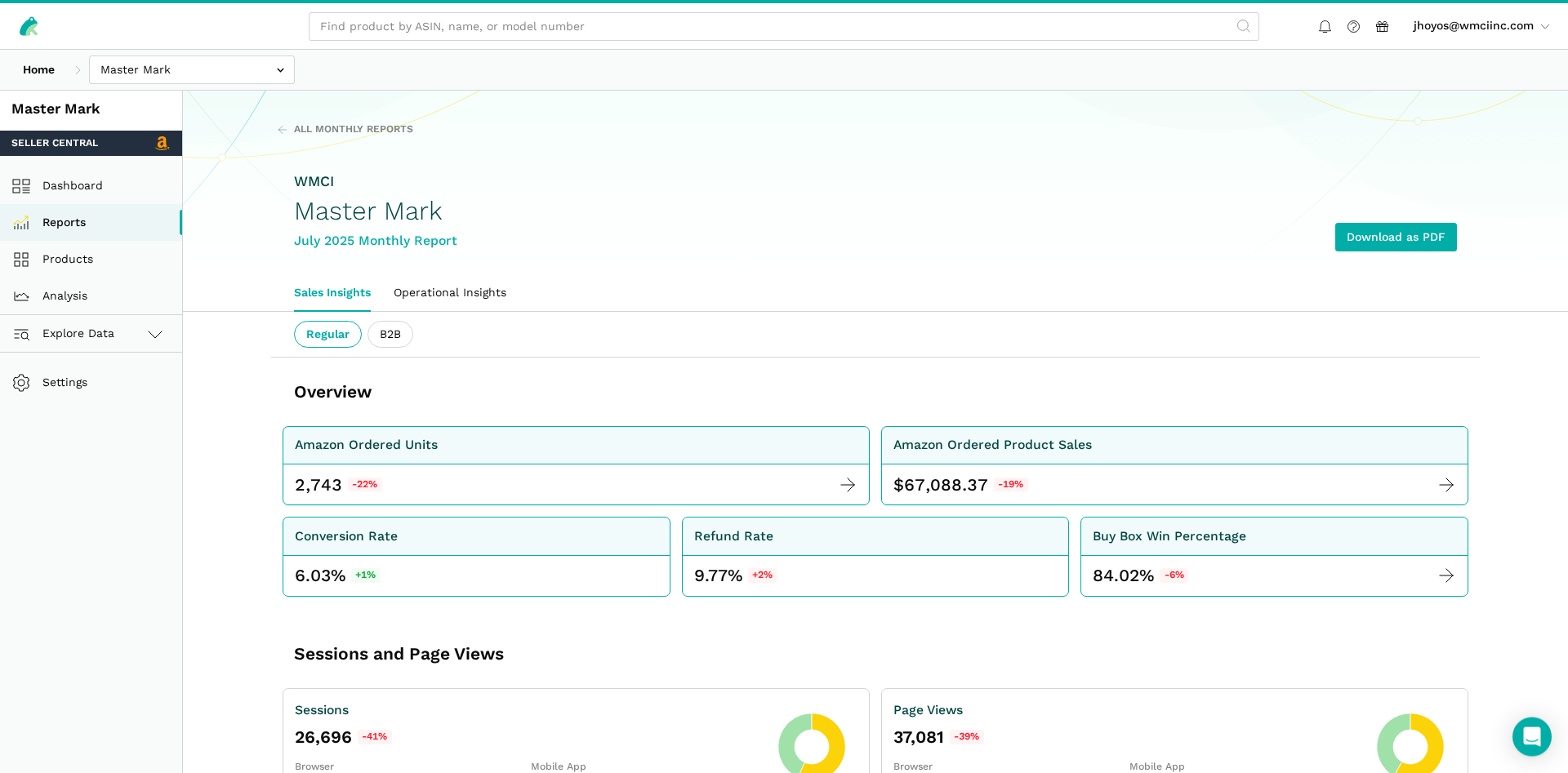 scroll, scrollTop: 0, scrollLeft: 0, axis: both 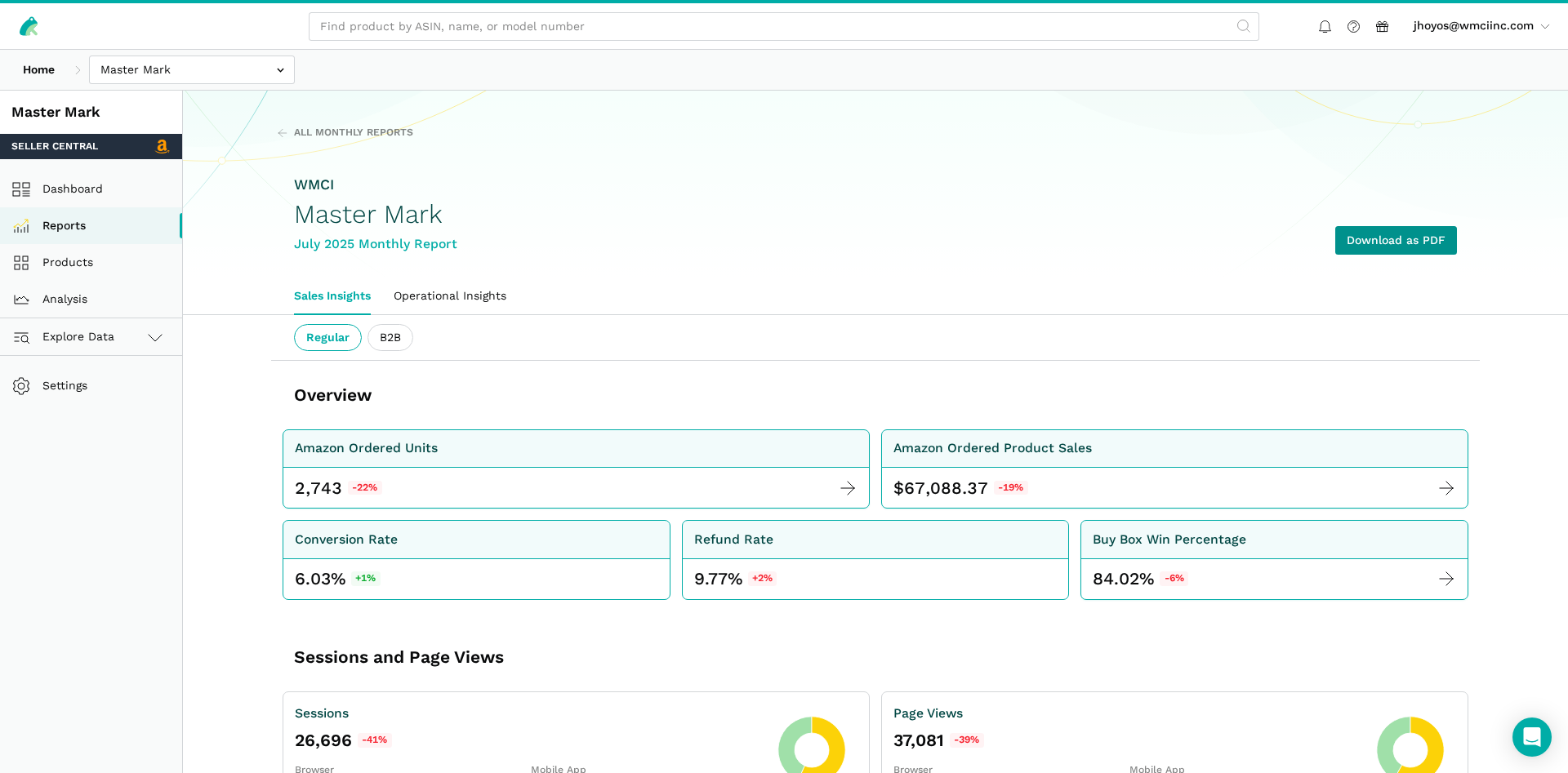 click on "Download as PDF" at bounding box center (1396, 240) 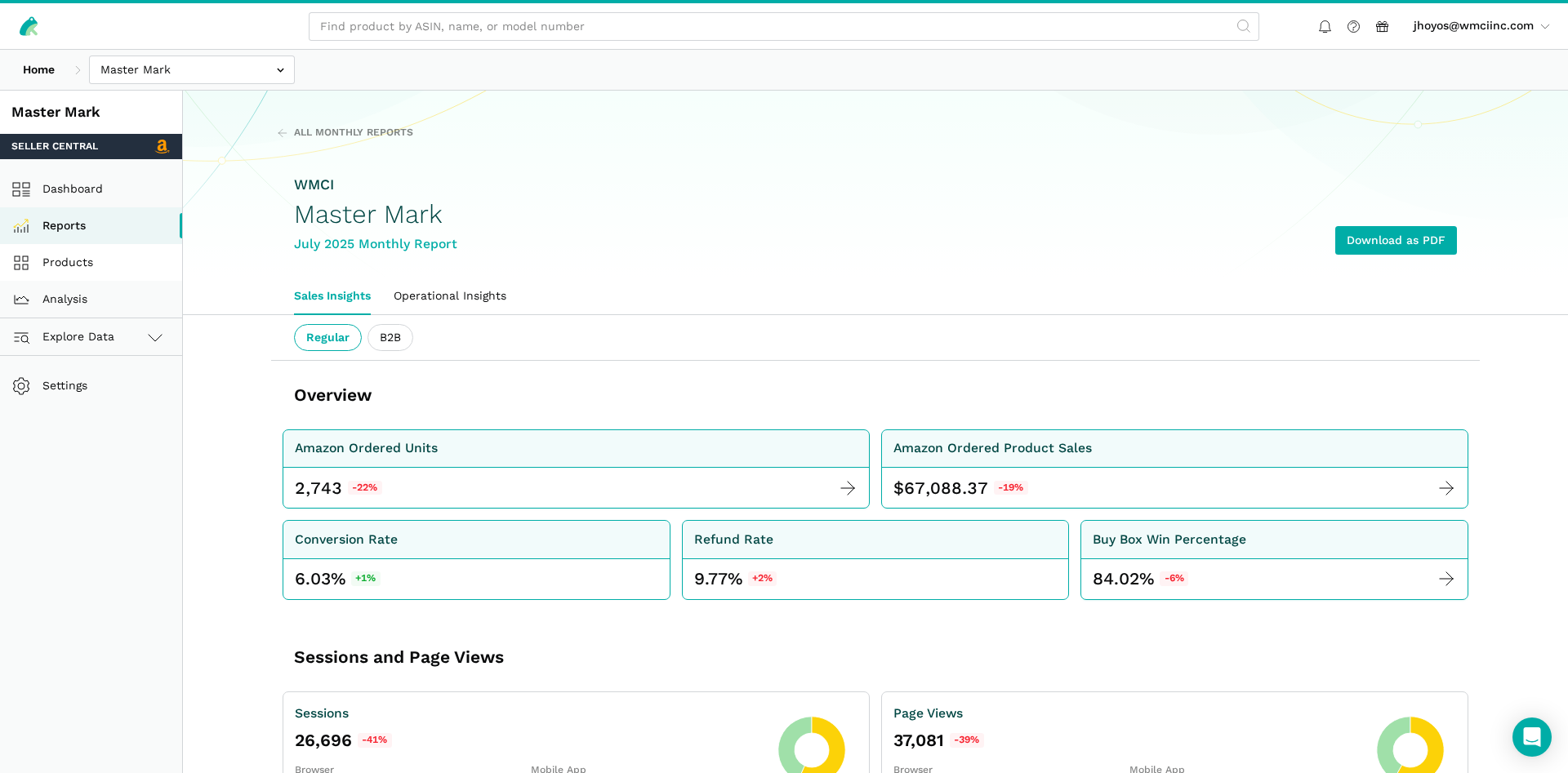 click on "Products" at bounding box center (91, 262) 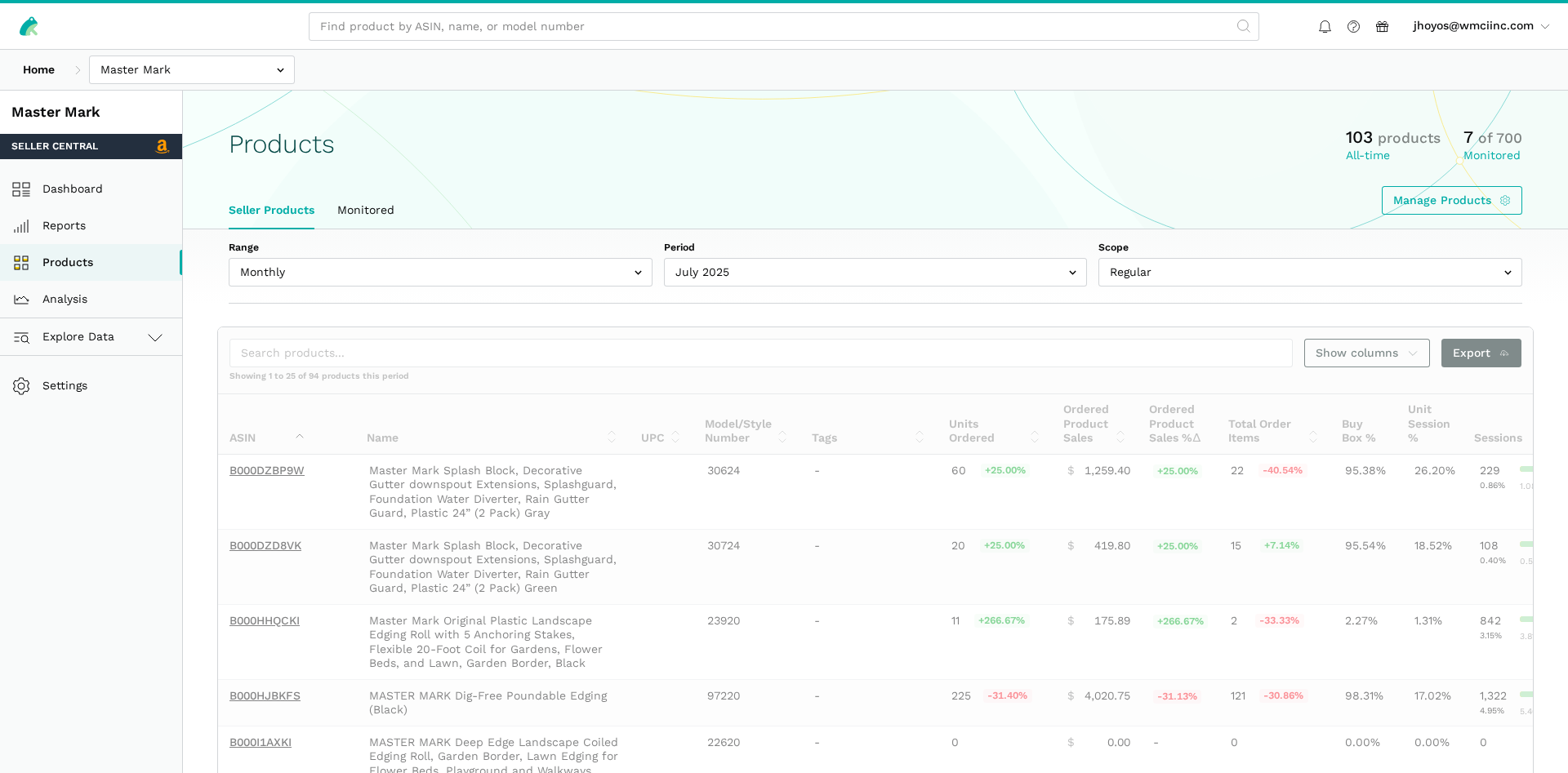 scroll, scrollTop: 0, scrollLeft: 0, axis: both 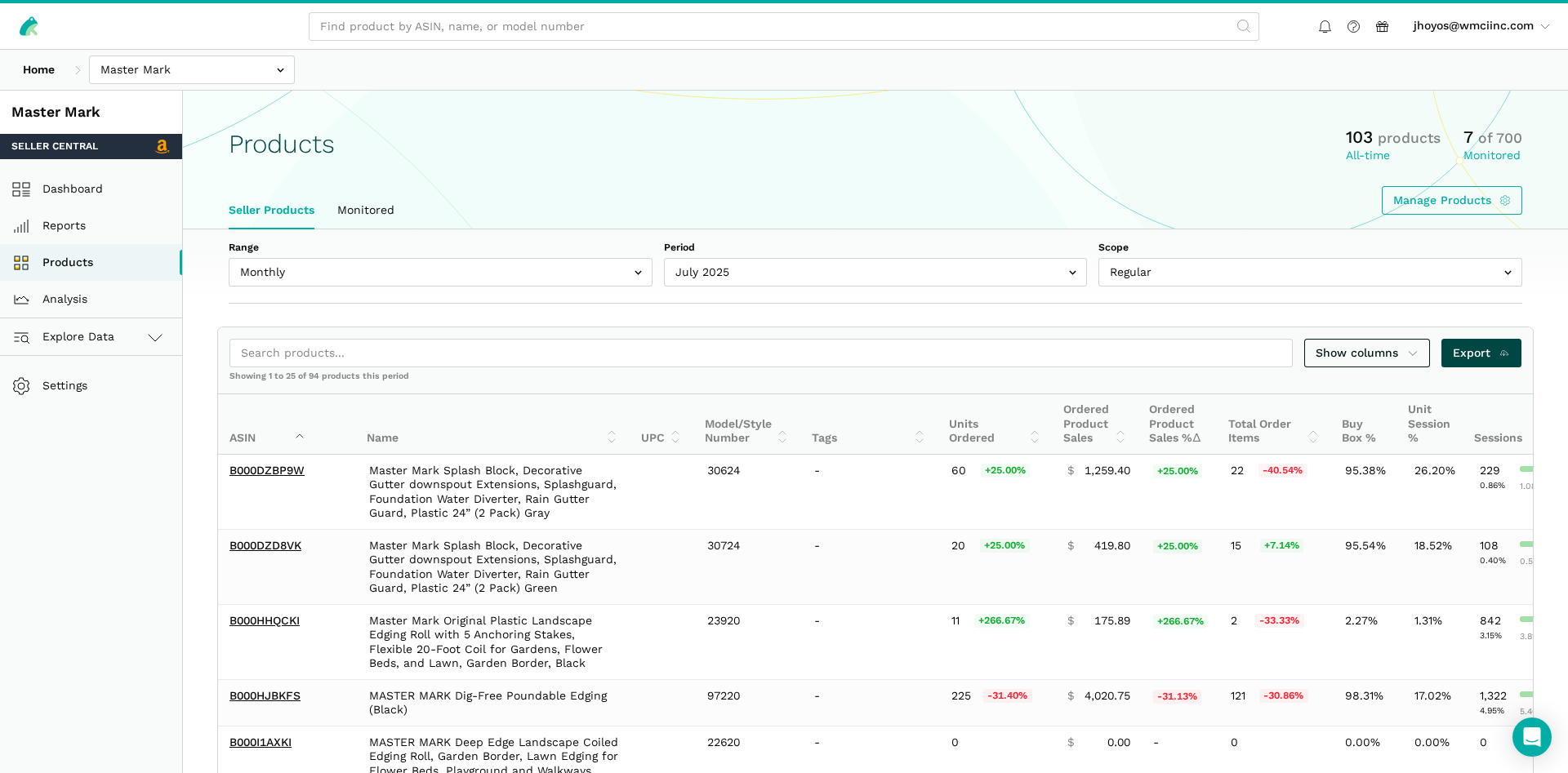 click on "Export" at bounding box center (1481, 353) 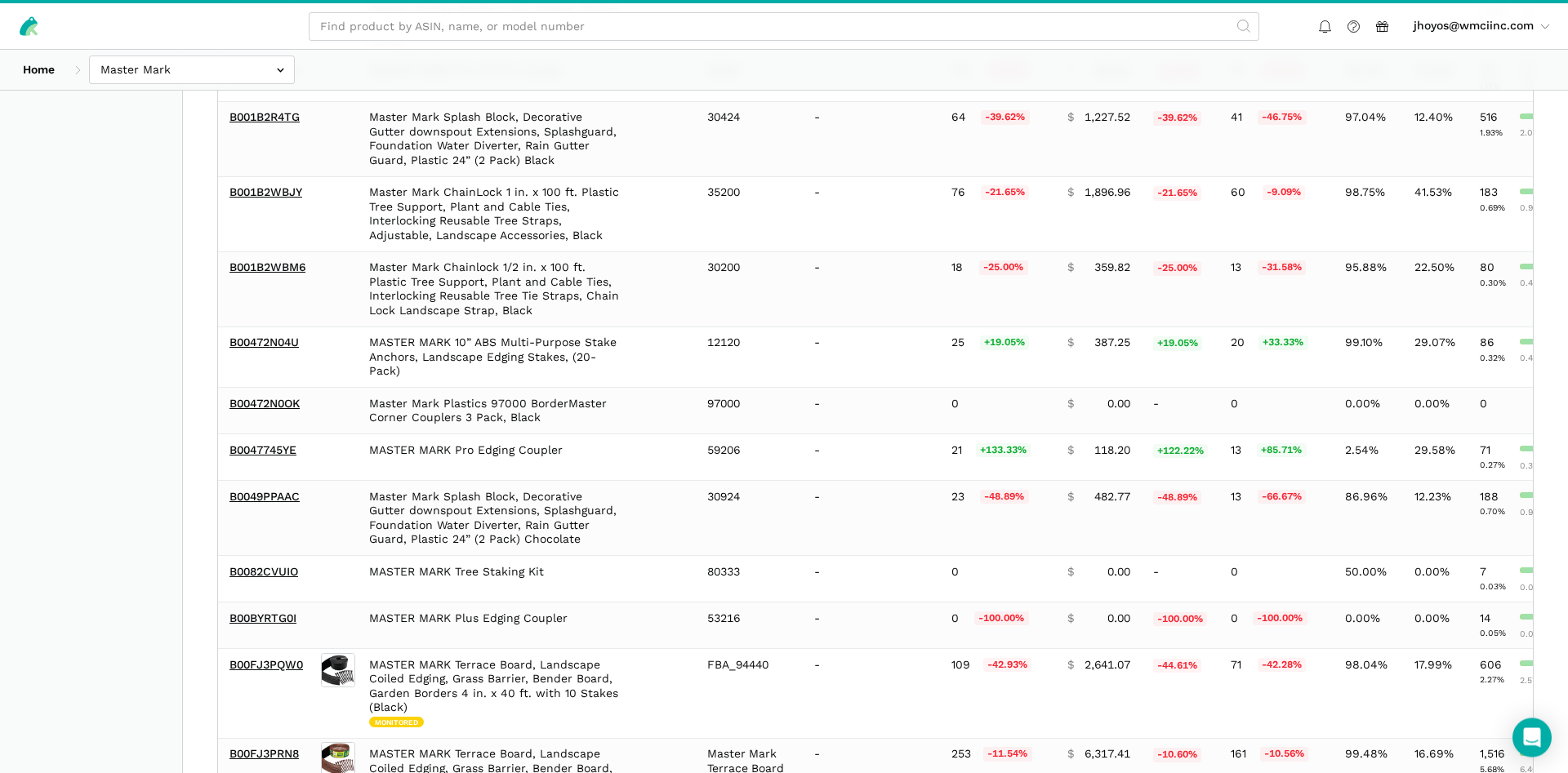 scroll, scrollTop: 953, scrollLeft: 0, axis: vertical 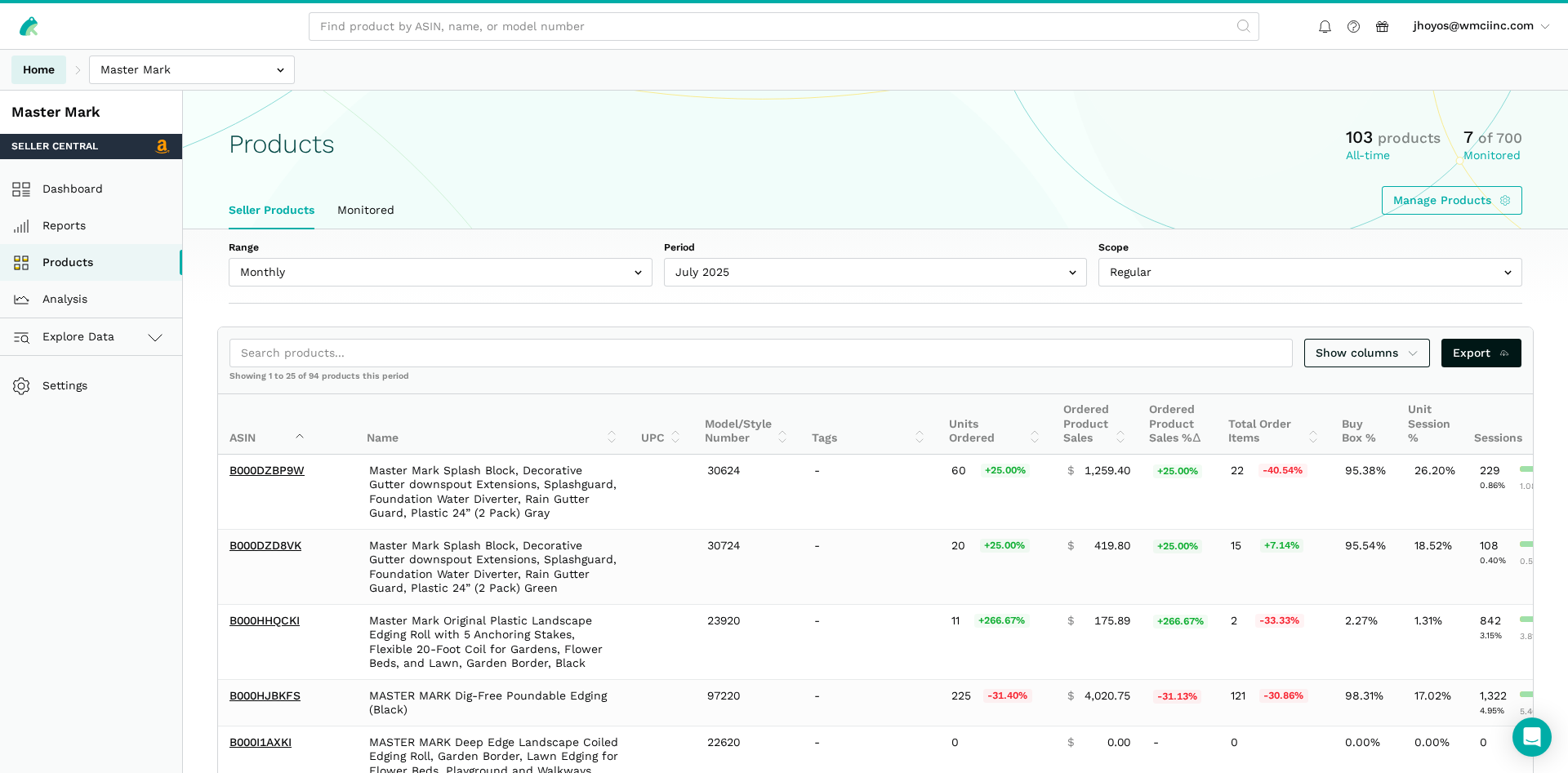 click on "Home" at bounding box center (38, 69) 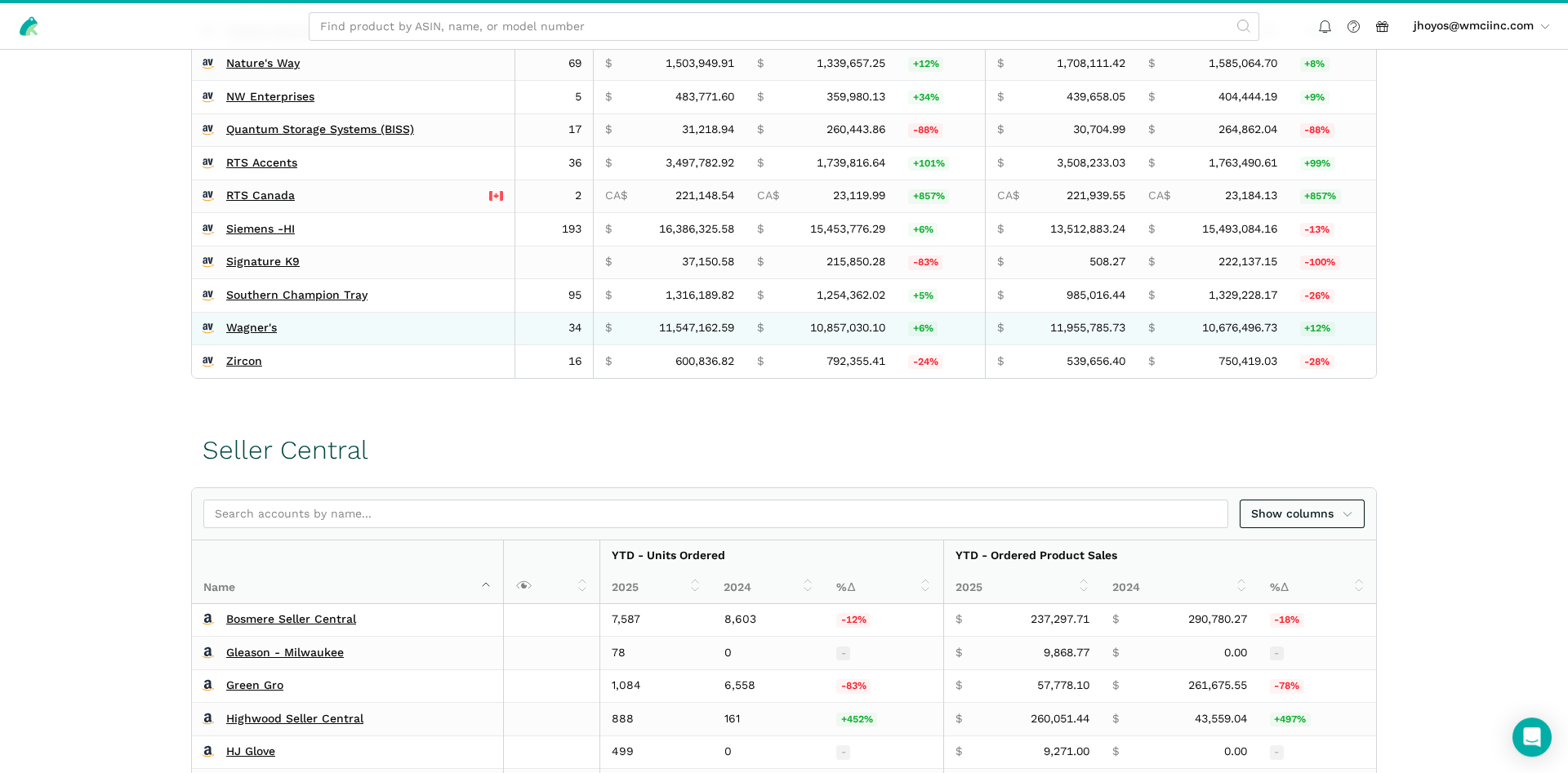 scroll, scrollTop: 583, scrollLeft: 0, axis: vertical 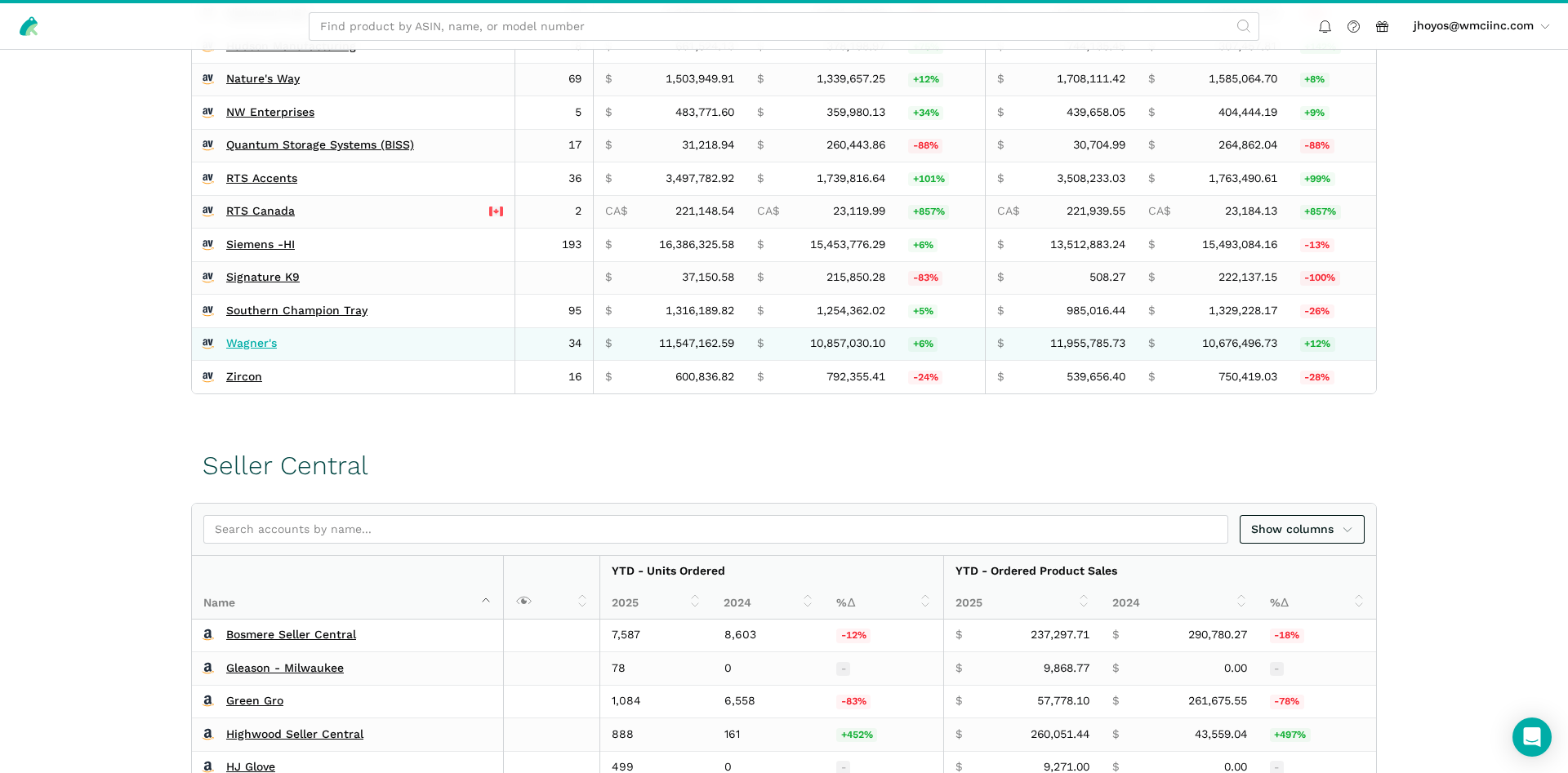 click on "Wagner's" at bounding box center [252, 344] 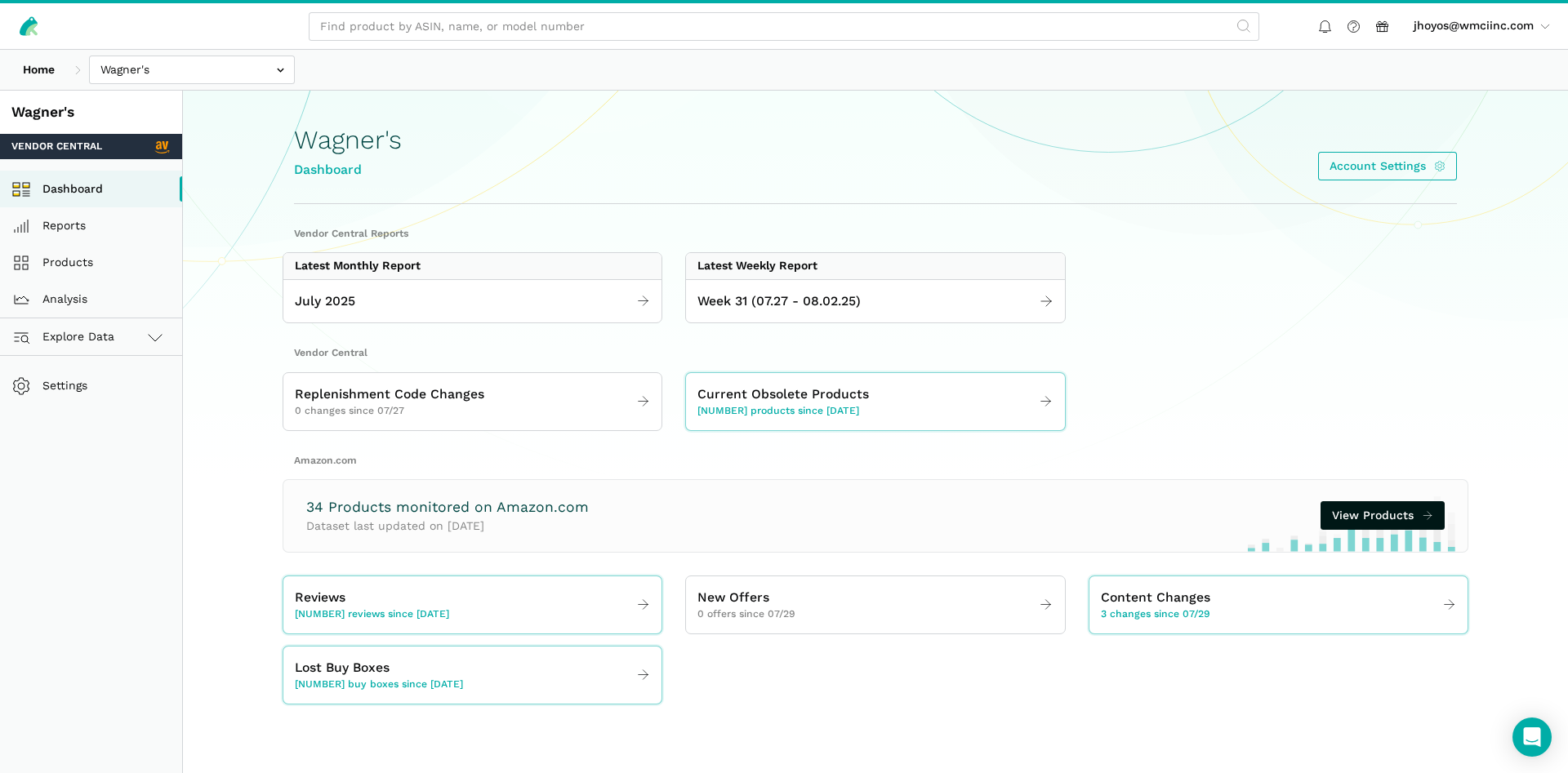 scroll, scrollTop: 0, scrollLeft: 0, axis: both 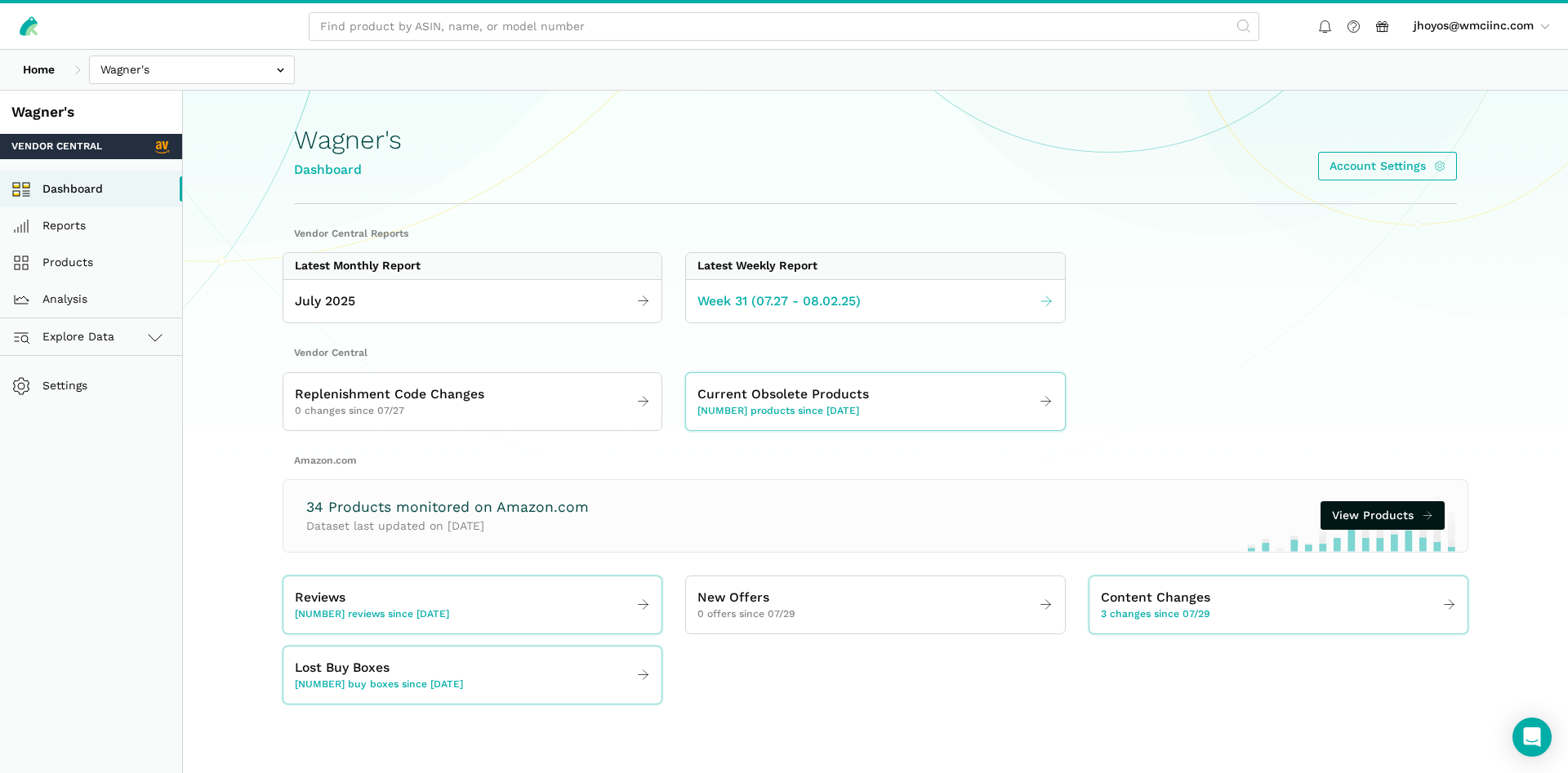 click on "Week 31 (07.27 - 08.02.25)" at bounding box center [779, 301] 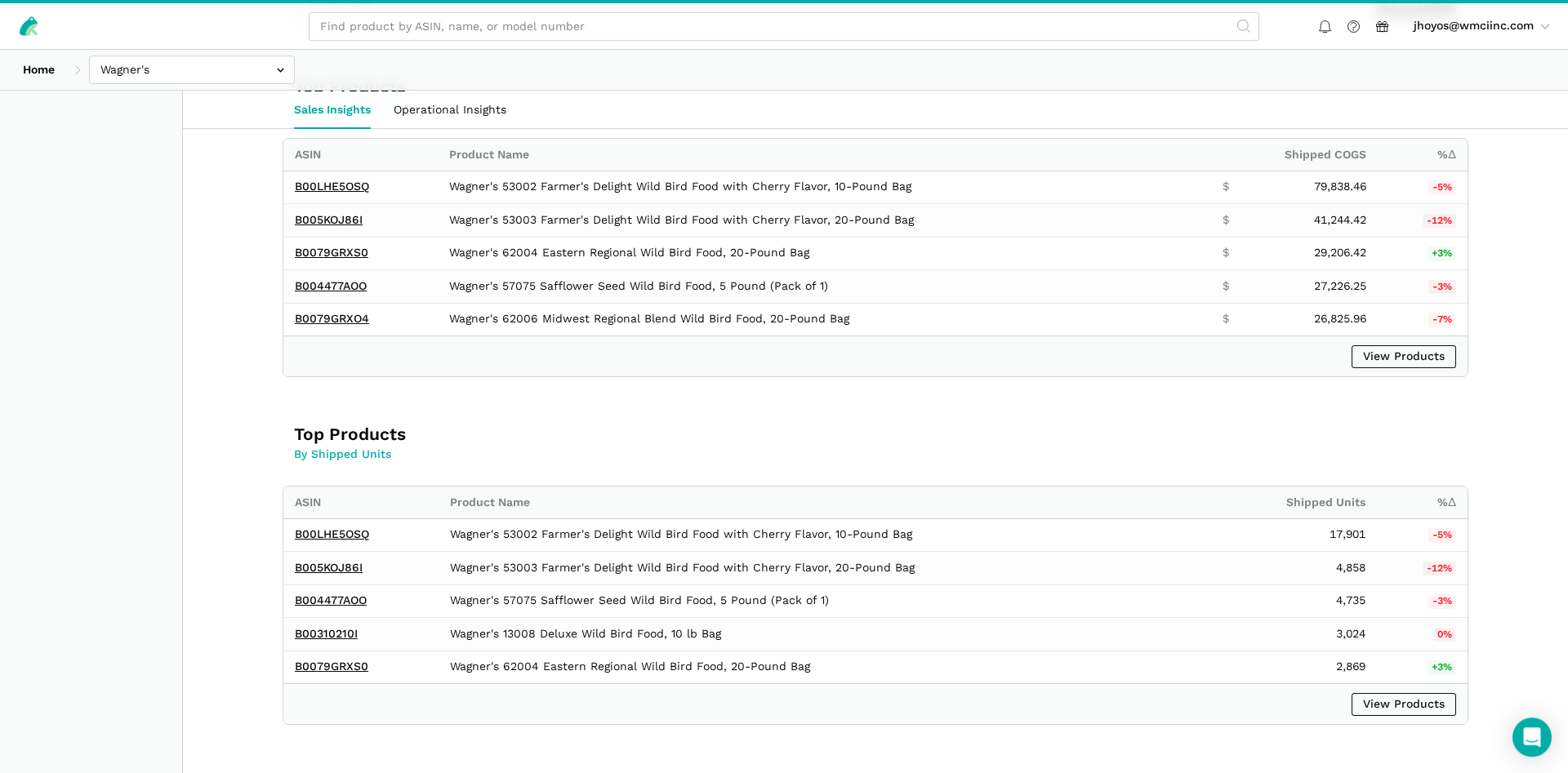 scroll, scrollTop: 999, scrollLeft: 0, axis: vertical 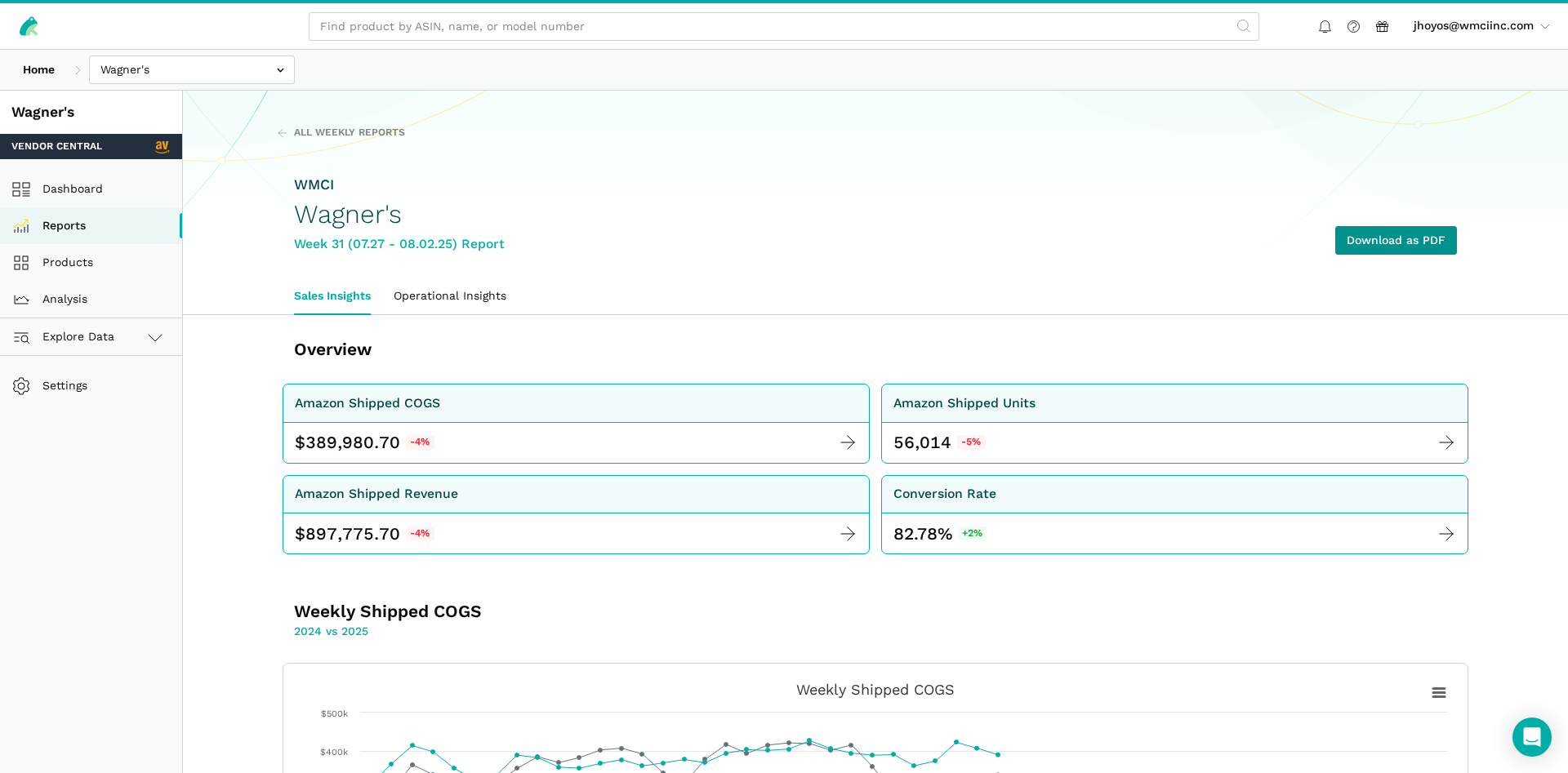 click on "Download as PDF" at bounding box center [1396, 240] 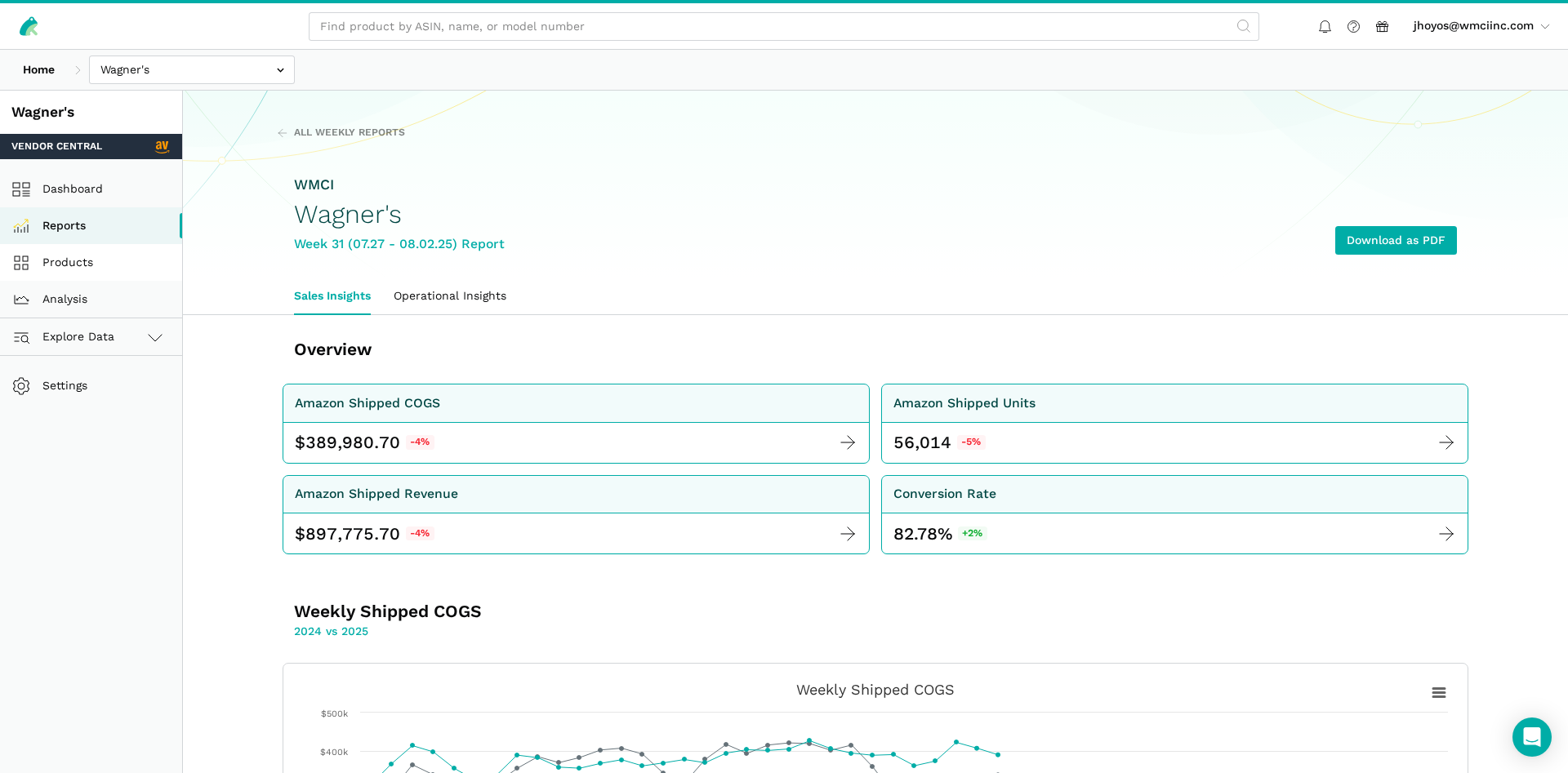 click on "Products" at bounding box center [91, 262] 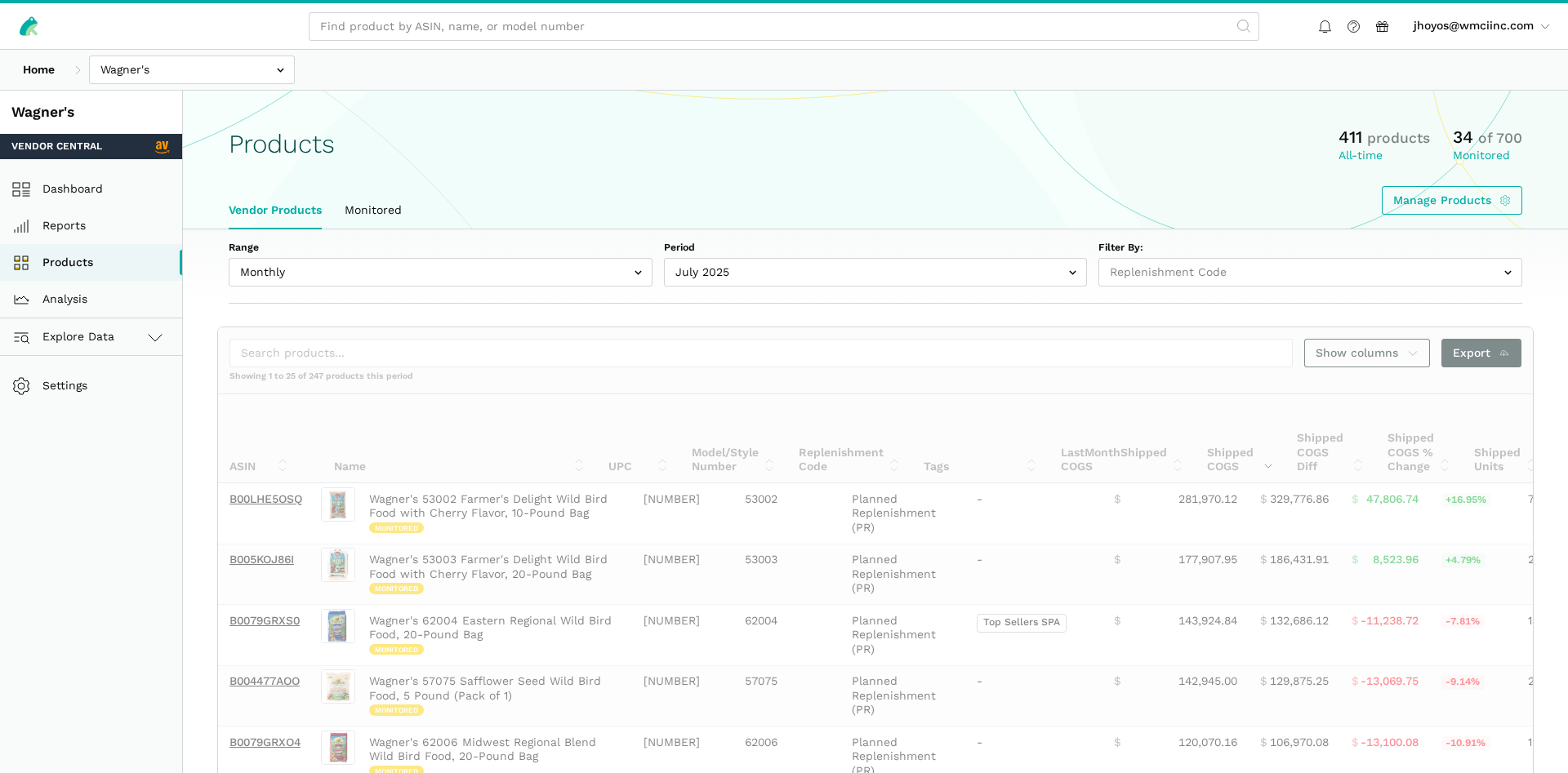 select 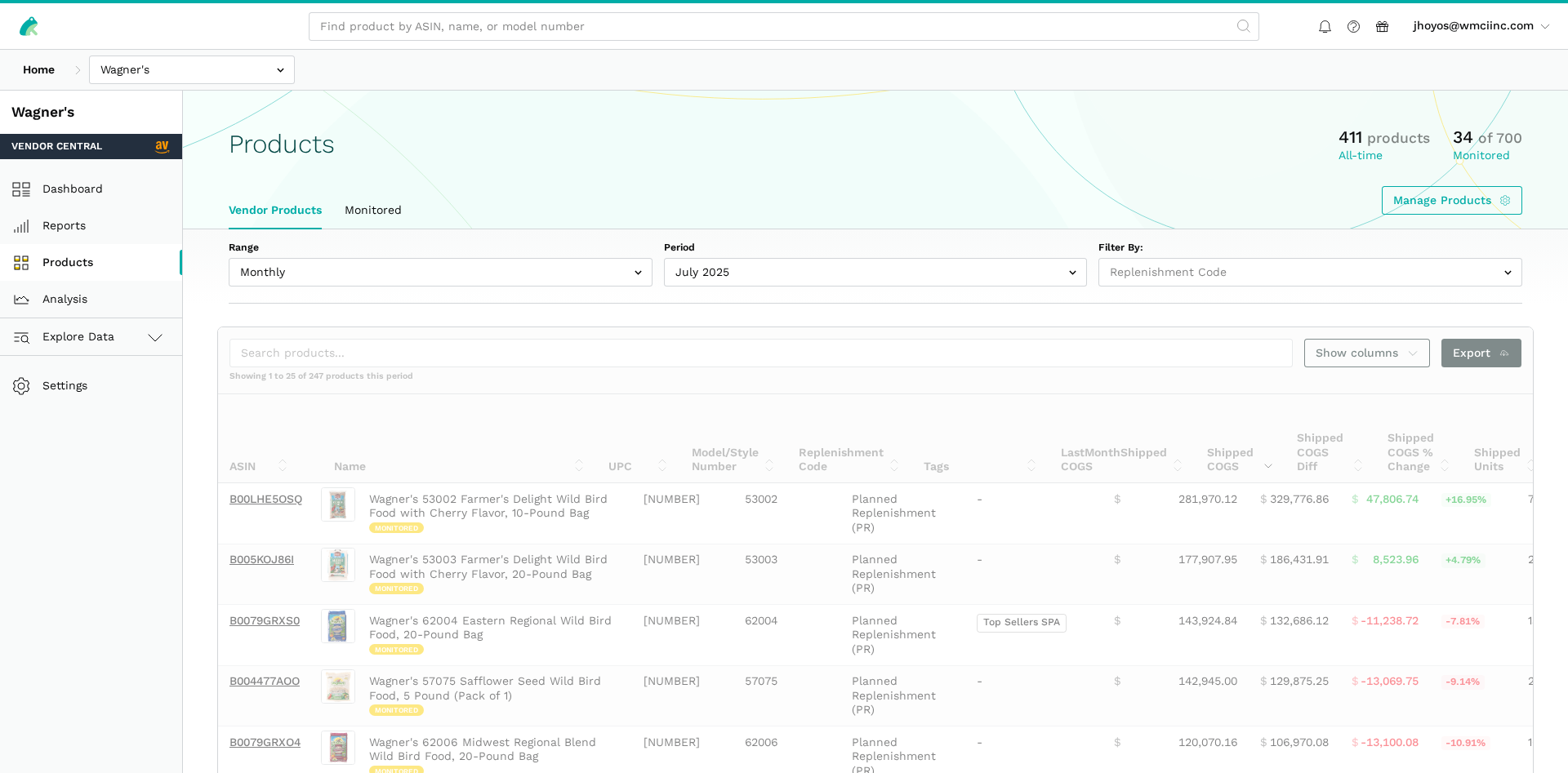 scroll, scrollTop: 0, scrollLeft: 0, axis: both 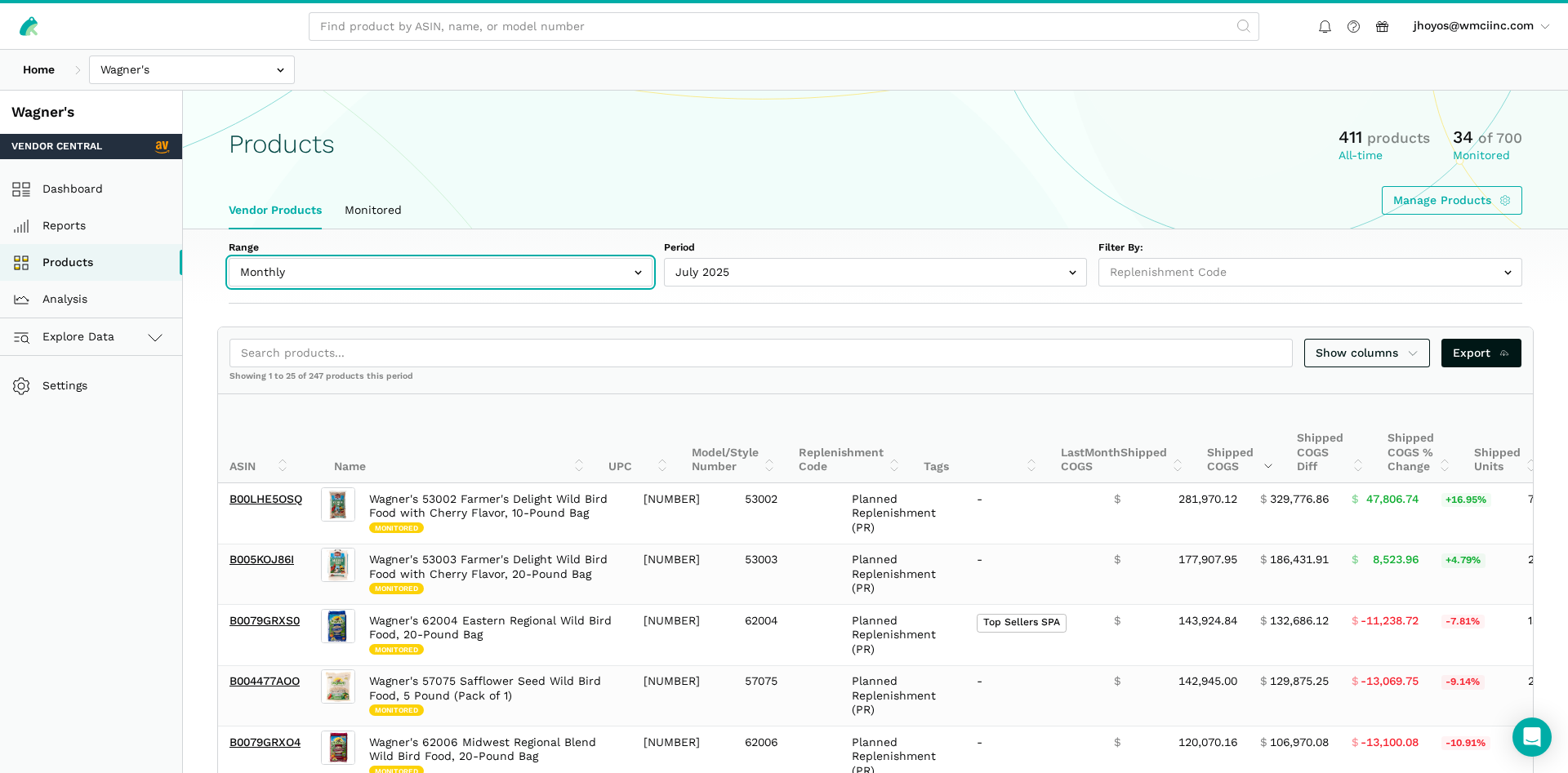 click at bounding box center (440, 272) 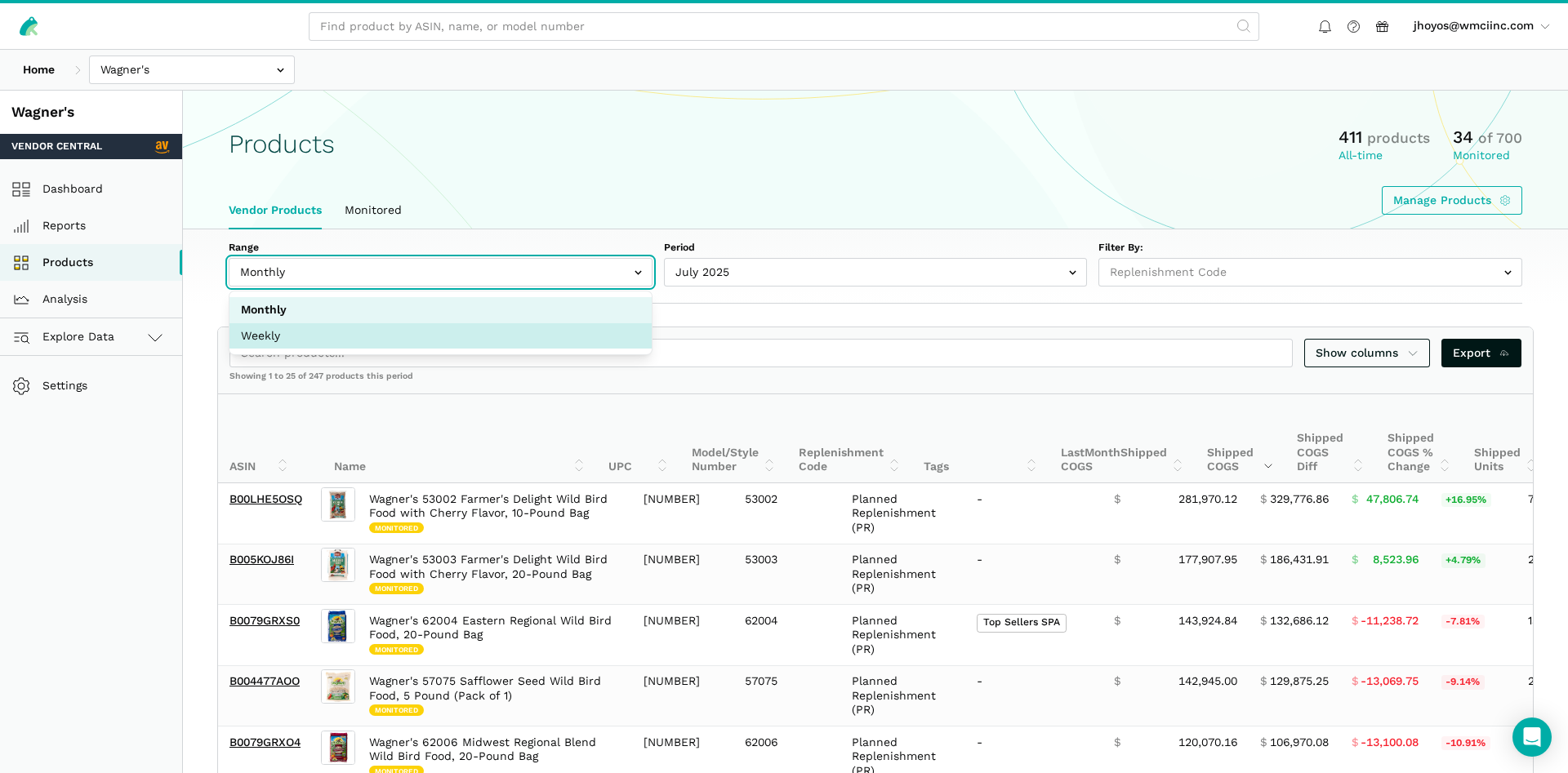 select on "Weekly" 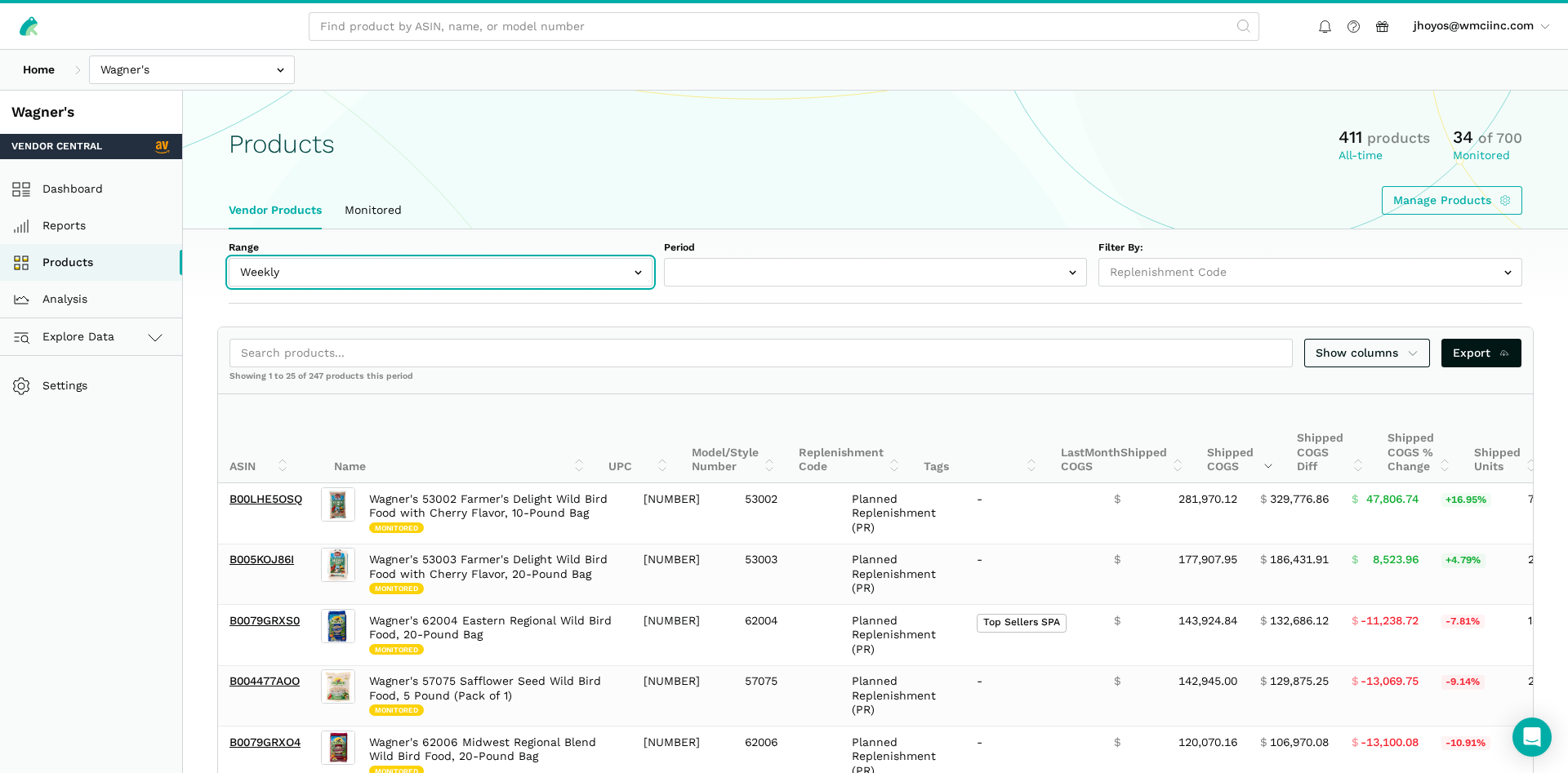 select on "[PERIOD]|[DATE]" 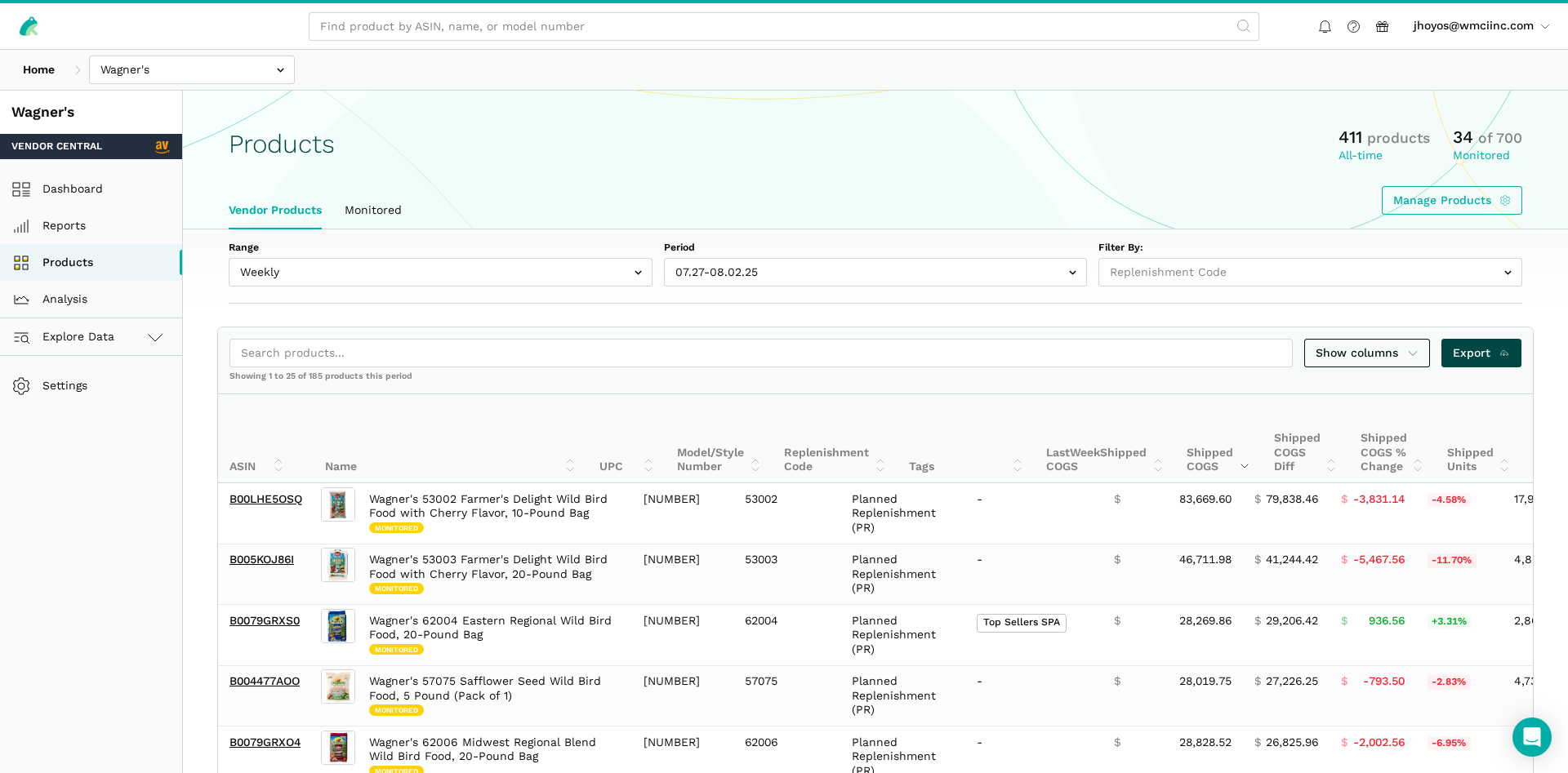 click on "Export" at bounding box center [1481, 353] 